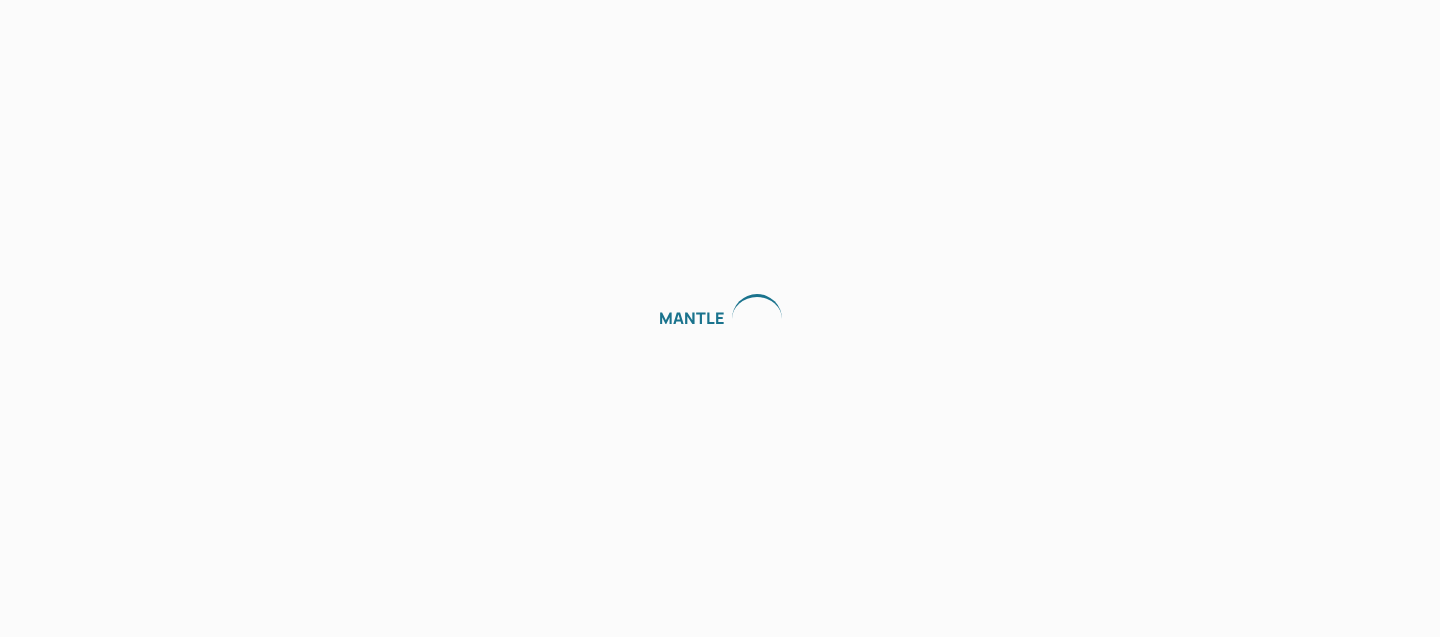 scroll, scrollTop: 0, scrollLeft: 0, axis: both 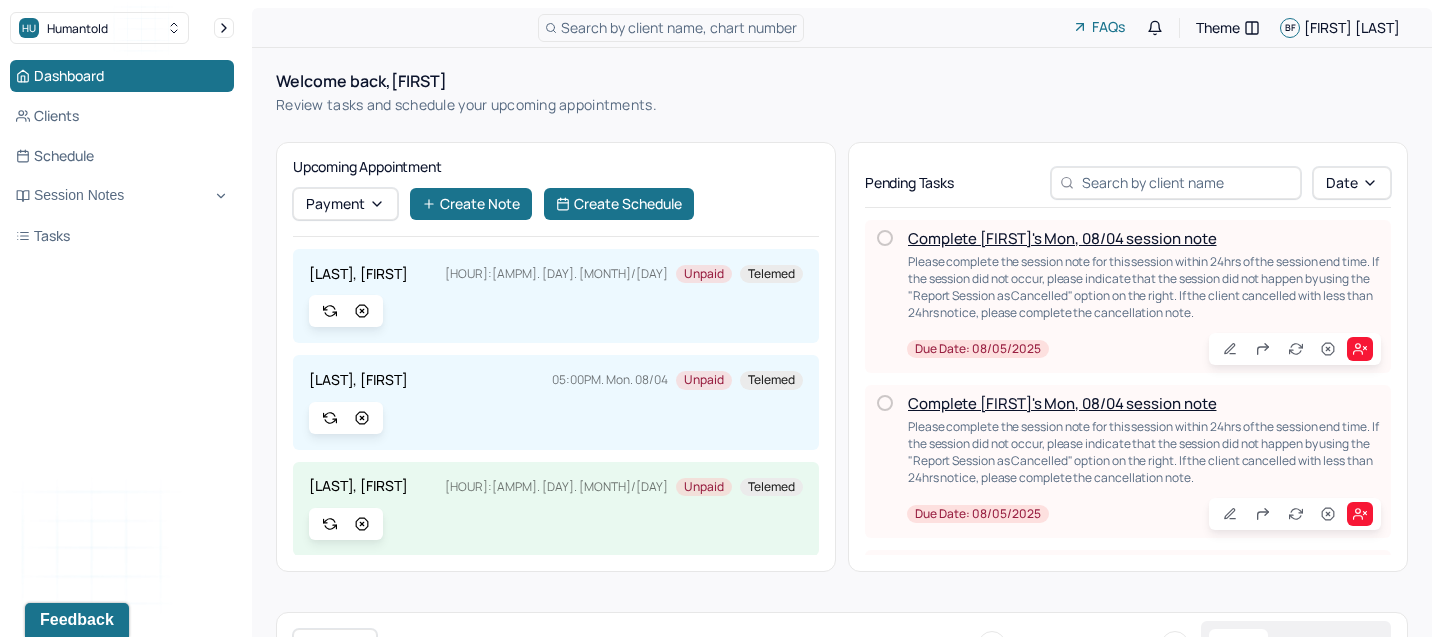 click on "Complete [FIRST]'s Mon, 08/04 session note Please complete the session note for this session within 24hrs of the session end time. If the session did not occur, please indicate that the session did not happen by using the "Report Session as Cancelled" option on the right. If the client cancelled with less than 24hrs notice, please complete the cancellation note. Due date: 08/05/2025" at bounding box center (1128, 296) 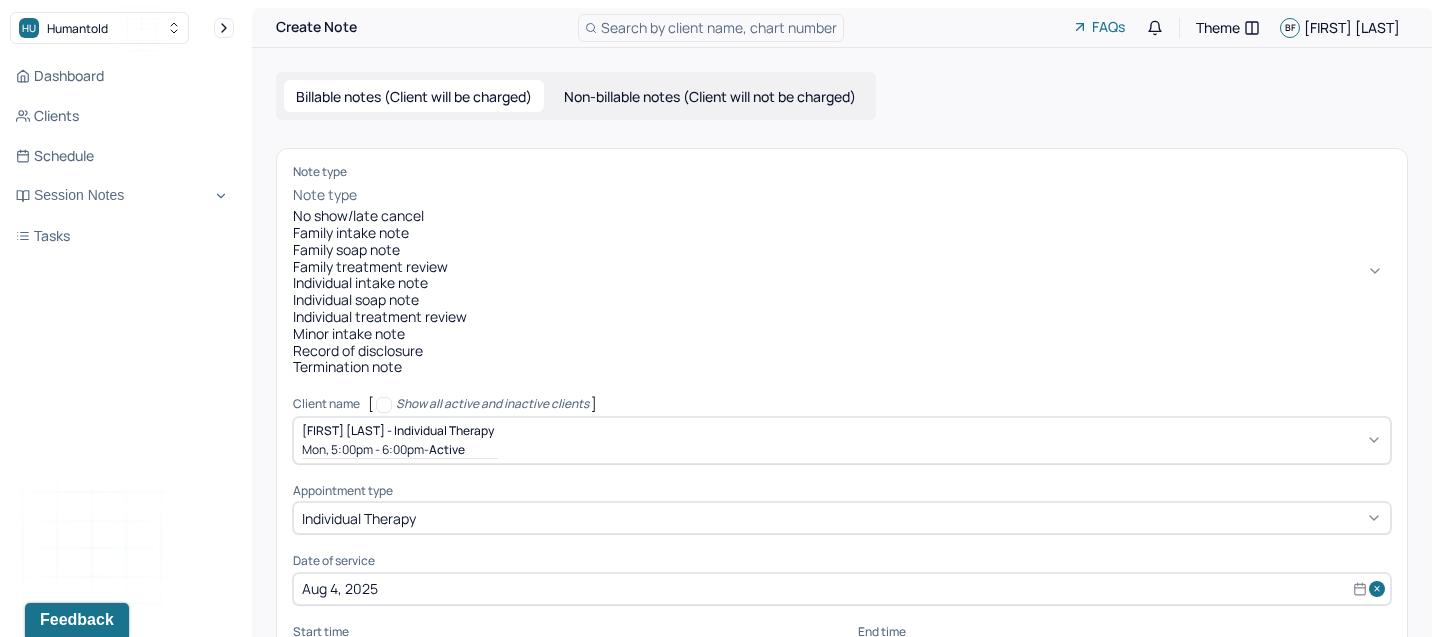 click at bounding box center [876, 195] 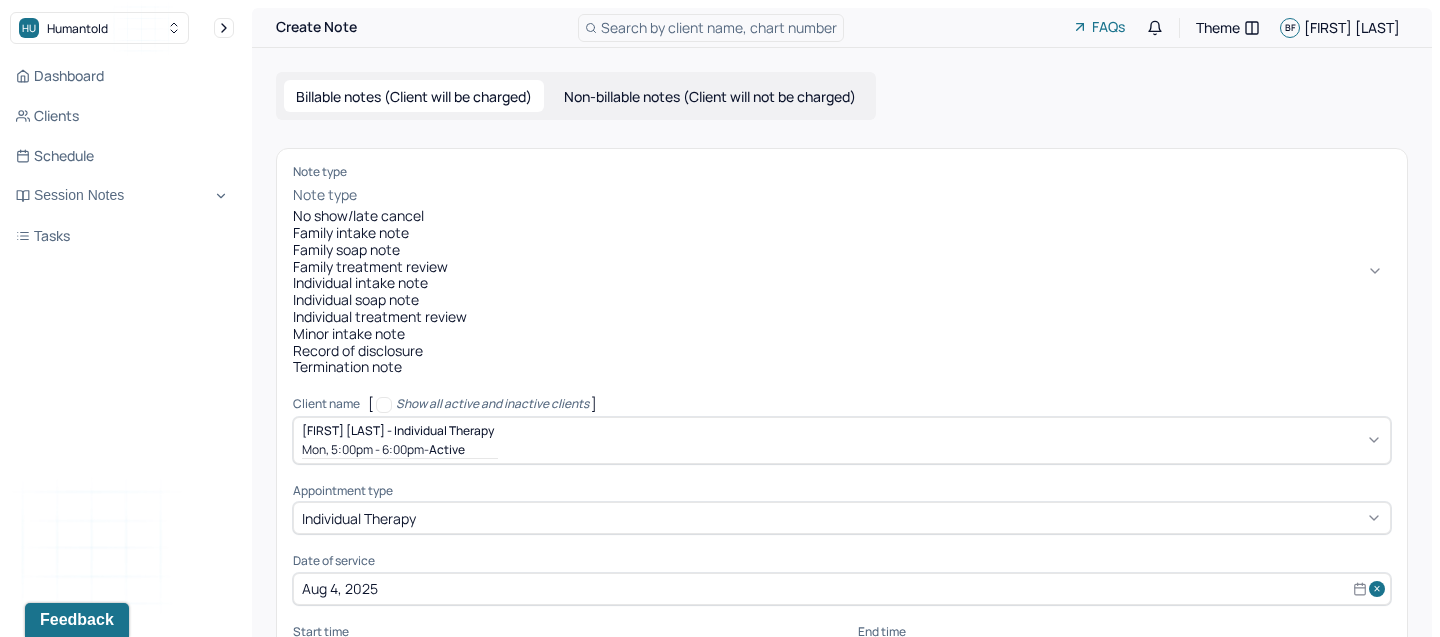 drag, startPoint x: 1340, startPoint y: 431, endPoint x: 1336, endPoint y: 544, distance: 113.07078 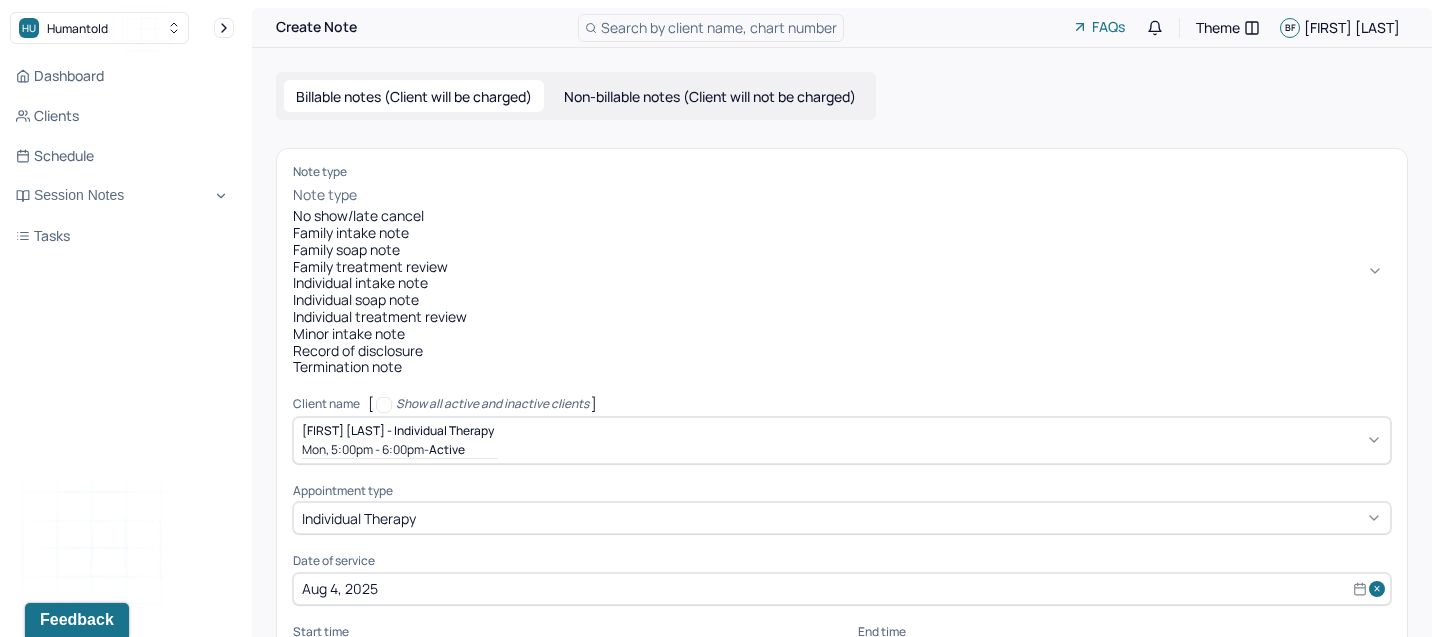 click on "Note type Termination note, 10 of 10. 10 results available. Use Up and Down to choose options, press Enter to select the currently focused option, press Escape to exit the menu, press Tab to select the option and exit the menu. Note type No show/late cancel Family intake note Family soap note Family treatment review Individual intake note Individual soap note Individual treatment review Minor intake note Record of disclosure Termination note Client name [ Show all active and inactive clients ] [FIRST] [LAST] - Individual therapy Mon, 5:00pm - 6:00pm - active Appointment type individual therapy Date of service Aug 4, 2025 Start time 17:00 End time 18:00 Continue" at bounding box center [842, 446] 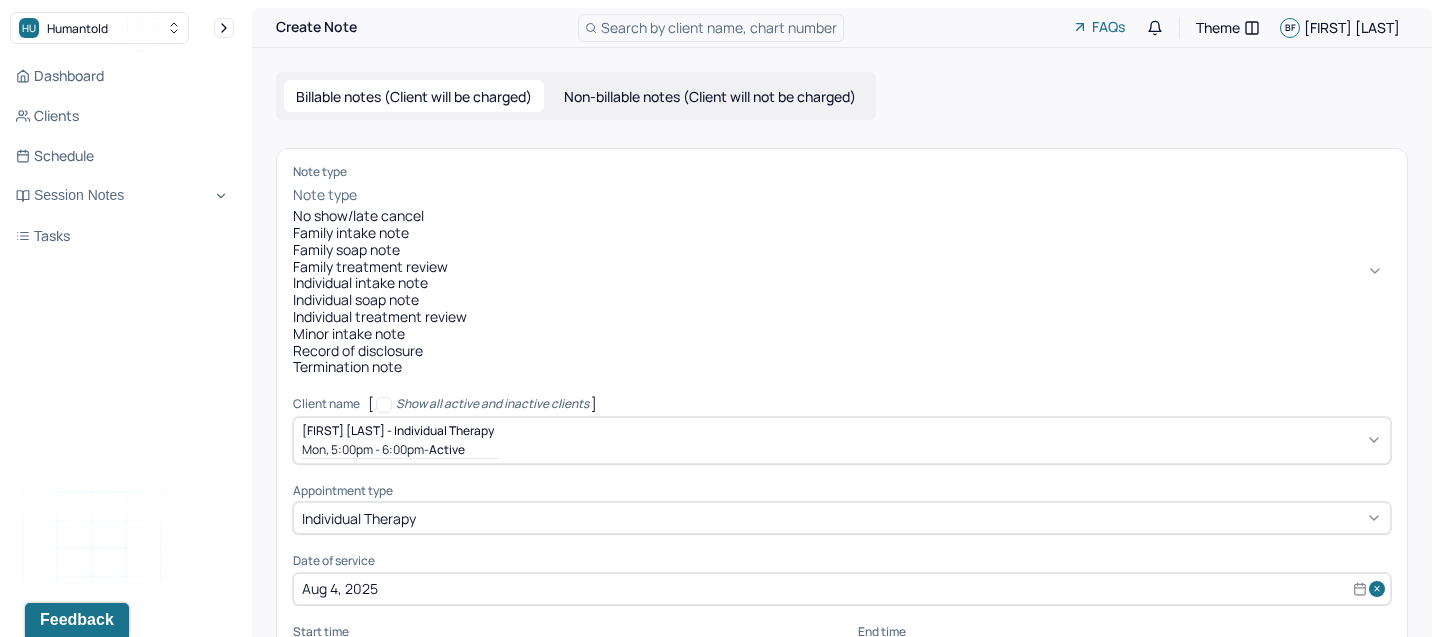 click on "Individual soap note" at bounding box center (842, 300) 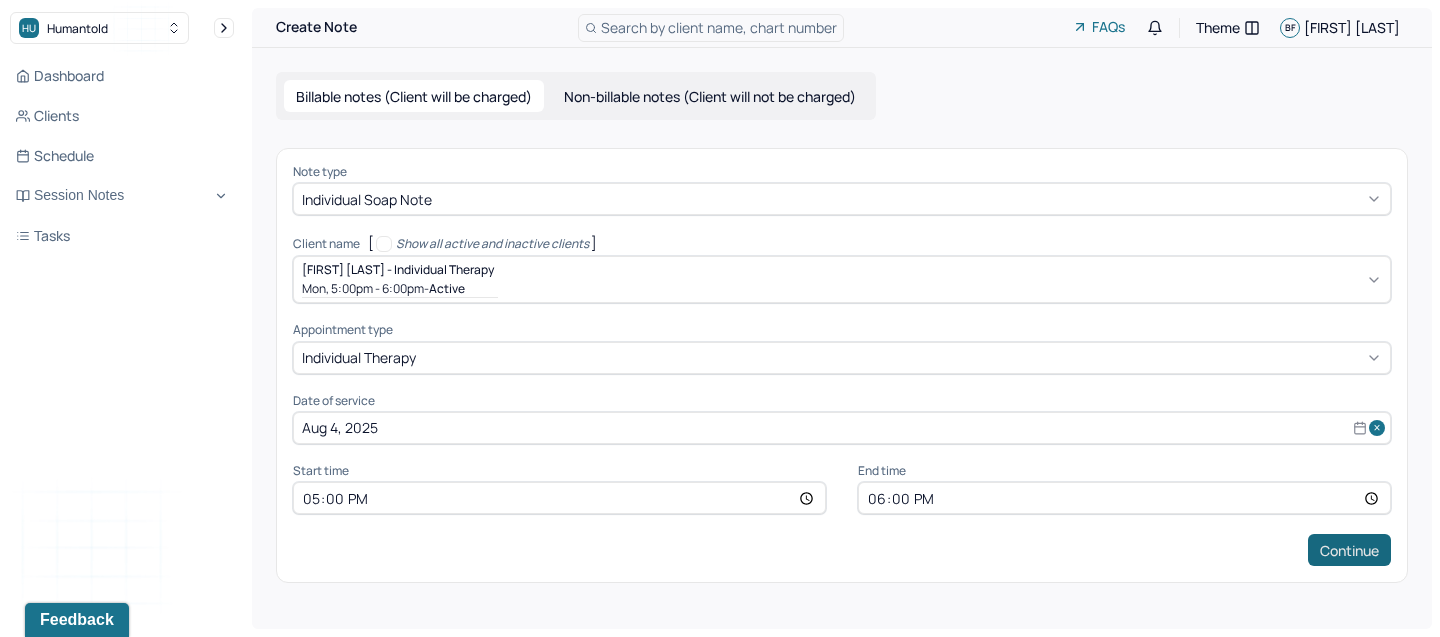 click on "Continue" at bounding box center (1349, 550) 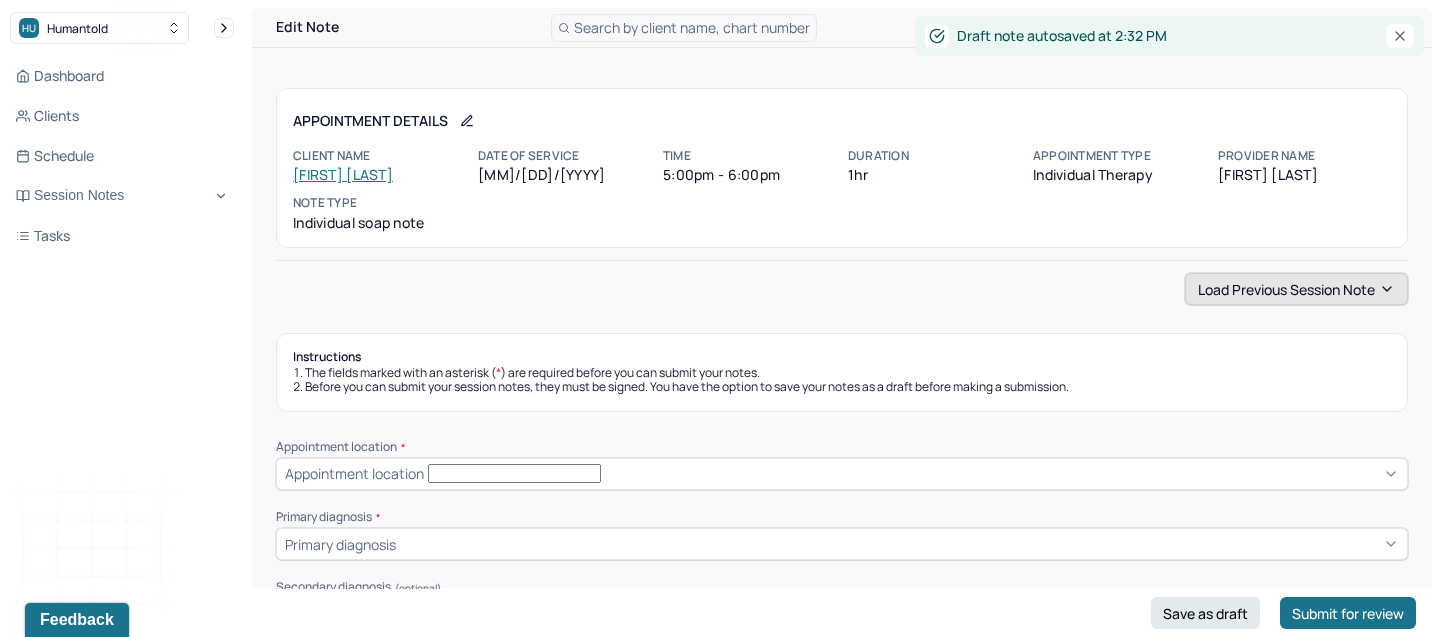 click on "Load previous session note" at bounding box center (1296, 289) 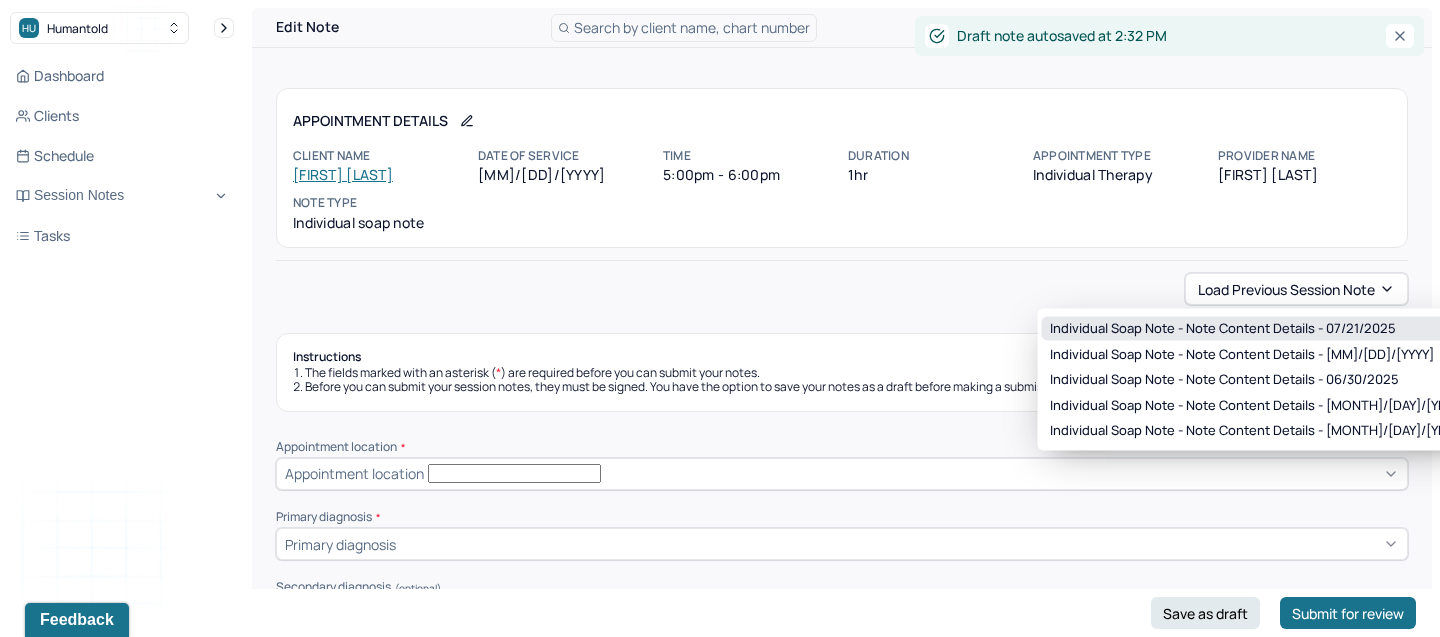 click on "Individual soap note   - Note content Details -   07/21/2025" at bounding box center [1223, 329] 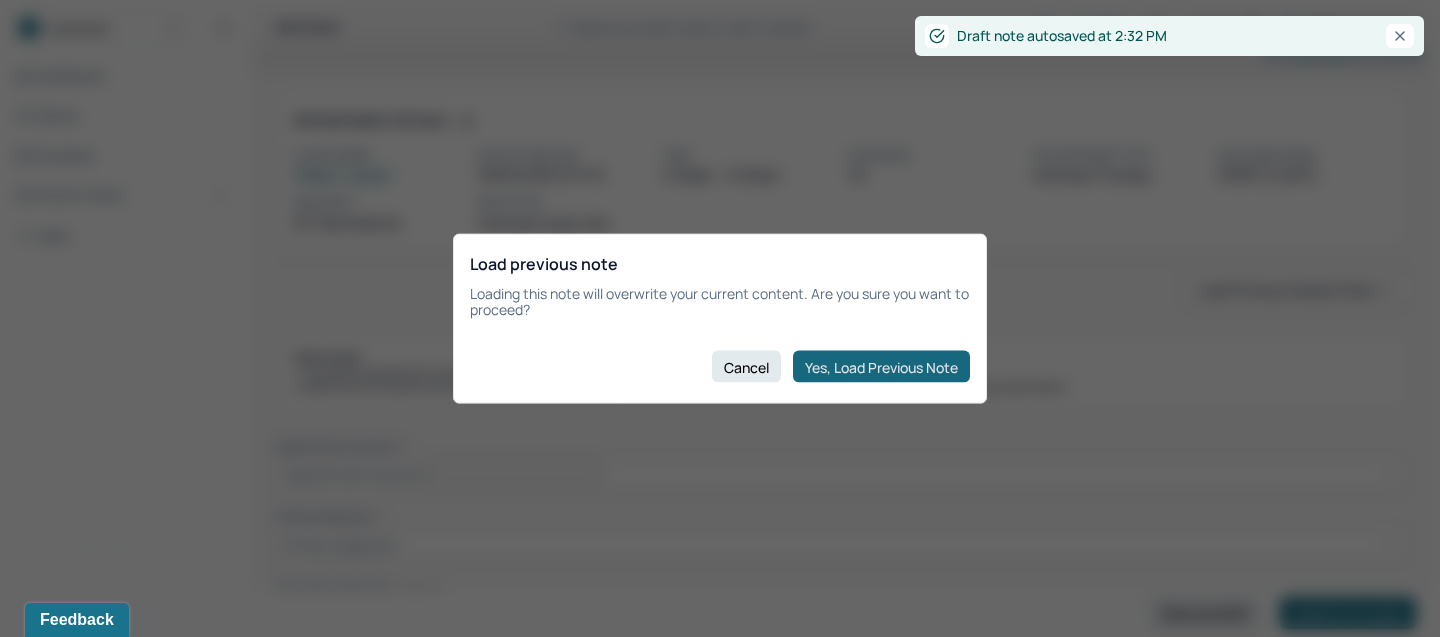 click on "Yes, Load Previous Note" at bounding box center [881, 367] 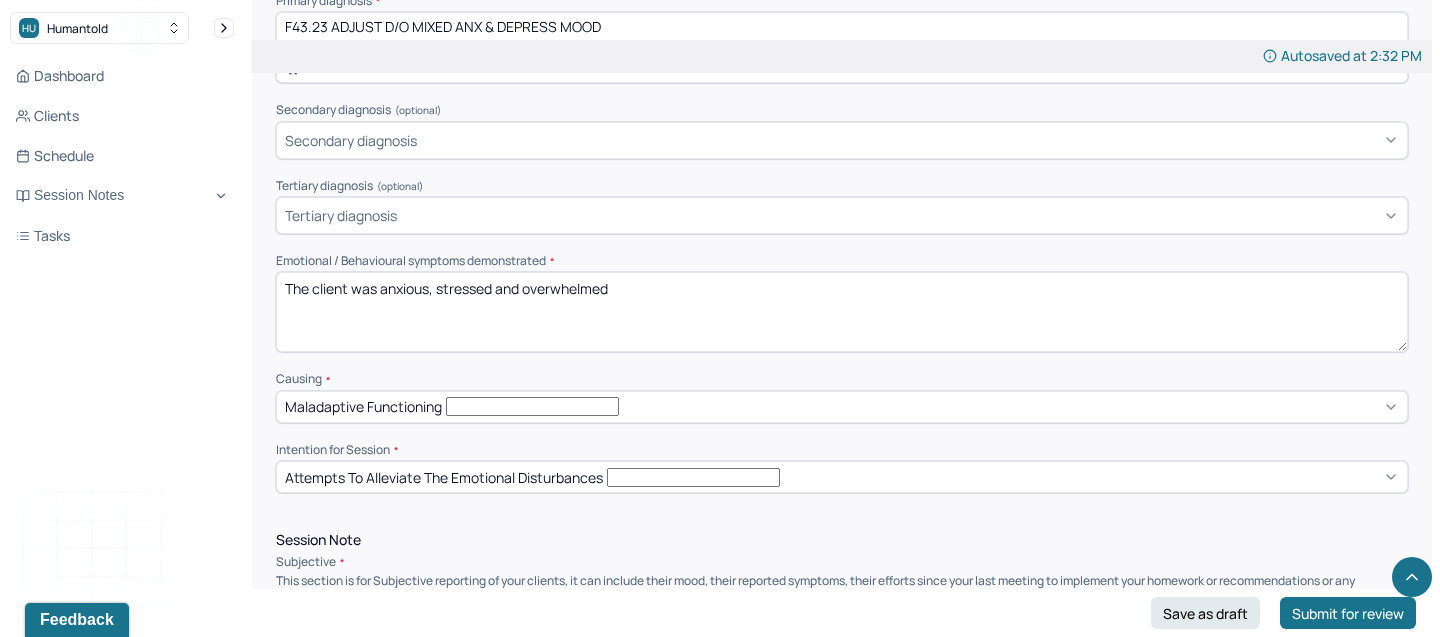 scroll, scrollTop: 754, scrollLeft: 0, axis: vertical 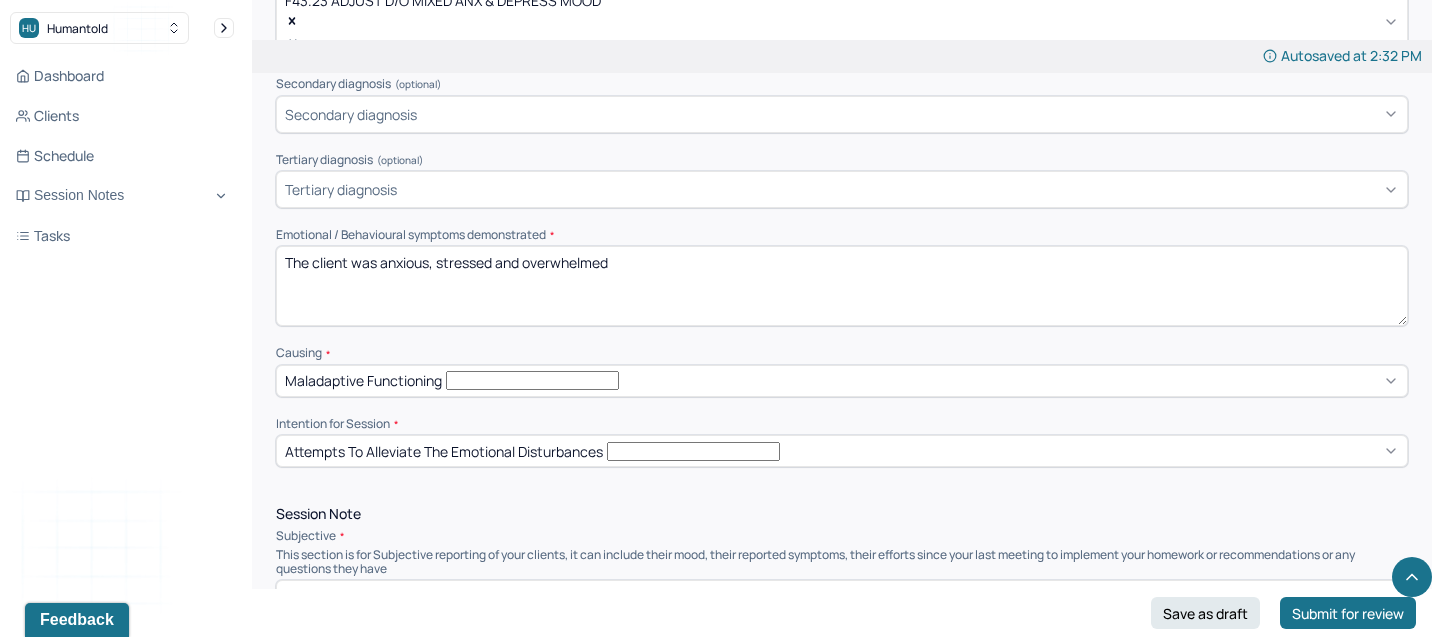 click on "The client was anxious, stressed and overwhelmed" at bounding box center (842, 286) 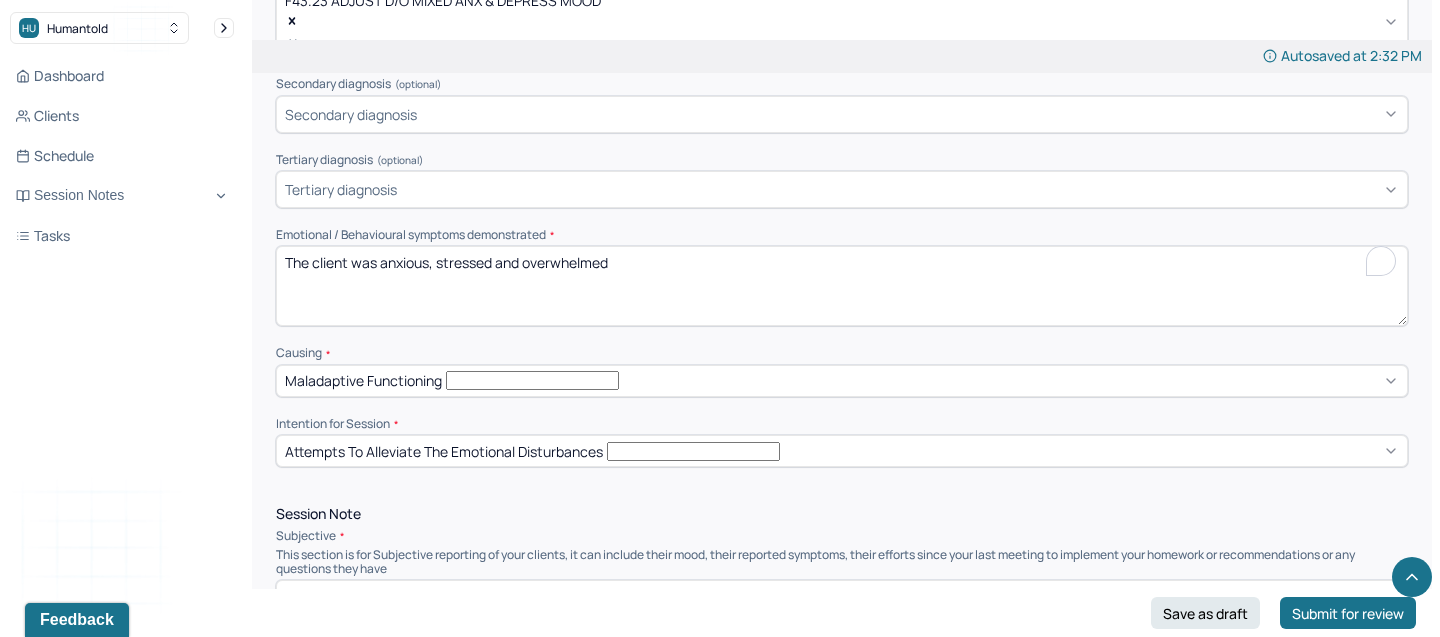 click on "The client was anxious, stressed and overwhelmed" at bounding box center (842, 286) 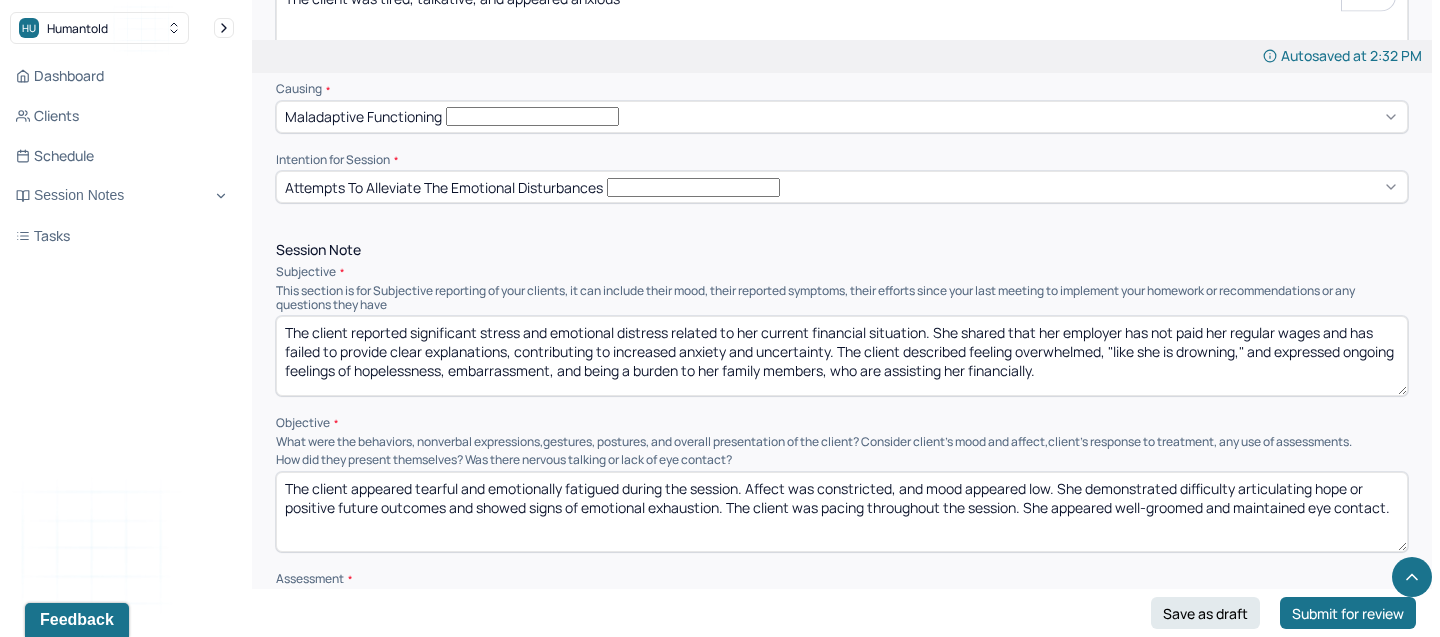 scroll, scrollTop: 1043, scrollLeft: 0, axis: vertical 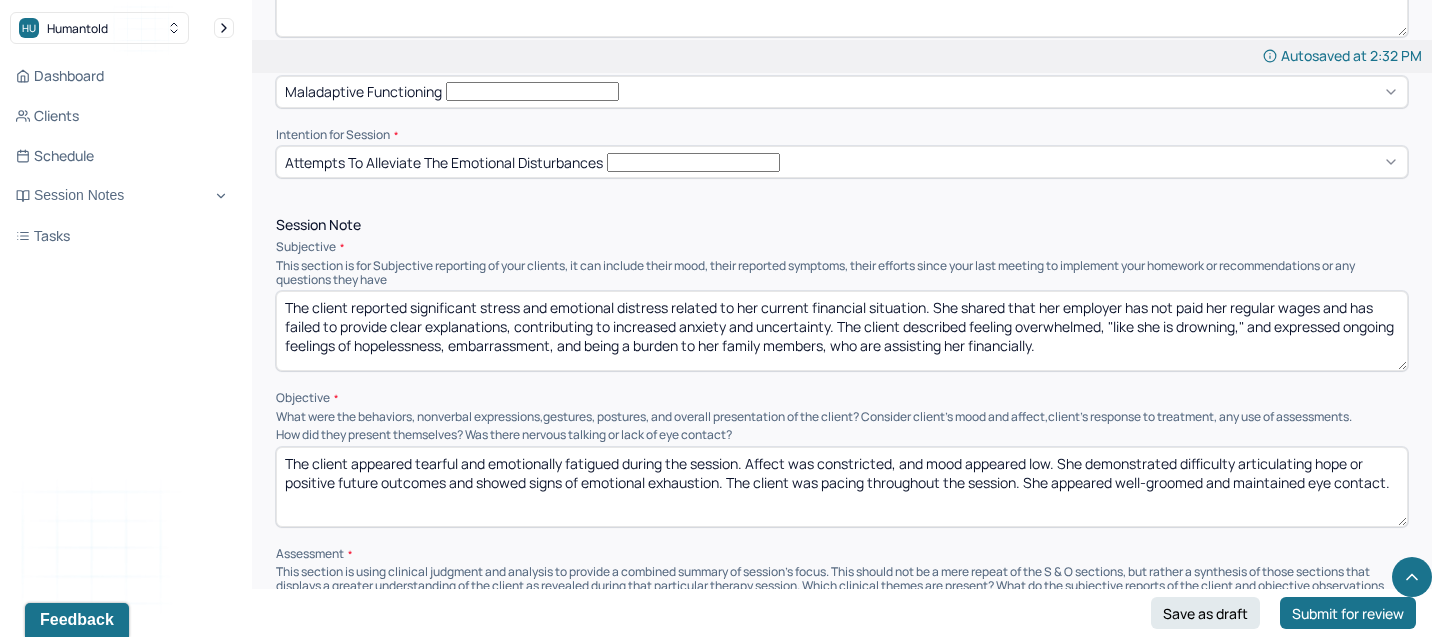 type on "The client was tired, talkative, and appeared anxious" 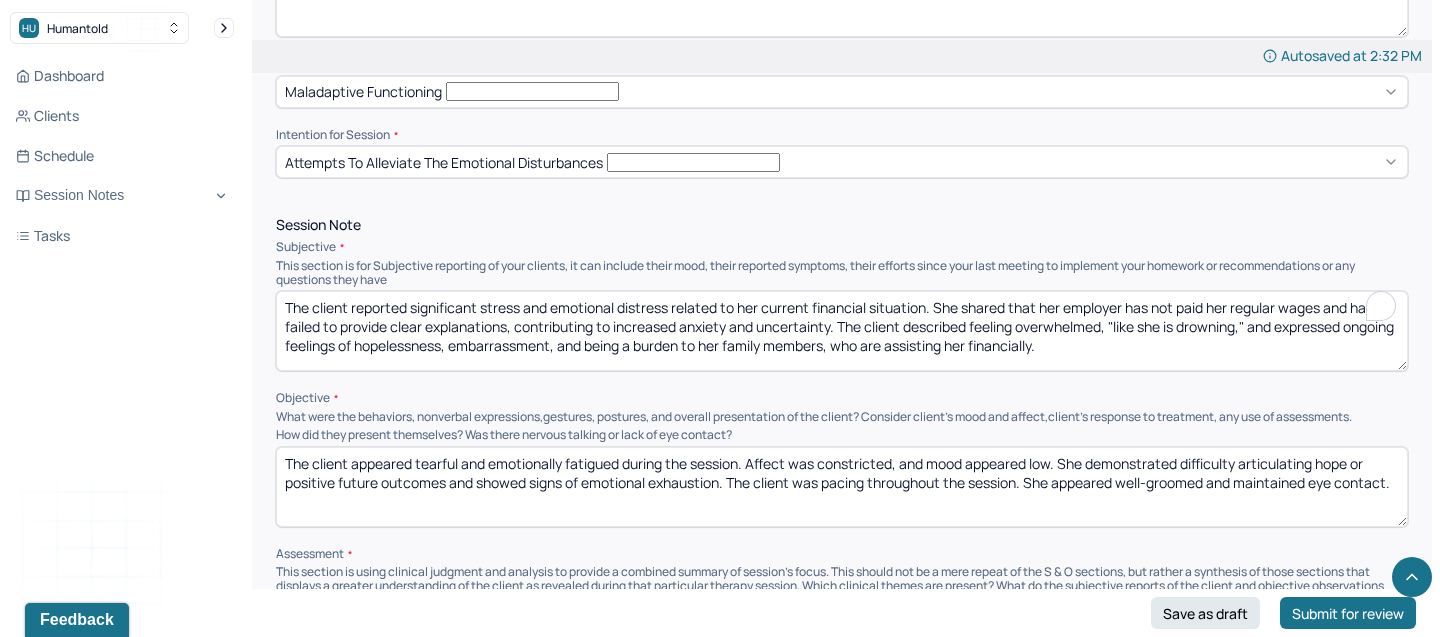 click on "The client reported significant stress and emotional distress related to her current financial situation. She shared that her employer has not paid her regular wages and has failed to provide clear explanations, contributing to increased anxiety and uncertainty. The client described feeling overwhelmed, "like she is drowning," and expressed ongoing feelings of hopelessness, embarrassment, and being a burden to her family members, who are assisting her financially." at bounding box center (842, 331) 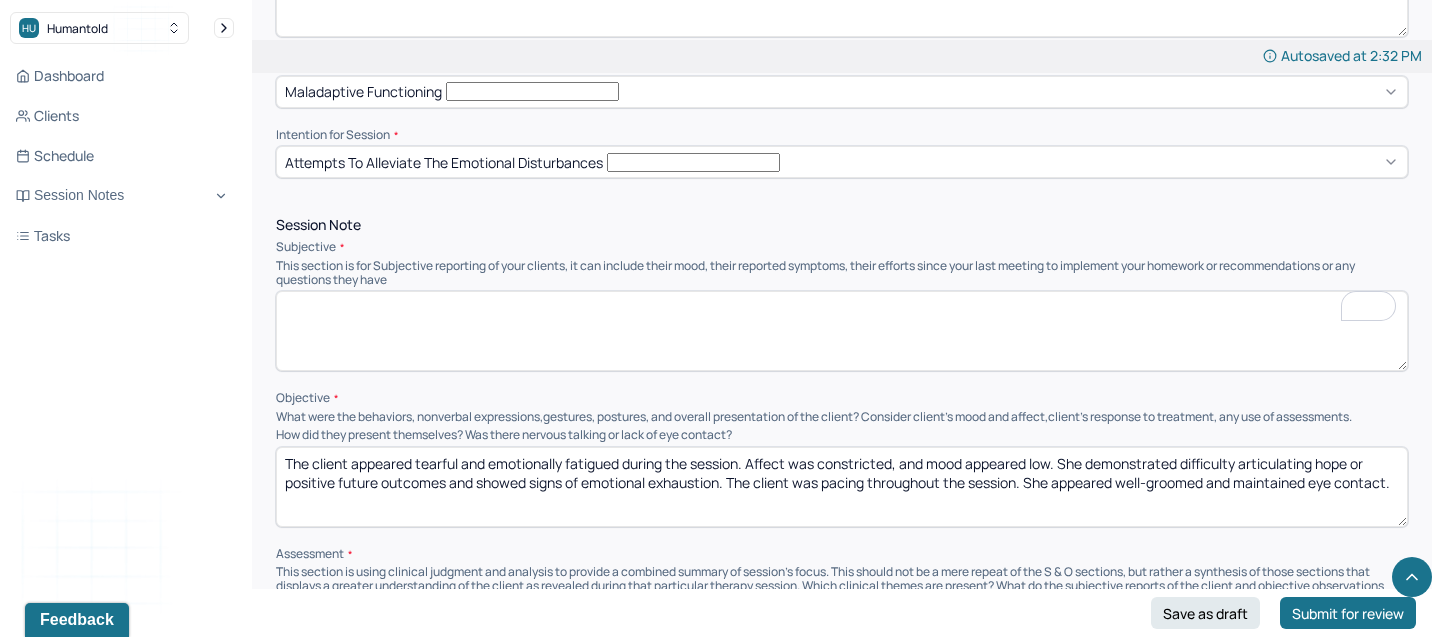 paste on "The client reports feeling overwhelmed due to ongoing financial difficulties, which she identifies as a major source of stress and anxiety. She describes experiencing persistent feelings of hopelessness and difficulty maintaining a sense of optimism about her future. The client notes struggles with self-motivation, concentration, and completing daily tasks." 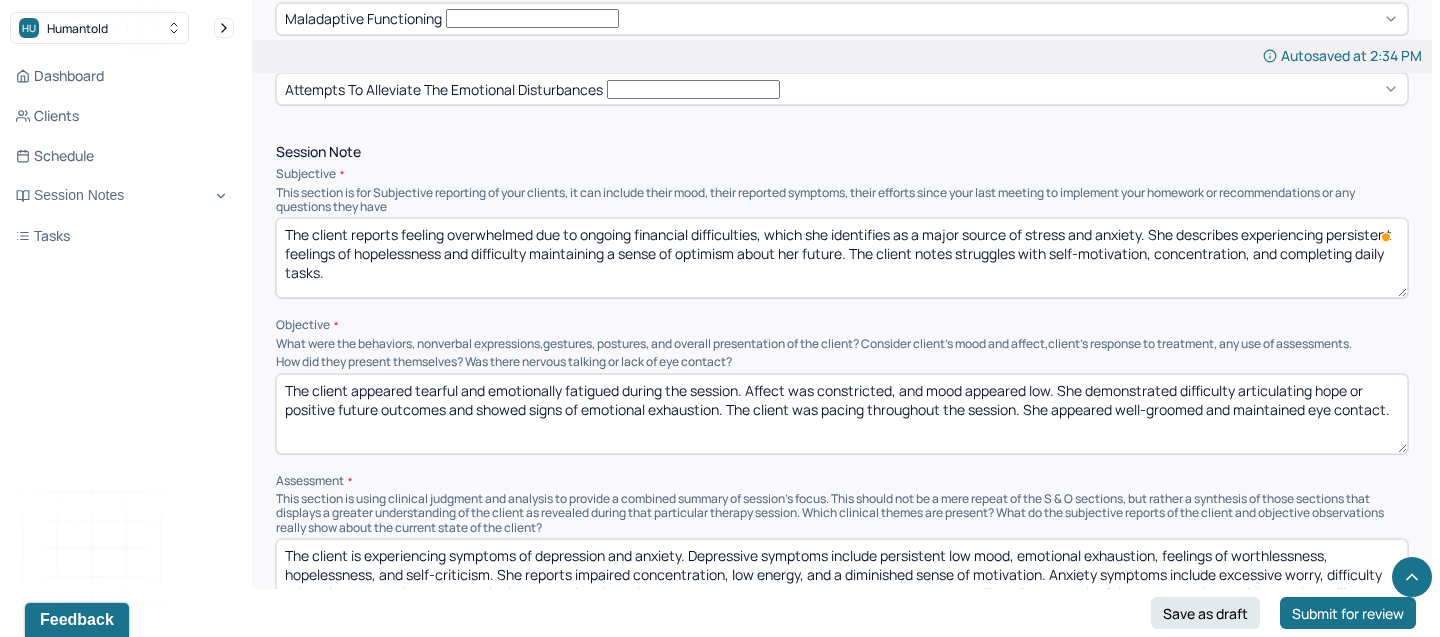 scroll, scrollTop: 1127, scrollLeft: 0, axis: vertical 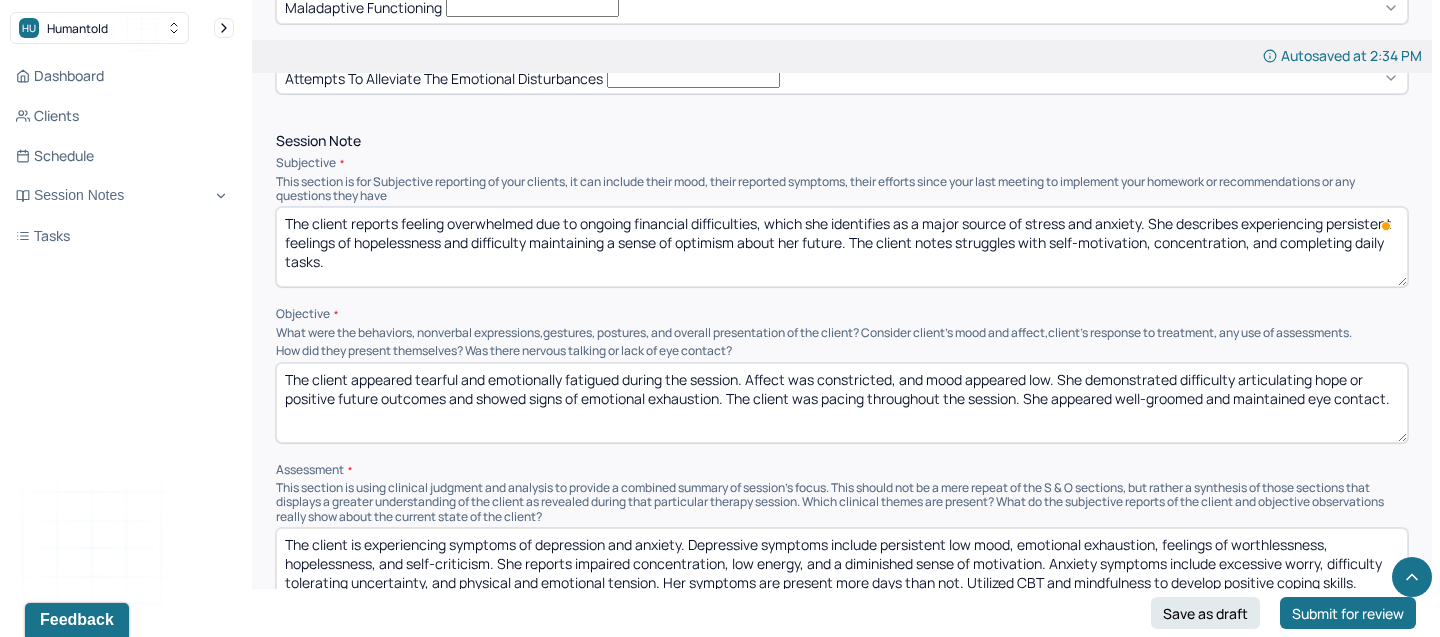 type on "The client reports feeling overwhelmed due to ongoing financial difficulties, which she identifies as a major source of stress and anxiety. She describes experiencing persistent feelings of hopelessness and difficulty maintaining a sense of optimism about her future. The client notes struggles with self-motivation, concentration, and completing daily tasks." 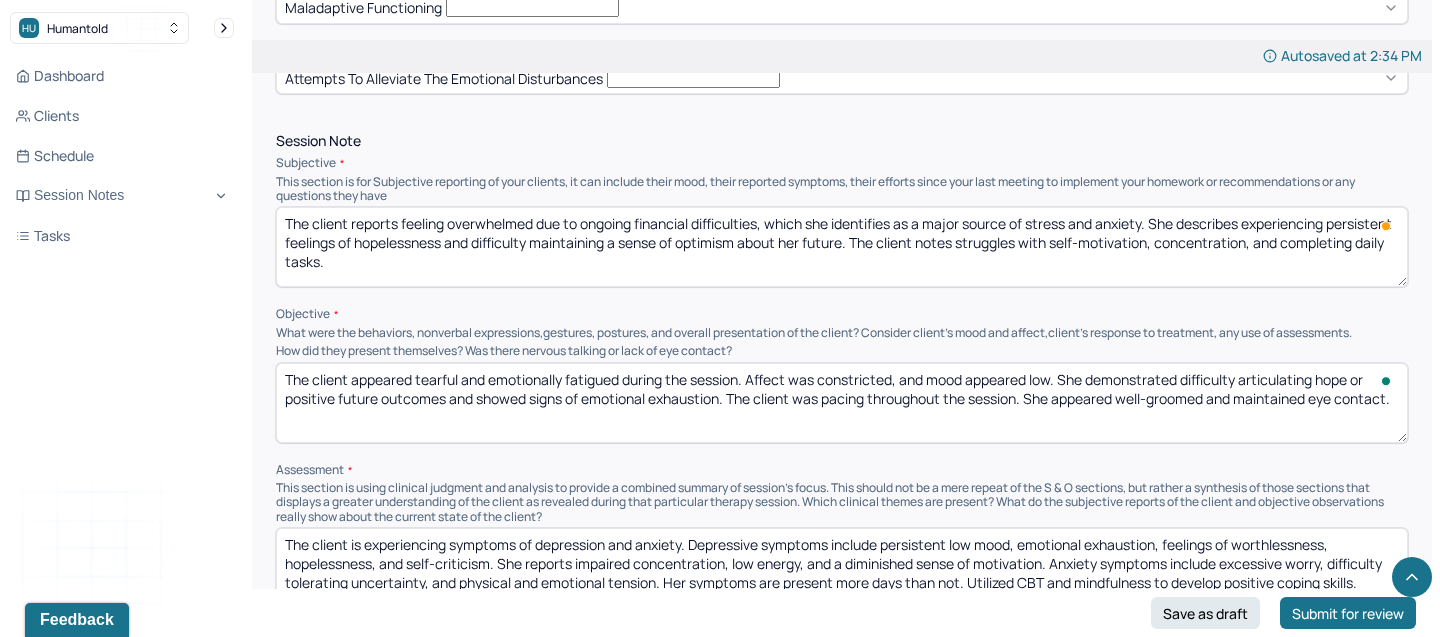 click on "The client appeared tearful and emotionally fatigued during the session. Affect was constricted, and mood appeared low. She demonstrated difficulty articulating hope or positive future outcomes and showed signs of emotional exhaustion. The client was pacing throughout the session. She appeared well-groomed and maintained eye contact." at bounding box center (842, 403) 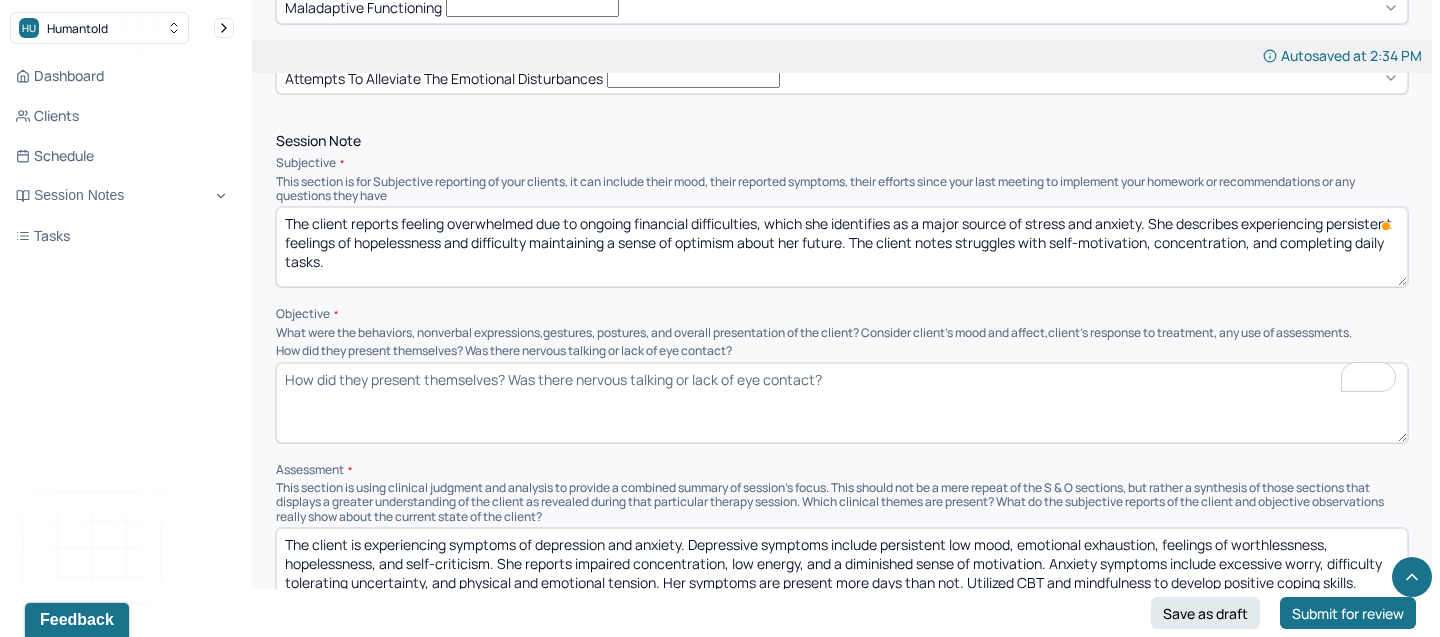 paste on "The client presented with appropriate attire but showed visible signs of emotional distress. Her affect was flat, and her posture was slouched throughout the session. She maintained limited eye contact and spoke in a quiet, subdued tone. Thought processes were coherent but slowed." 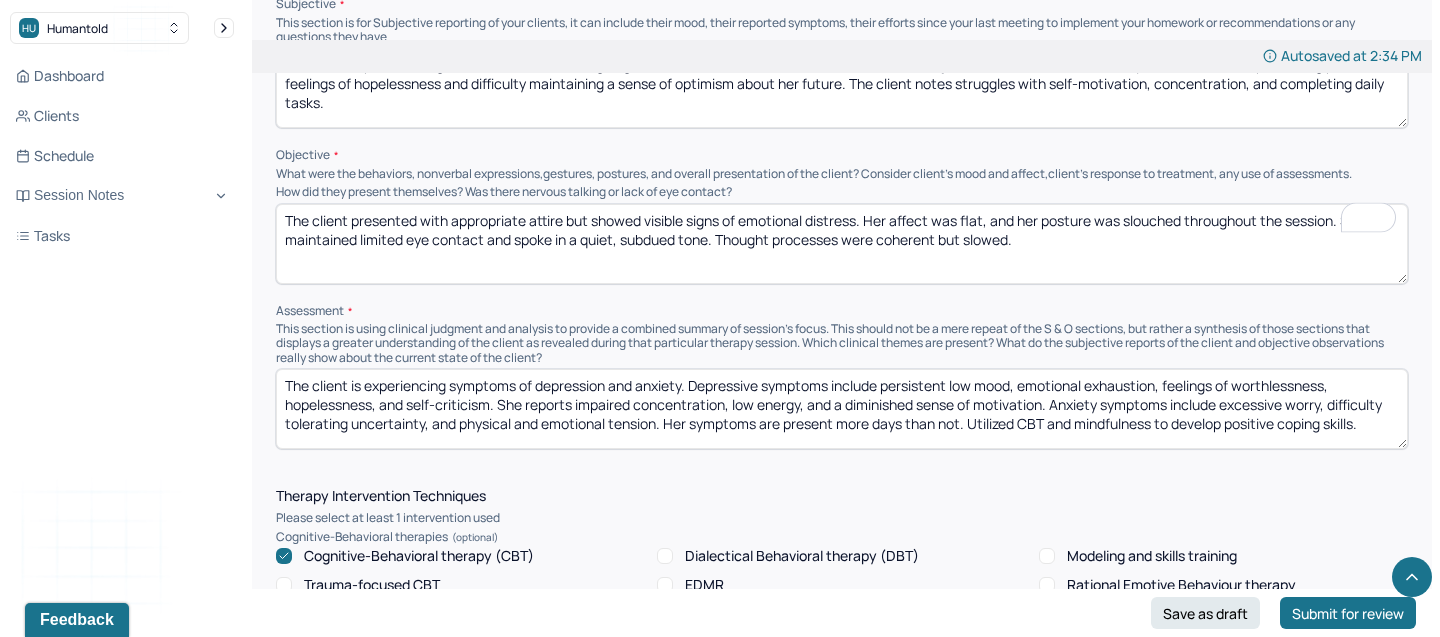 scroll, scrollTop: 1287, scrollLeft: 0, axis: vertical 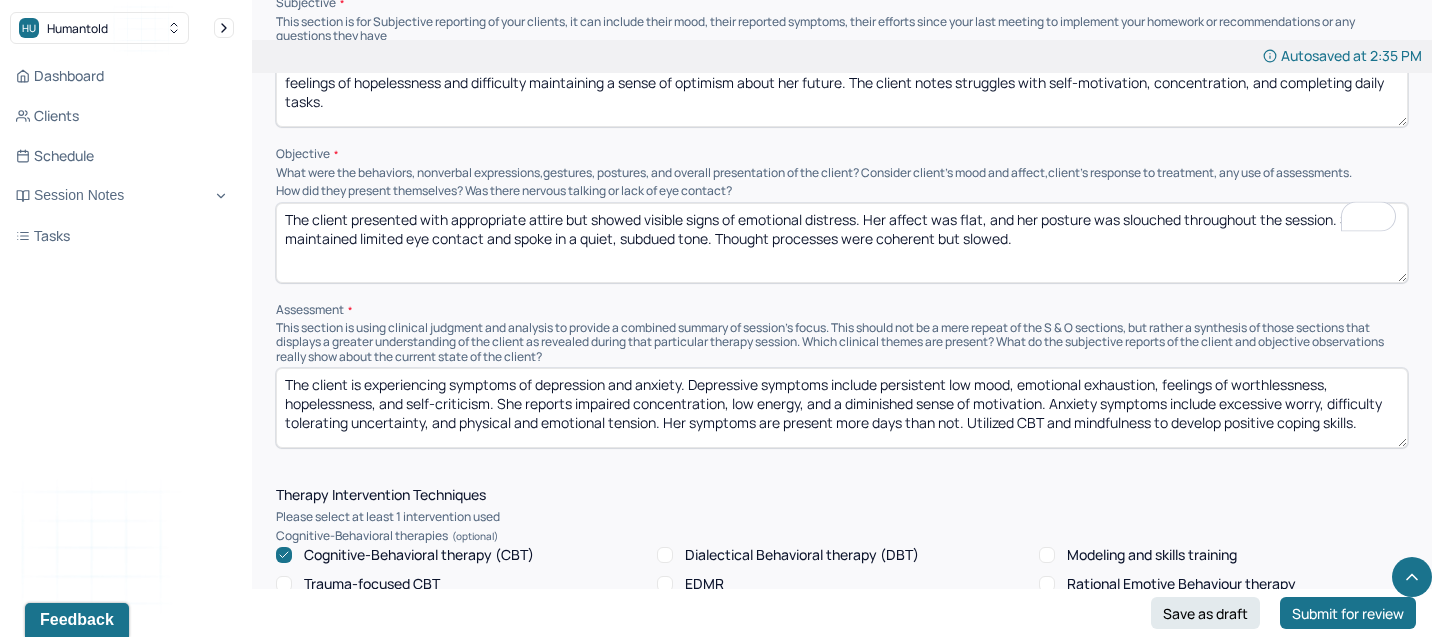 type on "The client presented with appropriate attire but showed visible signs of emotional distress. Her affect was flat, and her posture was slouched throughout the session. She maintained limited eye contact and spoke in a quiet, subdued tone. Thought processes were coherent but slowed." 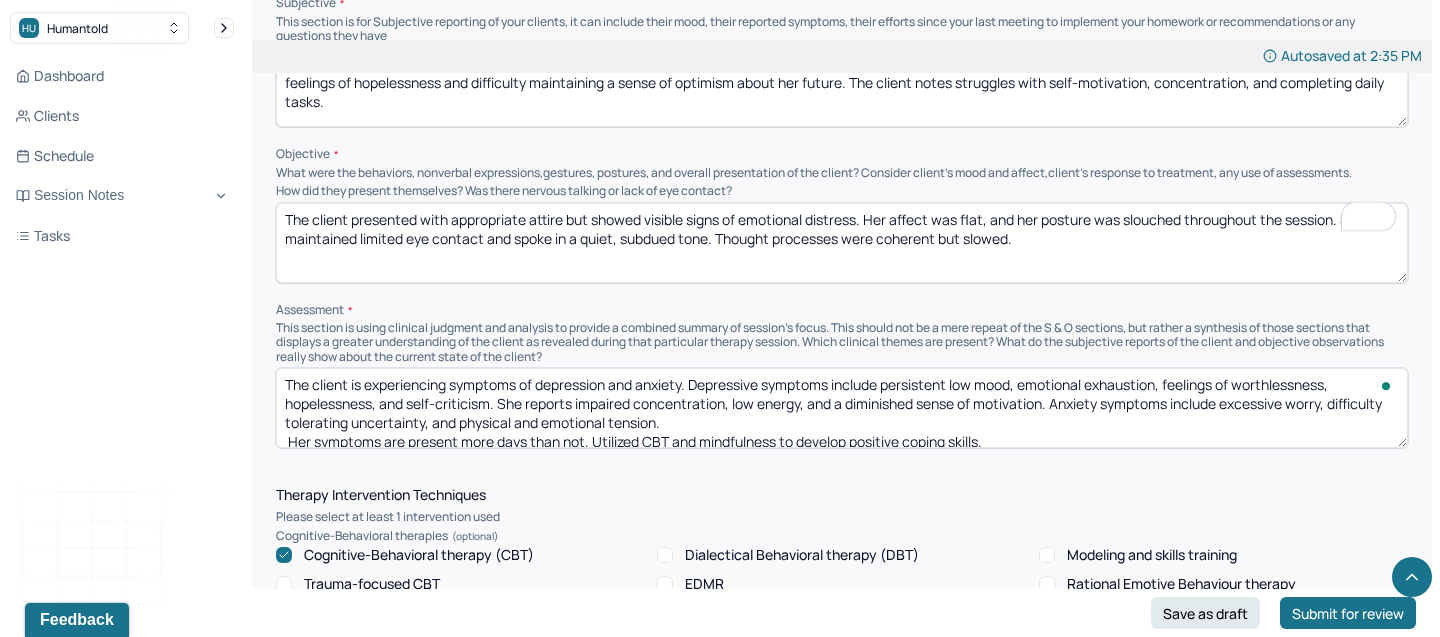 scroll, scrollTop: 3, scrollLeft: 0, axis: vertical 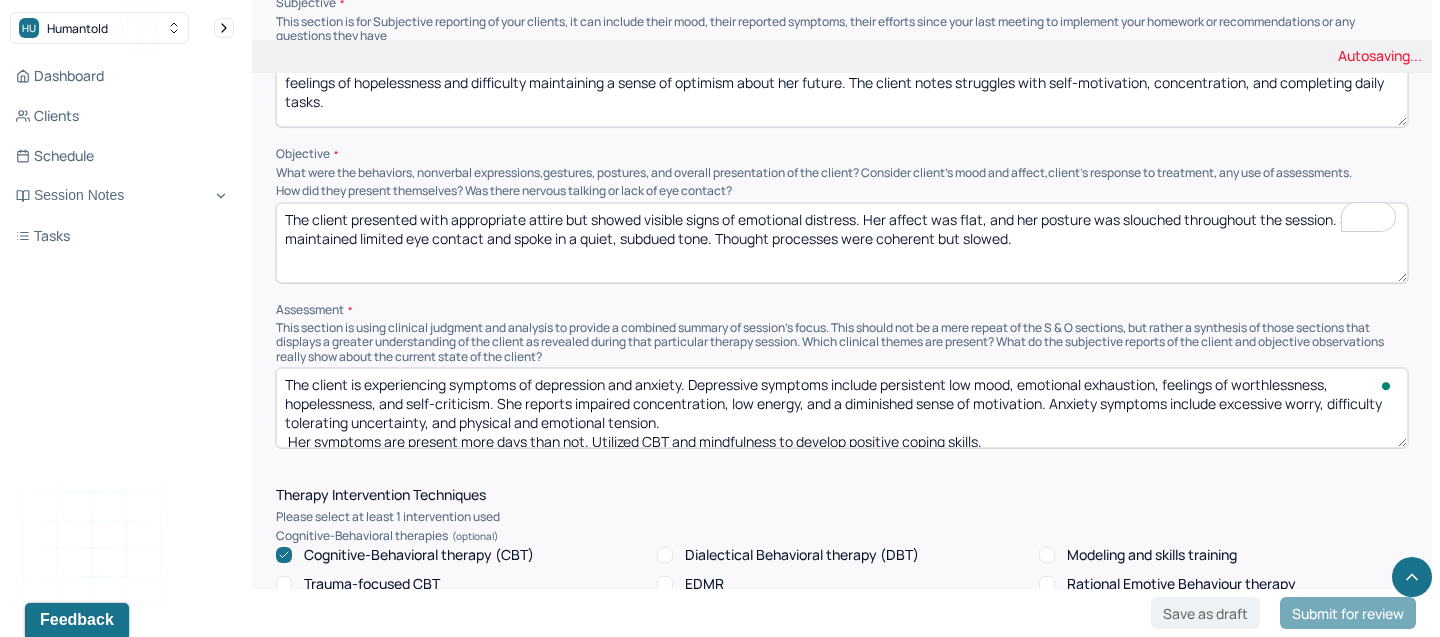 drag, startPoint x: 682, startPoint y: 384, endPoint x: 300, endPoint y: 318, distance: 387.65964 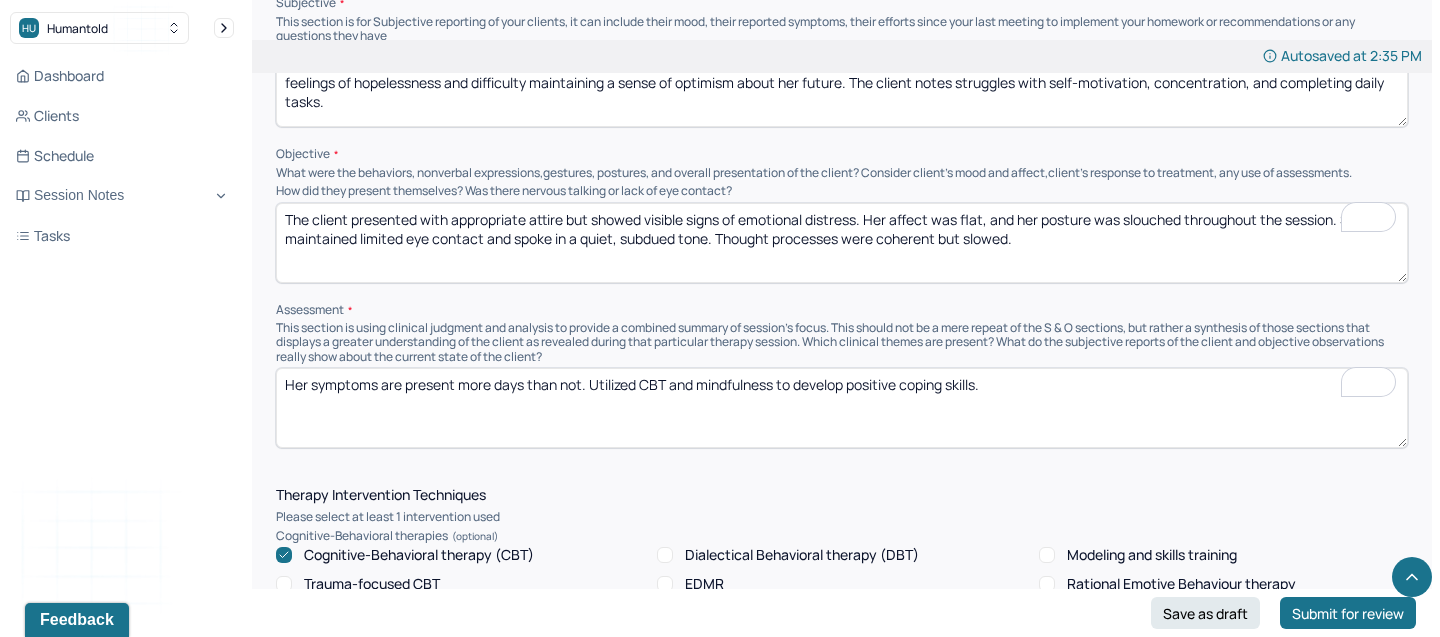 paste on "The client is experiencing high levels of anxiety and stress related to financial instability. Presenting symptoms are consistent with generalized anxiety and depressive features, including low motivation, impaired concentration, and a sense of hopelessness. These symptoms are significantly impacting her ability to manage daily responsibilities and maintain emotional well-being." 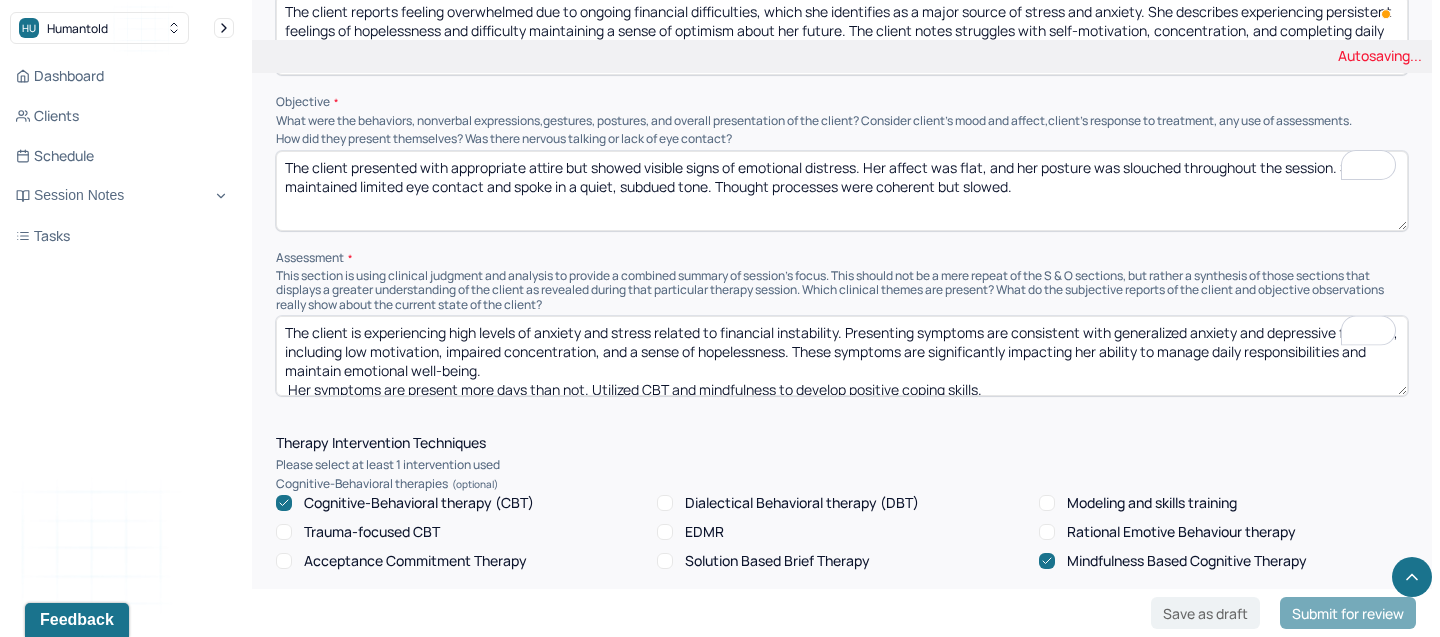 scroll, scrollTop: 1368, scrollLeft: 0, axis: vertical 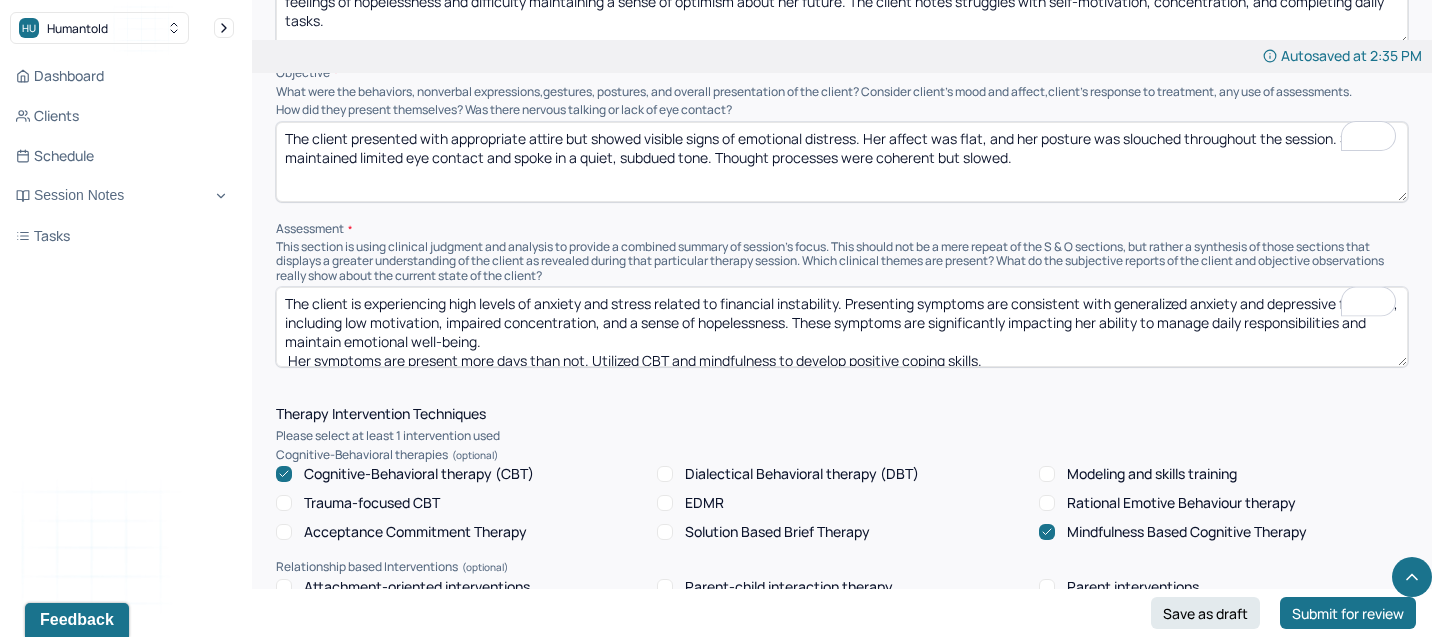click on "Her symptoms are present more days than not. Utilized CBT and mindfulness to develop positive coping skills." at bounding box center (842, 327) 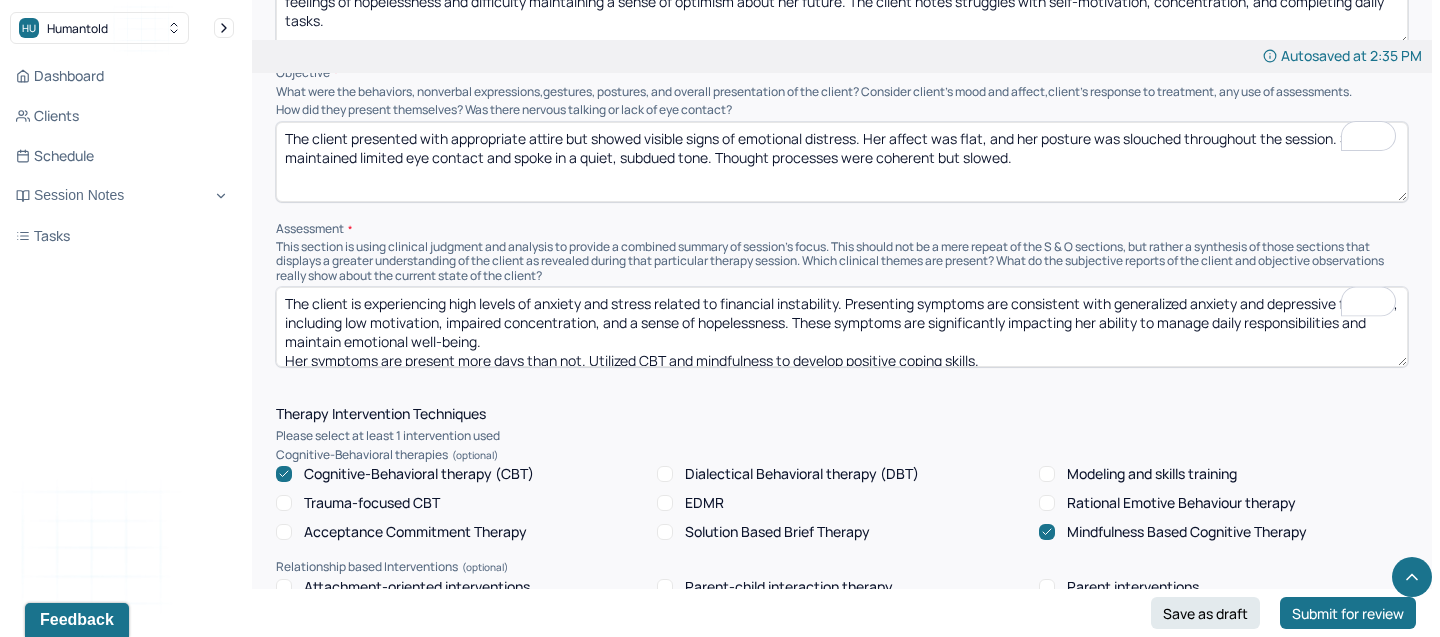scroll, scrollTop: 3, scrollLeft: 0, axis: vertical 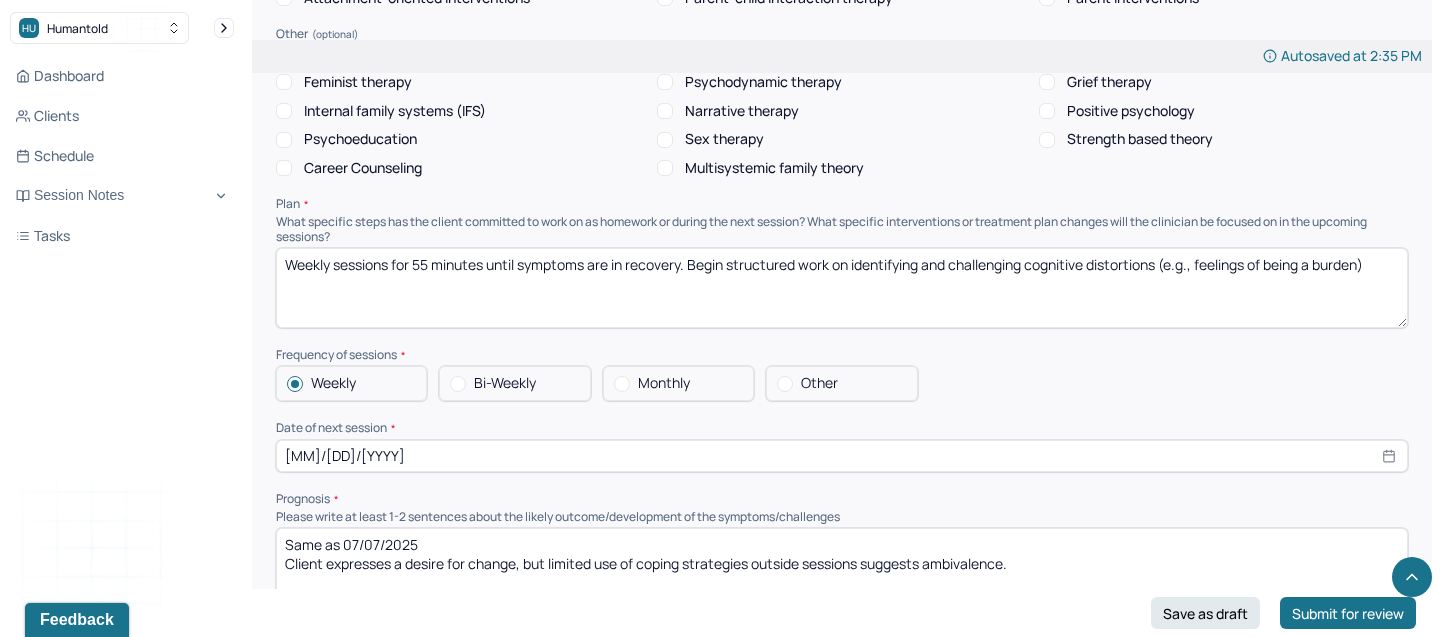 type on "The client is experiencing high levels of anxiety and stress related to financial instability. Presenting symptoms are consistent with generalized anxiety and depressive features, including low motivation, impaired concentration, and a sense of hopelessness. These symptoms are significantly impacting her ability to manage daily responsibilities and maintain emotional well-being. Her symptoms are present more days than not. Utilized CBT and mindfulness to develop positive coping skills." 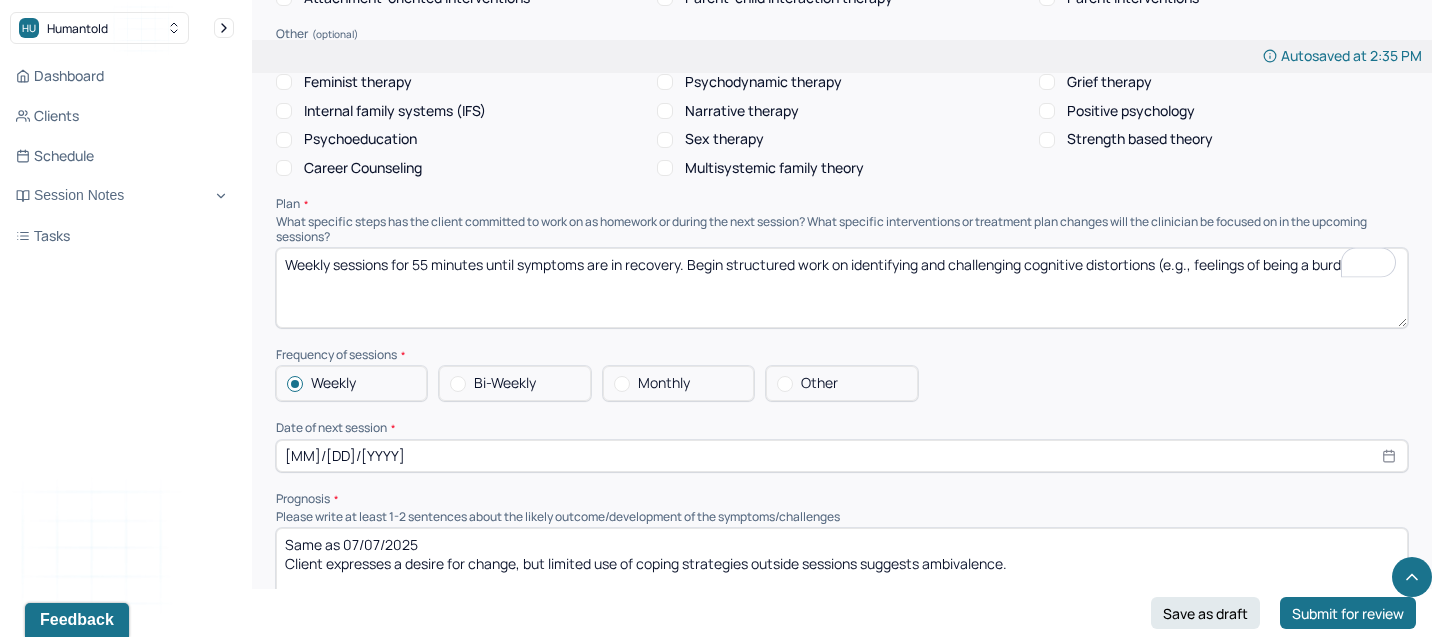 drag, startPoint x: 689, startPoint y: 227, endPoint x: 1230, endPoint y: 259, distance: 541.94556 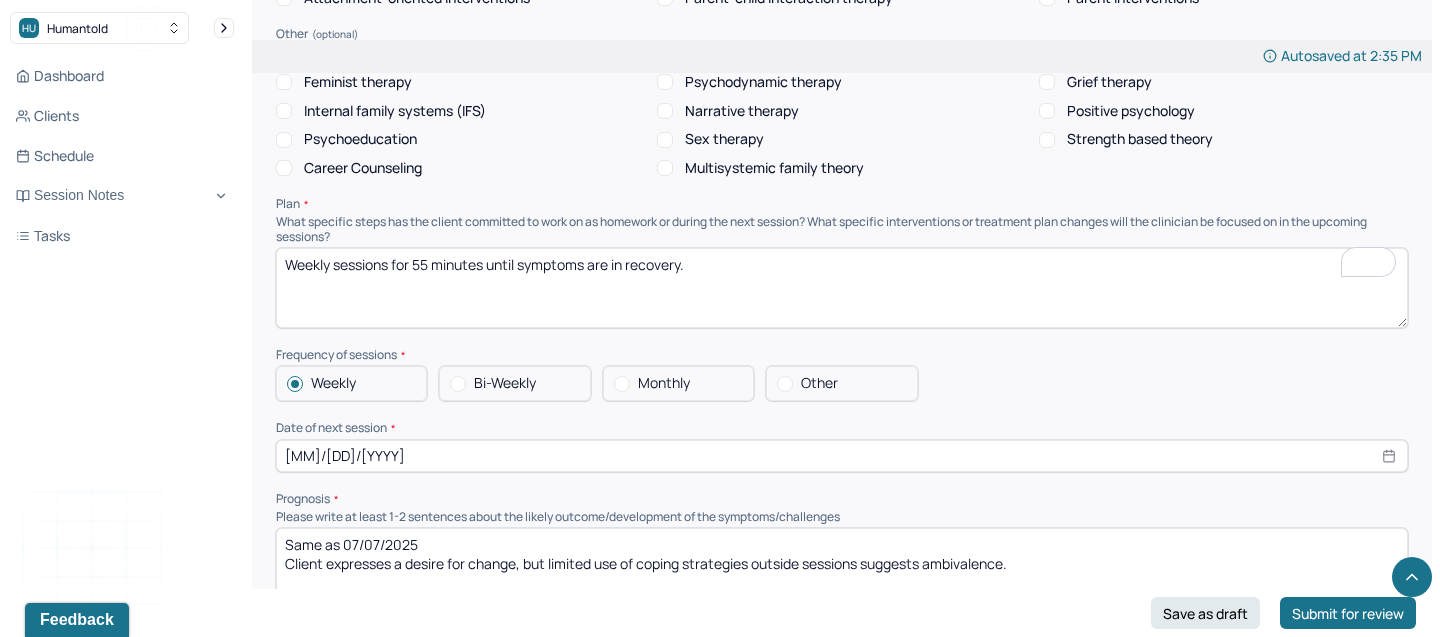 paste on "Continue with weekly individual therapy sessions to address anxiety, mood, and coping strategies." 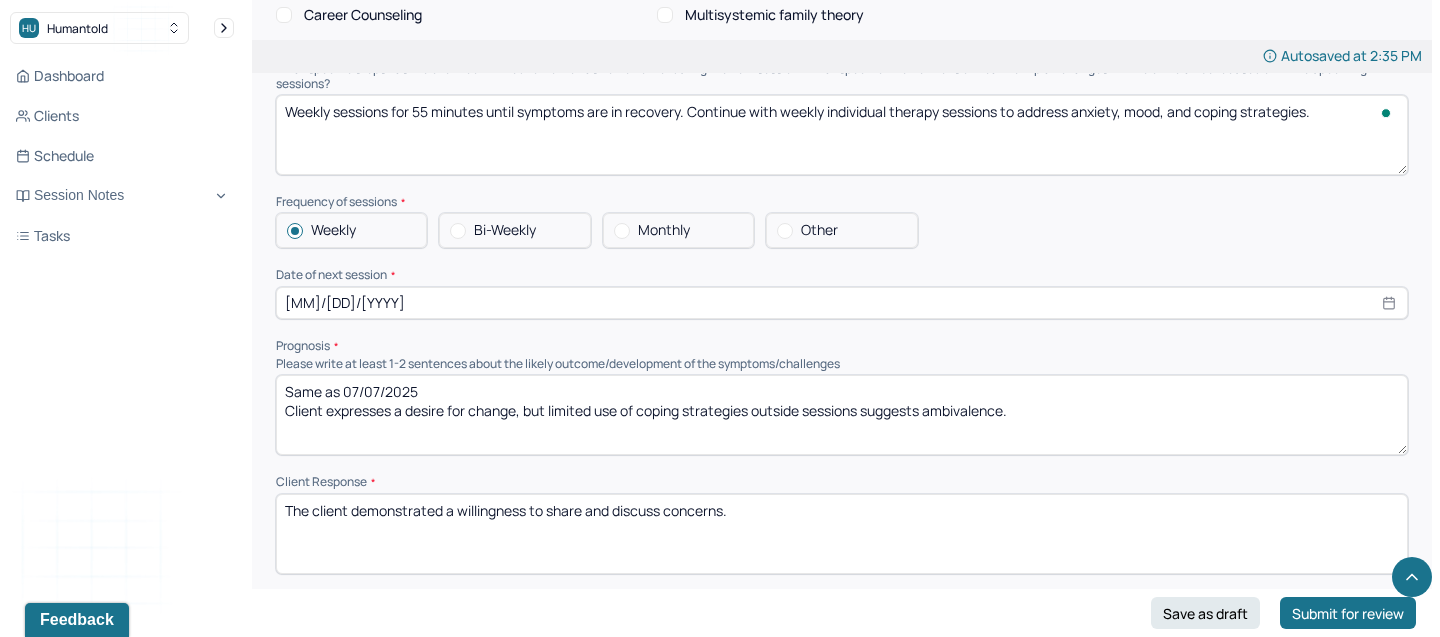 scroll, scrollTop: 2120, scrollLeft: 0, axis: vertical 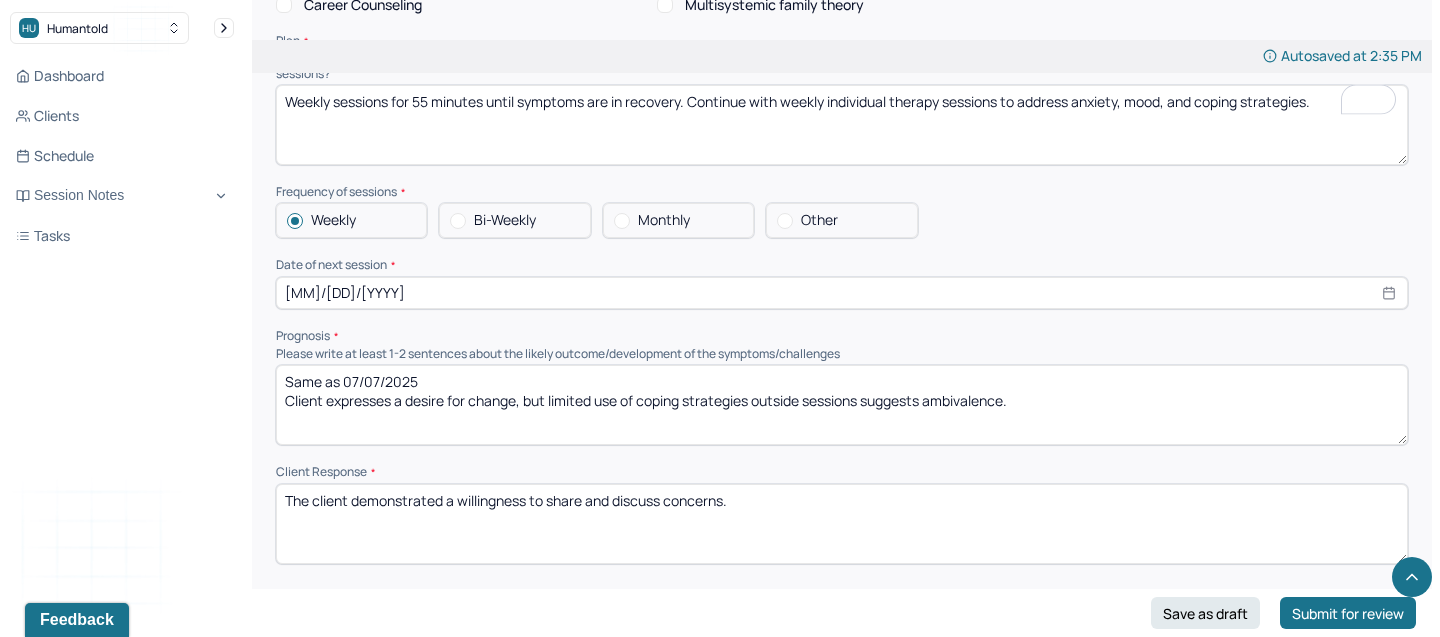 type on "Weekly sessions for 55 minutes until symptoms are in recovery. Continue with weekly individual therapy sessions to address anxiety, mood, and coping strategies." 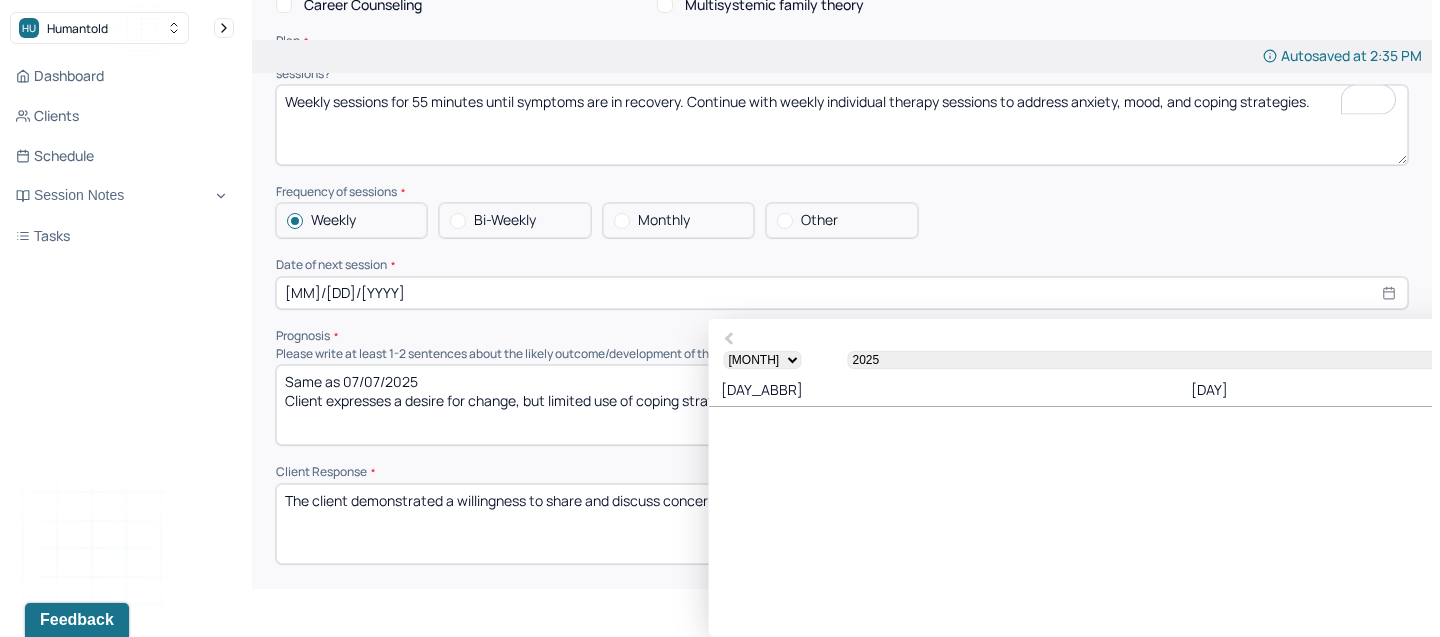 click on "[AGE]" at bounding box center (2070, 503) 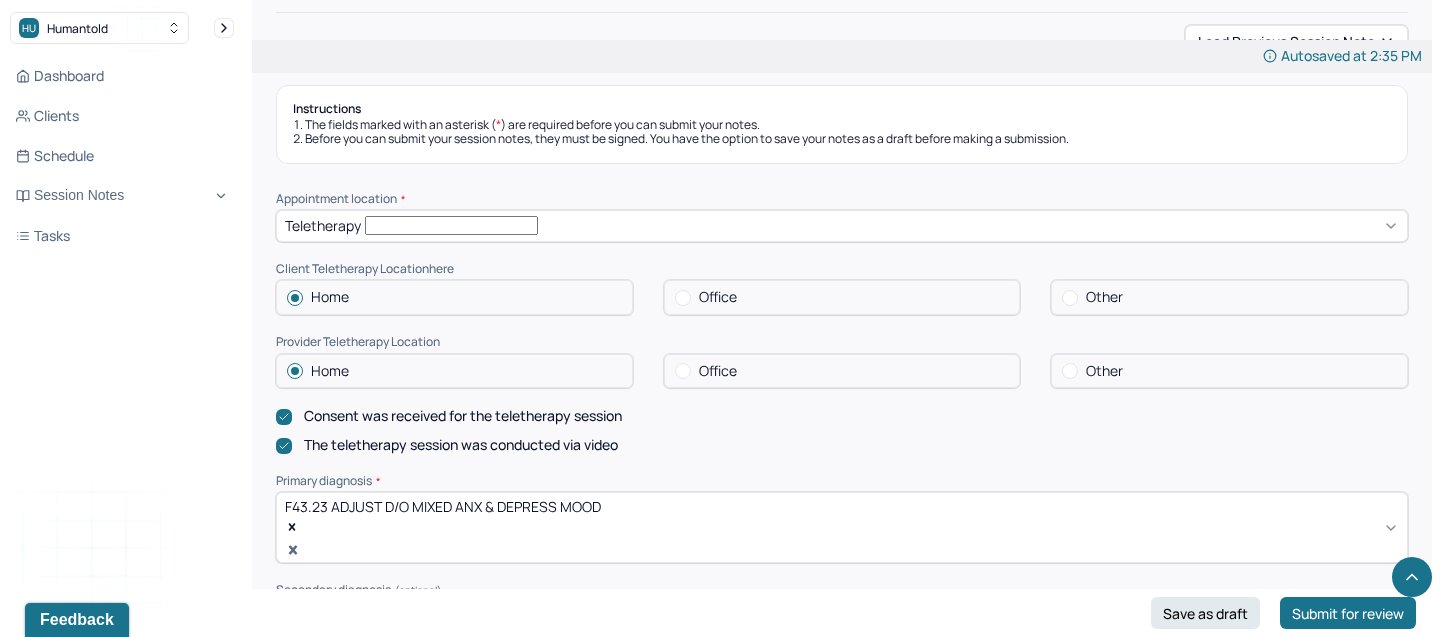 scroll, scrollTop: 0, scrollLeft: 0, axis: both 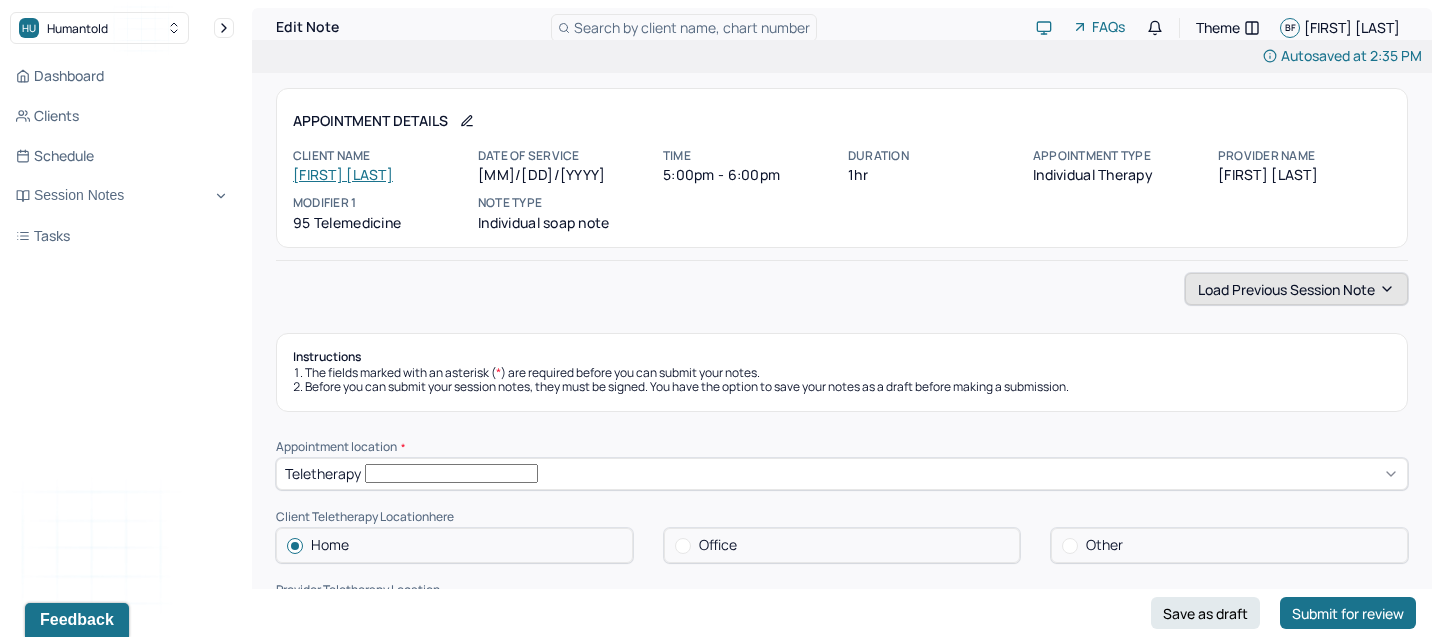 click on "Load previous session note" at bounding box center (1296, 289) 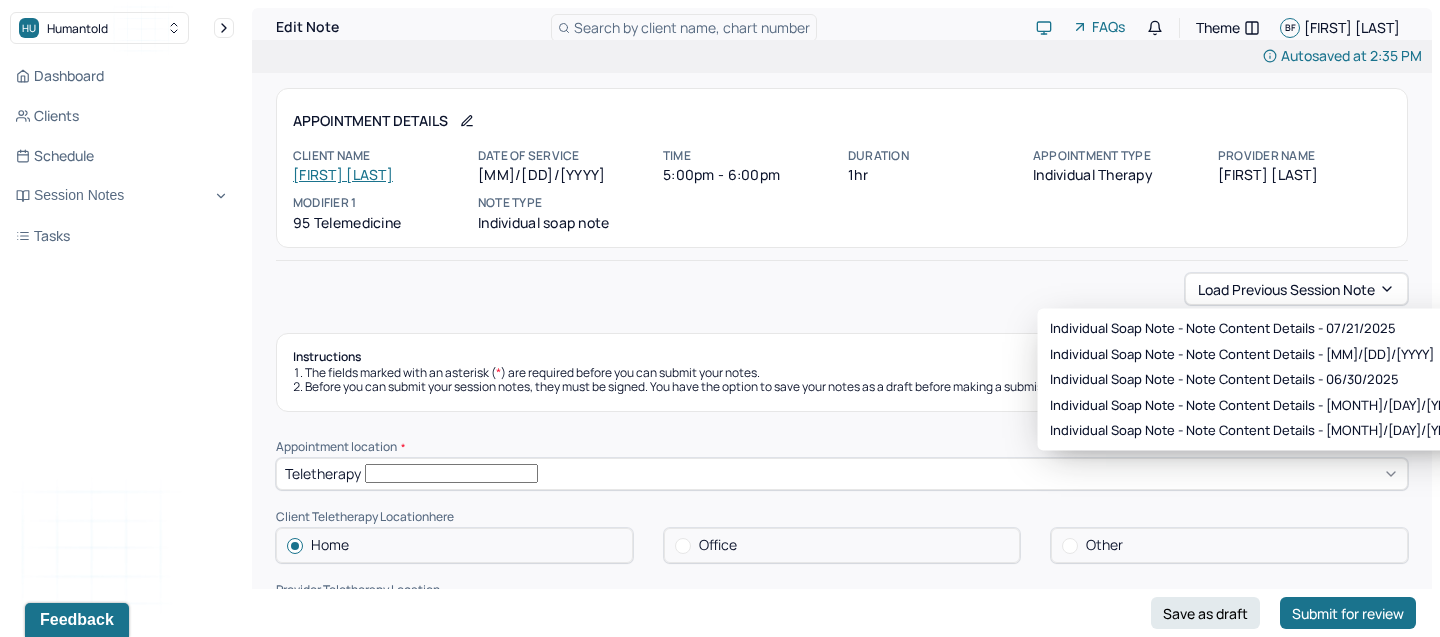 click on "Autosaved at 2:35 PM Appointment Details Client name Krystell Torres Date of service 08/04/2025 Time 5:00pm - 6:00pm Duration 1hr Appointment type individual therapy Provider name Brianna Foppiano Modifier 1 95 Telemedicine Note type Individual soap note Load previous session note Instructions The fields marked with an asterisk ( * ) are required before you can submit your notes. Before you can submit your session notes, they must be signed. You have the option to save your notes as a draft before making a submission. Appointment location * Teletherapy Client Teletherapy Location here Home Office Other Provider Teletherapy Location Home Office Other Consent was received for the teletherapy session The teletherapy session was conducted via video Primary diagnosis * F43.23 ADJUST D/O MIXED ANX & DEPRESS MOOD Secondary diagnosis (optional) Secondary diagnosis Tertiary diagnosis (optional) Tertiary diagnosis Emotional / Behavioural symptoms demonstrated * The client was tired, talkative, and appeared anxious  * *" at bounding box center [842, 1835] 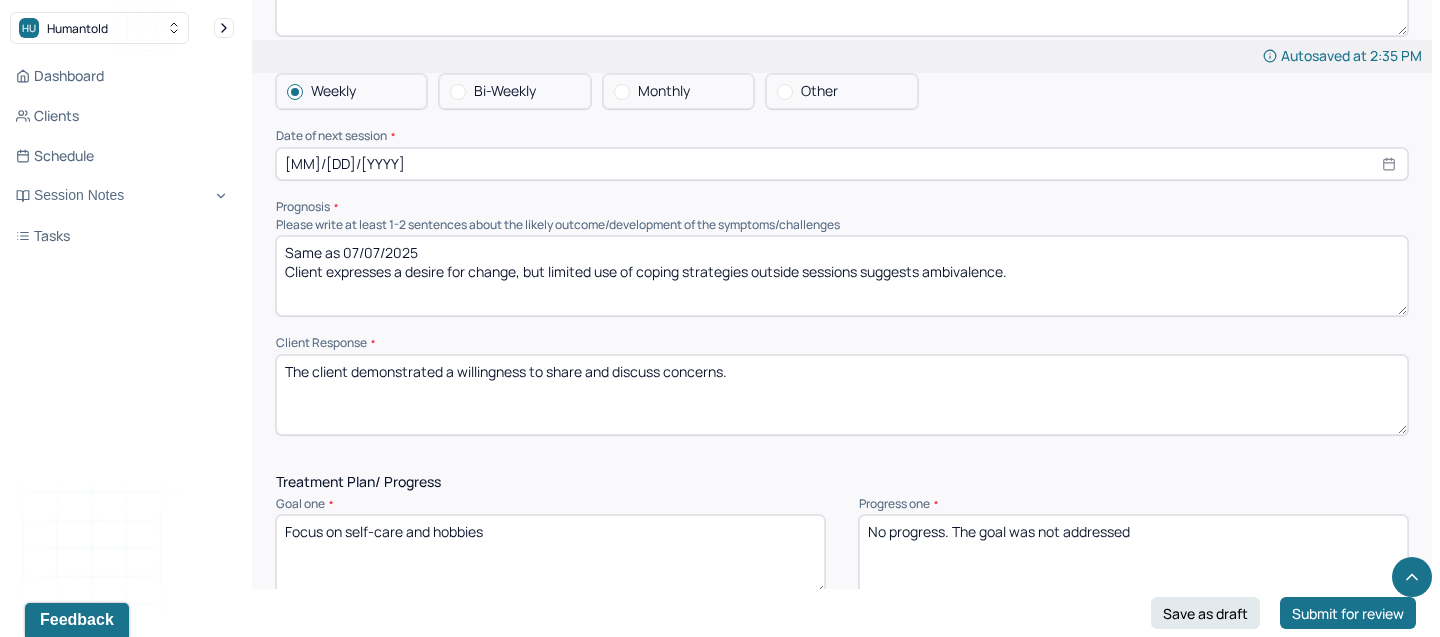 scroll, scrollTop: 2260, scrollLeft: 0, axis: vertical 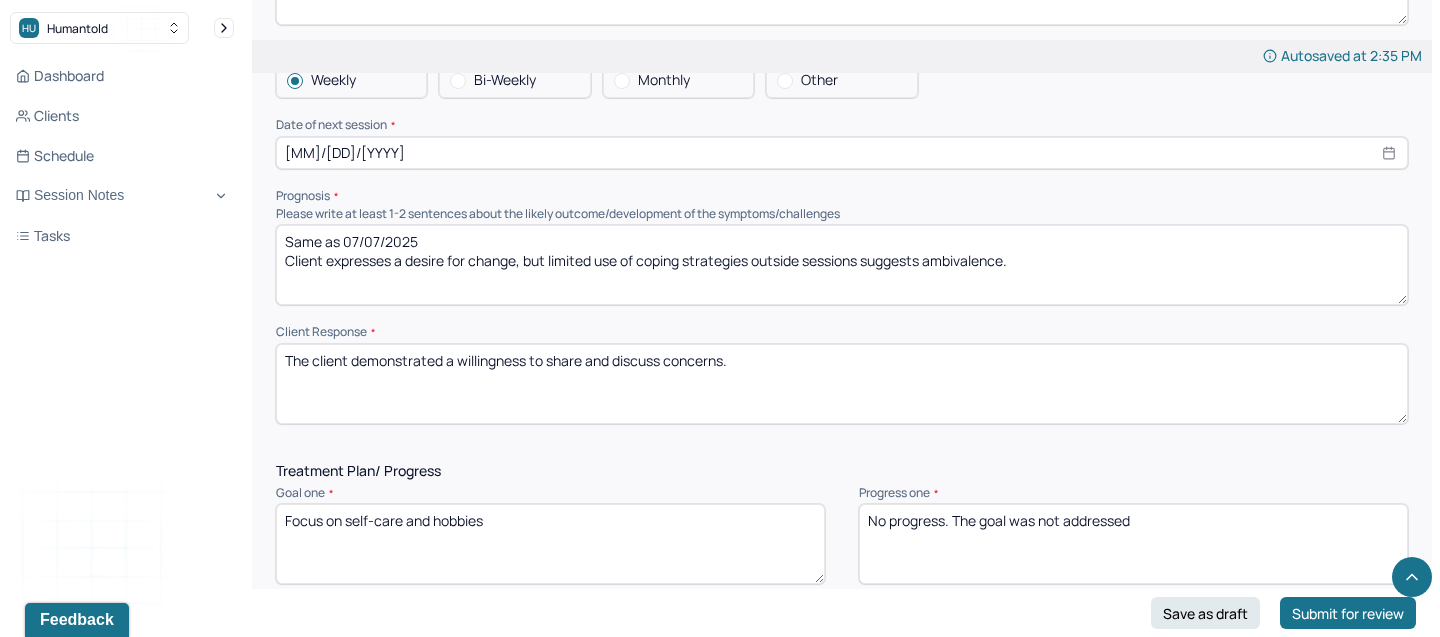 click on "Same as 07/07/2025
Client expresses a desire for change, but limited use of coping strategies outside sessions suggests ambivalence." at bounding box center (842, 265) 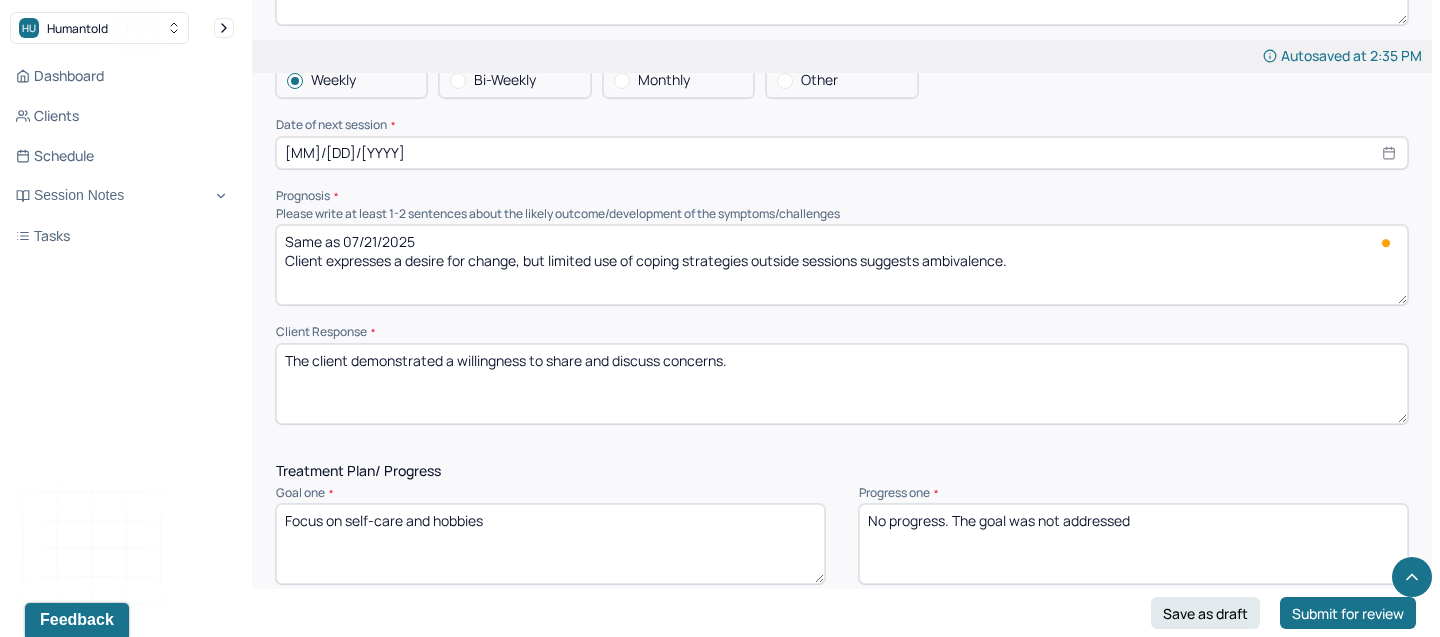 click on "Same as 07/07/2025
Client expresses a desire for change, but limited use of coping strategies outside sessions suggests ambivalence." at bounding box center [842, 265] 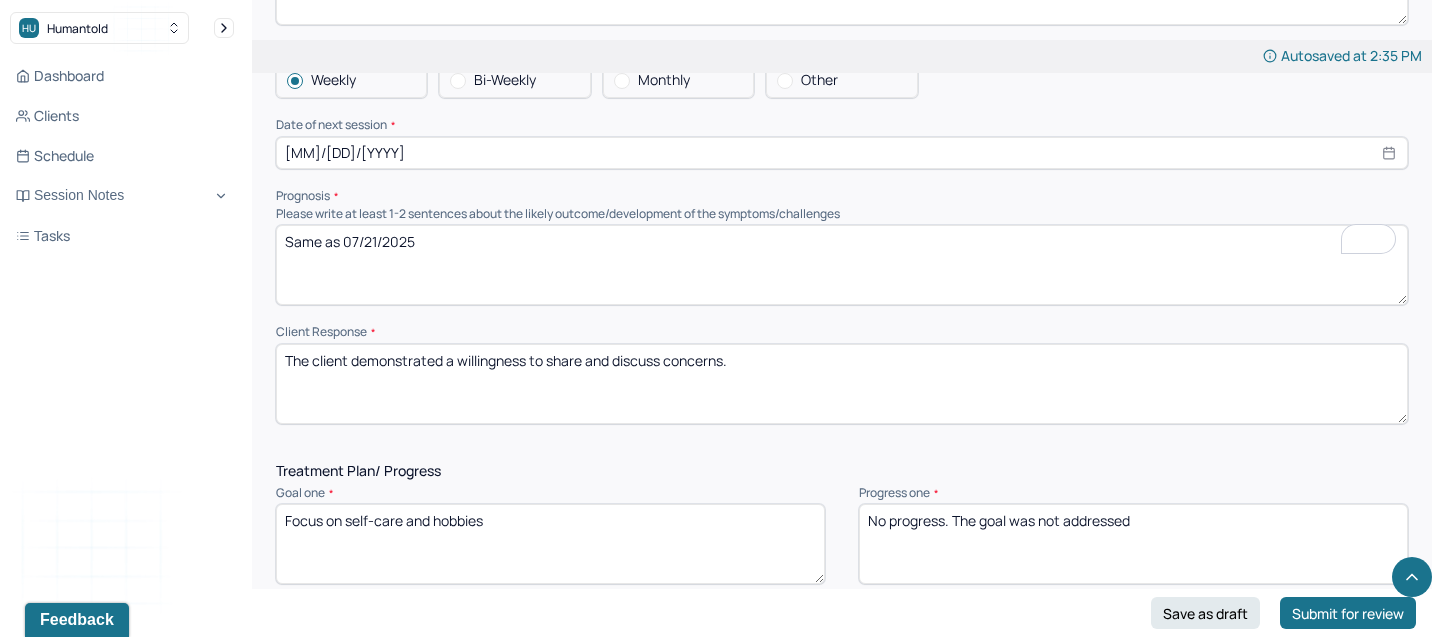 paste on "Client expresses a desire for change, but limited use of coping strategies outside sessions suggests ambivalence." 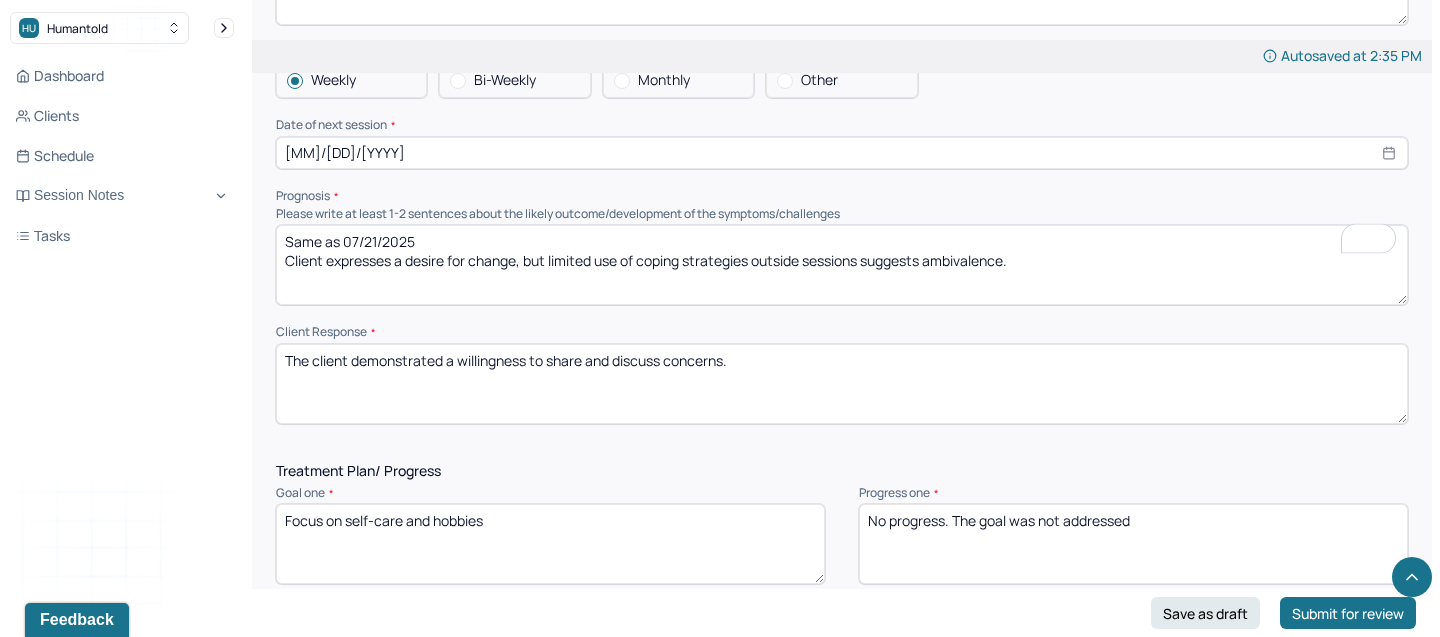 type on "Same as 07/21/2025
Client expresses a desire for change, but limited use of coping strategies outside sessions suggests ambivalence." 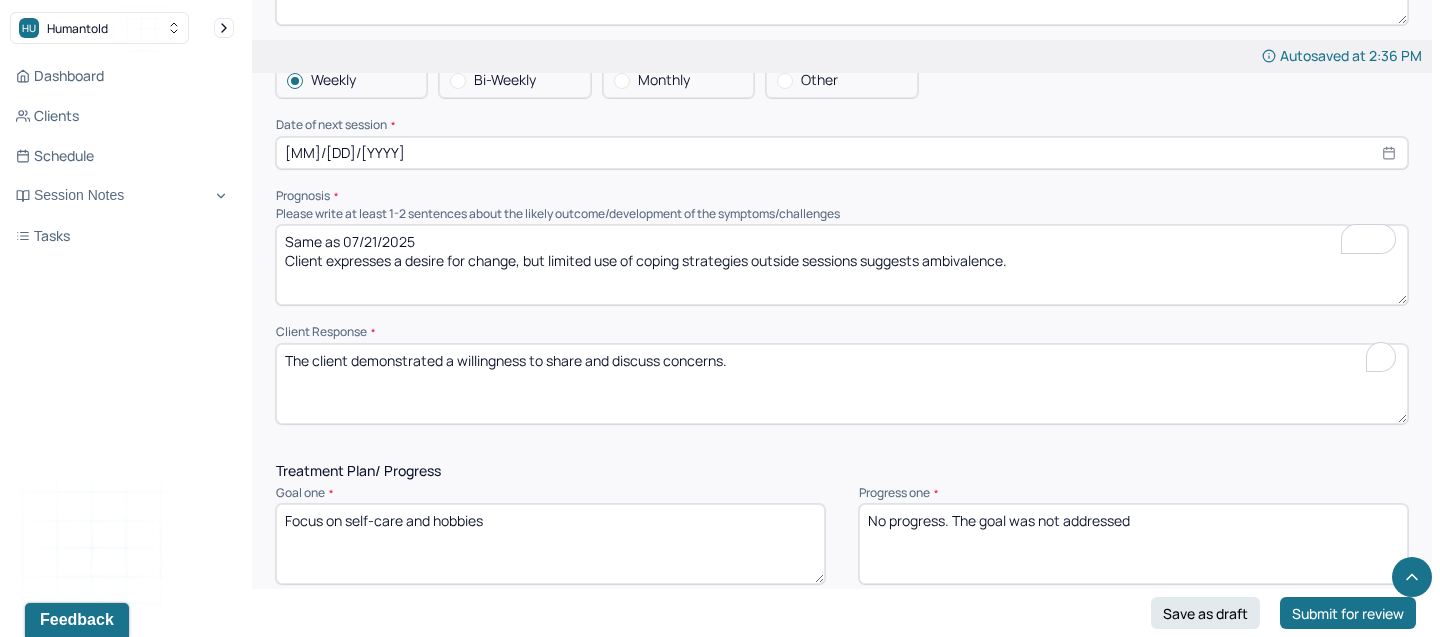 click on "The client demonstrated a willingness to share and discuss concerns." at bounding box center [842, 384] 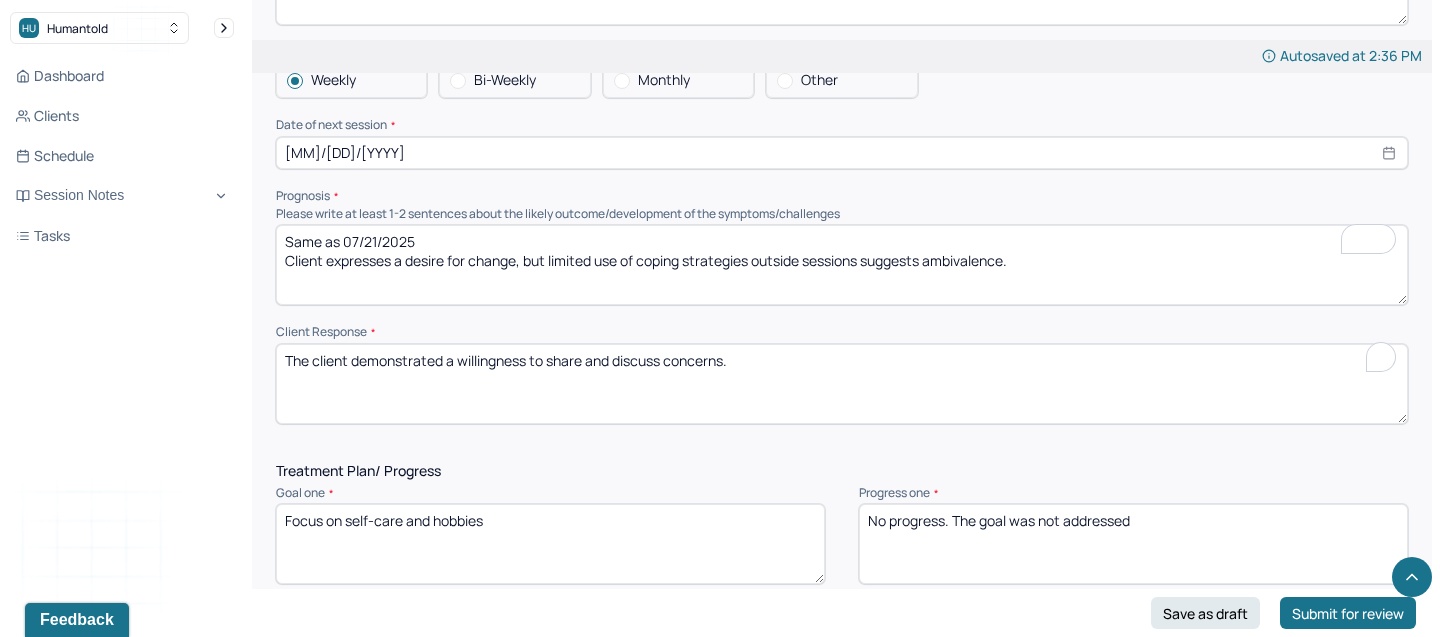 click on "The client demonstrated a willingness to share and discuss concerns." at bounding box center (842, 384) 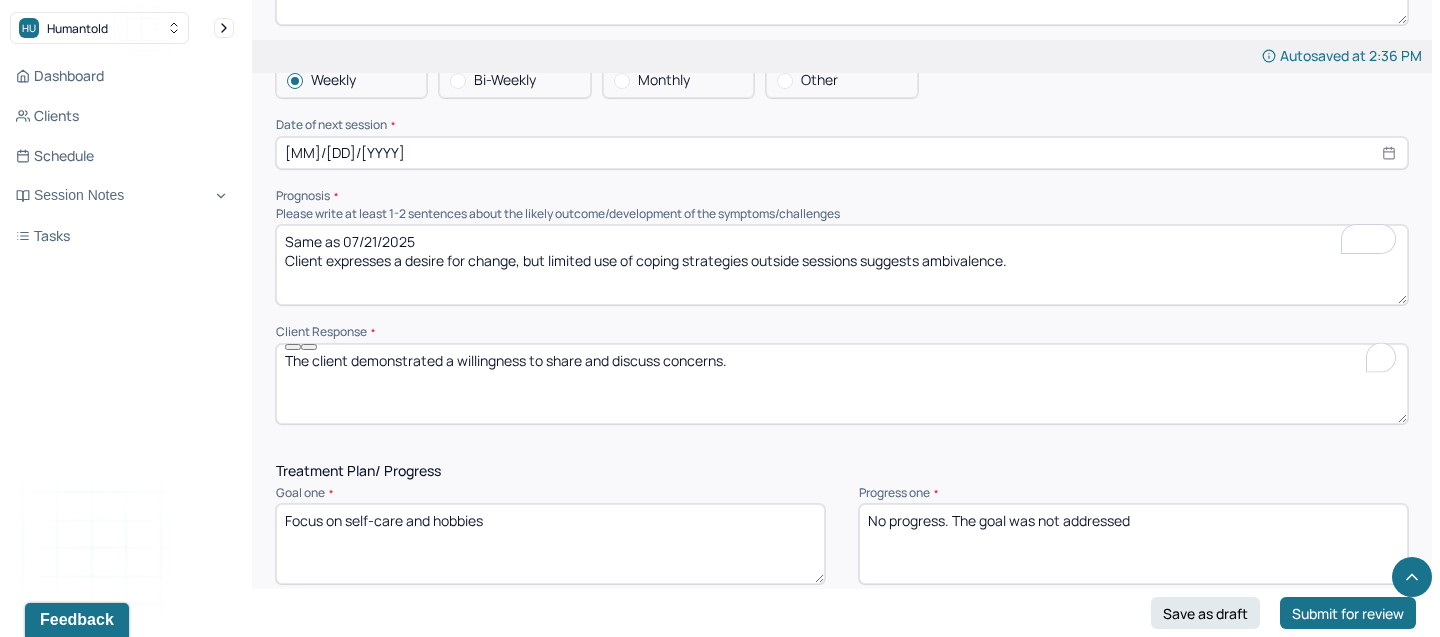 paste on "Engagement during the session was variable; the client was at times talkative and reflective, though occasionally quiet or distracted" 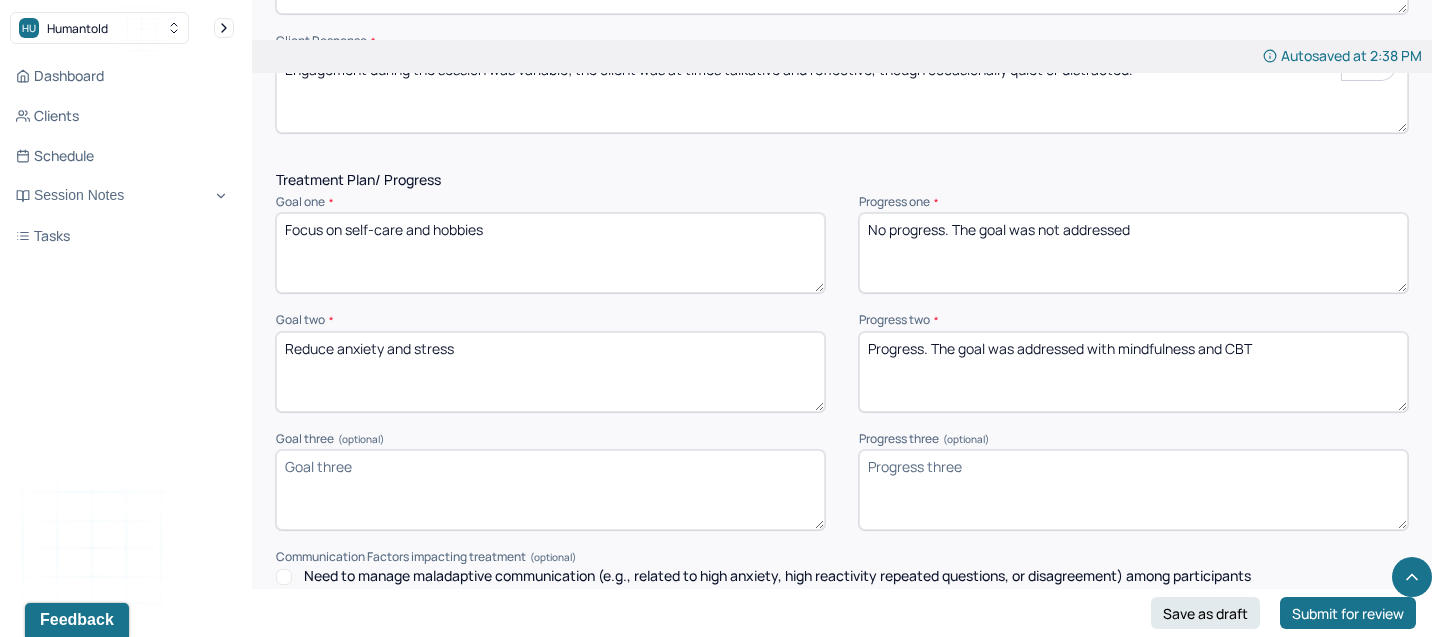 scroll, scrollTop: 2570, scrollLeft: 0, axis: vertical 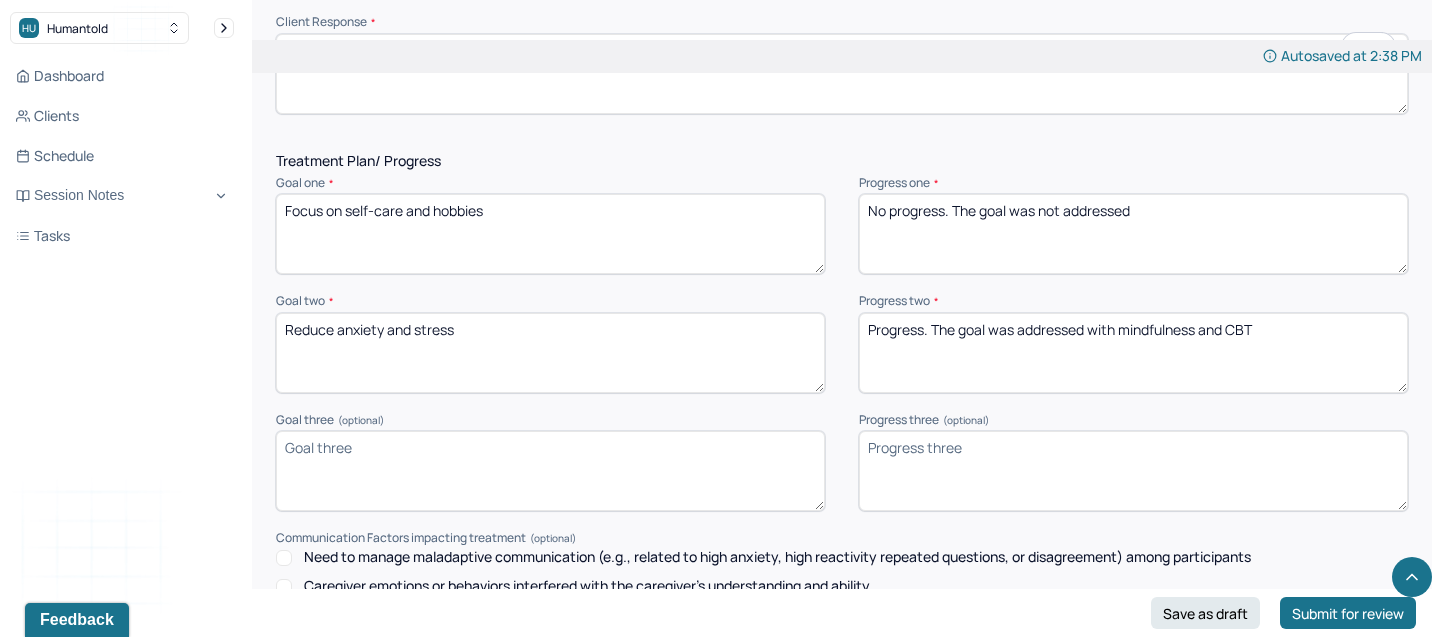 type on "Engagement during the session was variable; the client was at times talkative and reflective, though occasionally quiet or distracted." 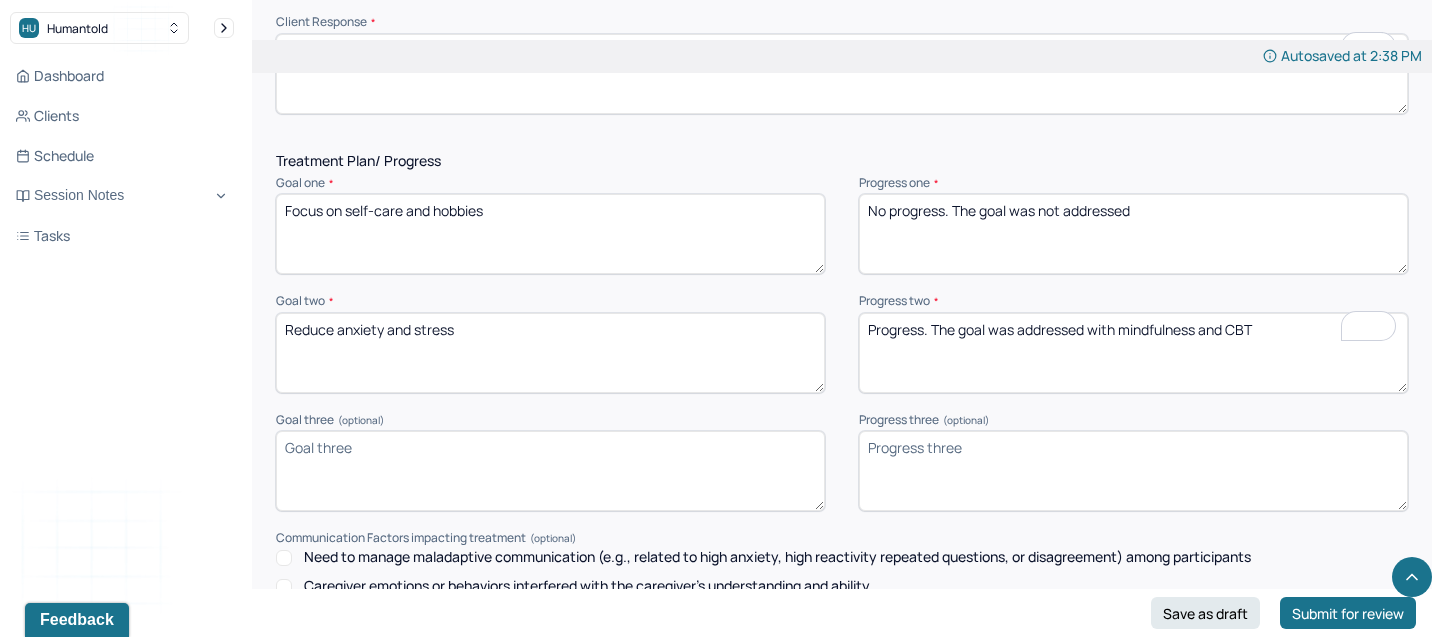 drag, startPoint x: 1267, startPoint y: 295, endPoint x: 1107, endPoint y: 283, distance: 160.44937 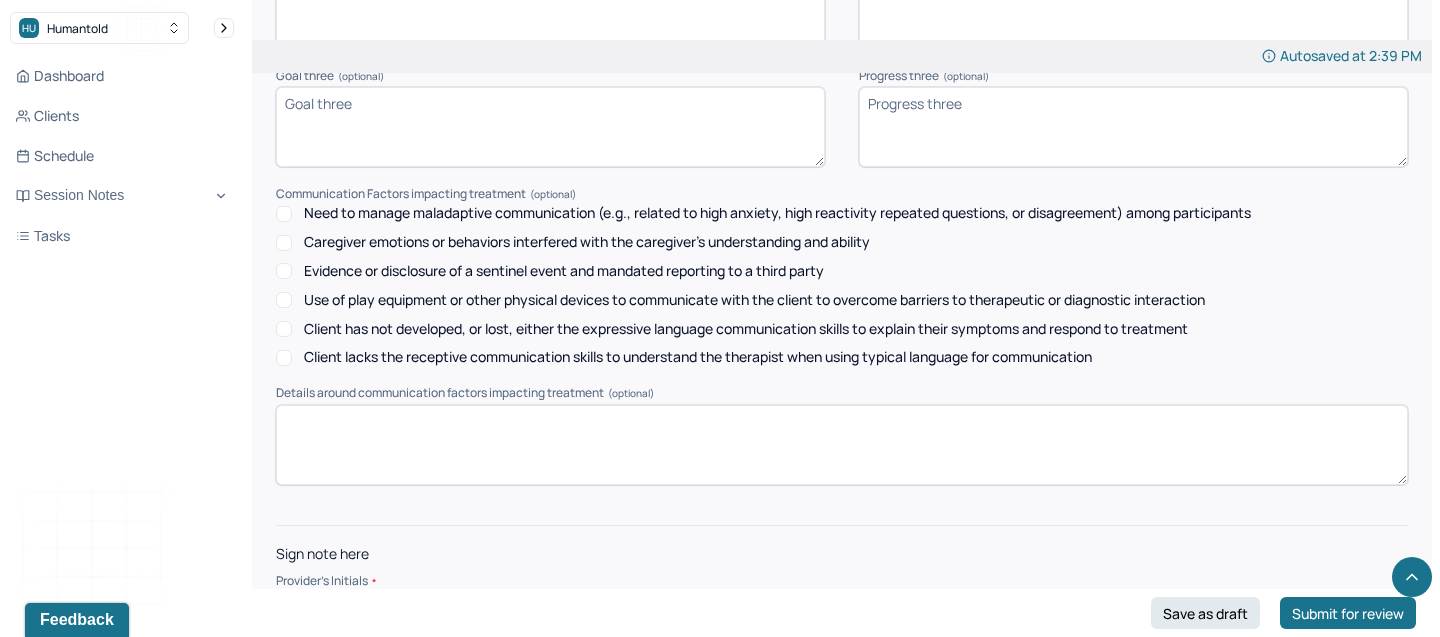 scroll, scrollTop: 2936, scrollLeft: 0, axis: vertical 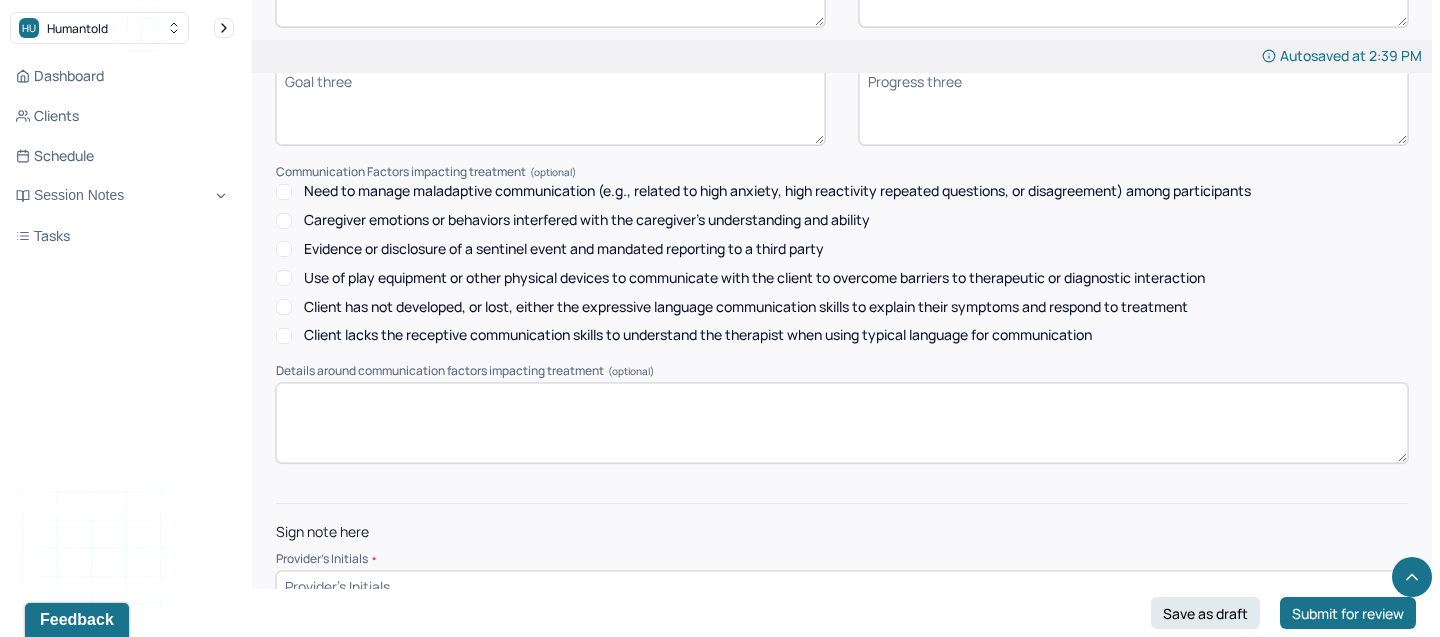 type on "Progress. The goal was addressed with psychoeducation and goal-setting" 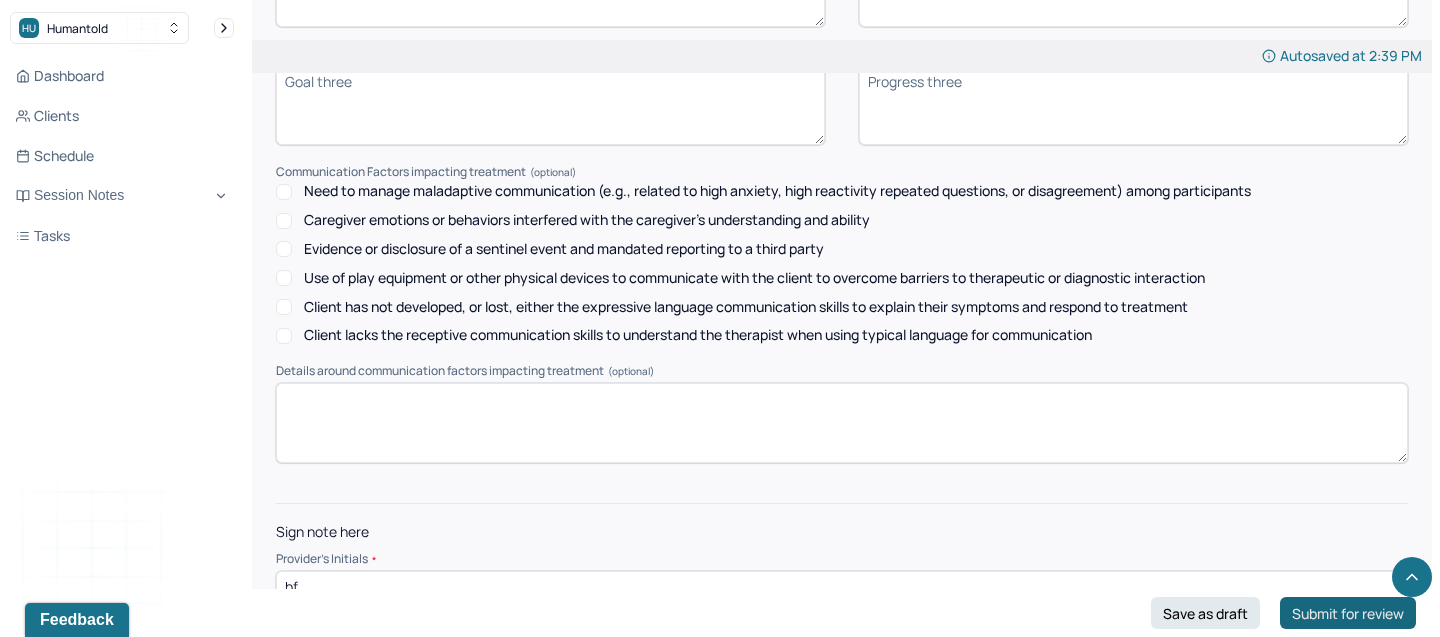 type on "bf" 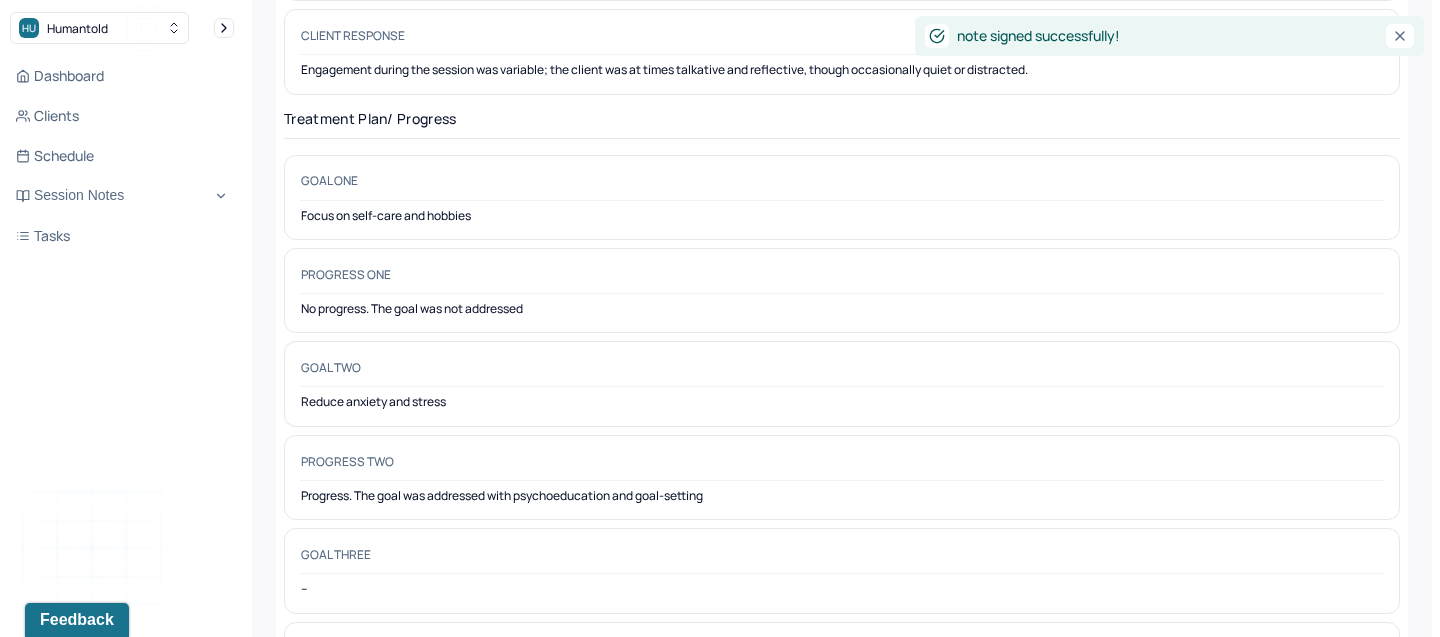 scroll, scrollTop: 0, scrollLeft: 0, axis: both 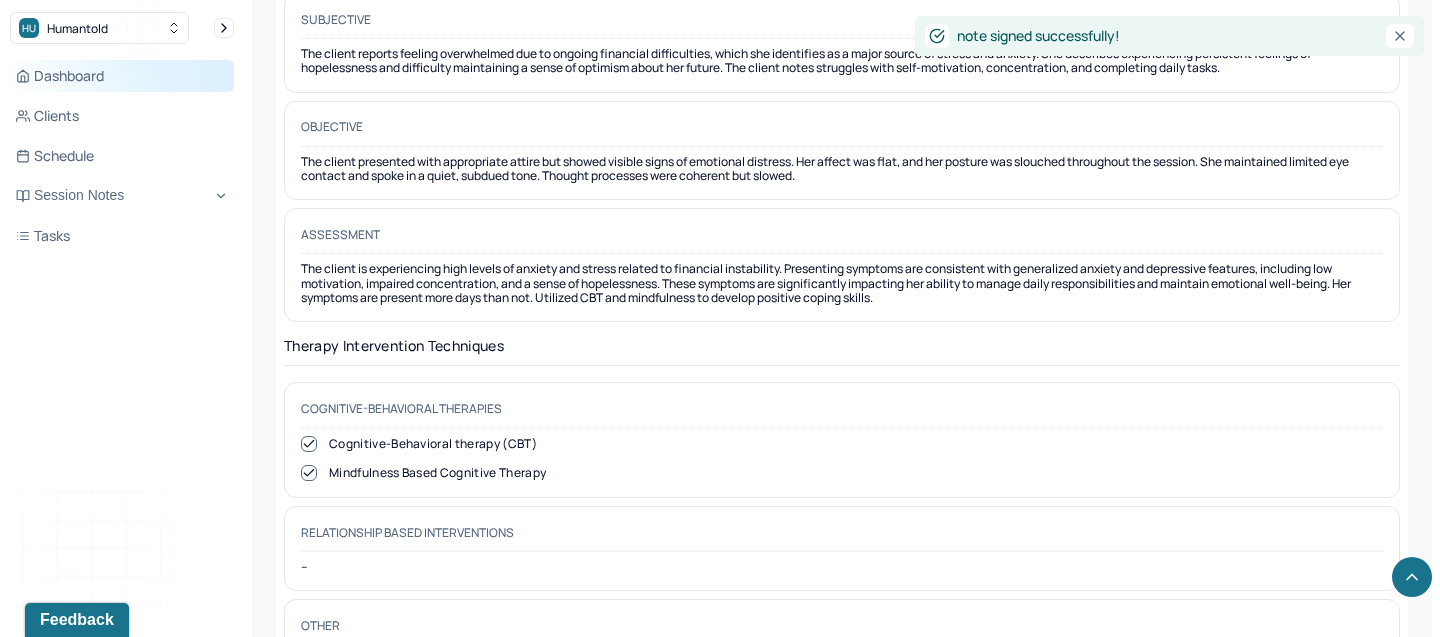 click on "Dashboard" at bounding box center (122, 76) 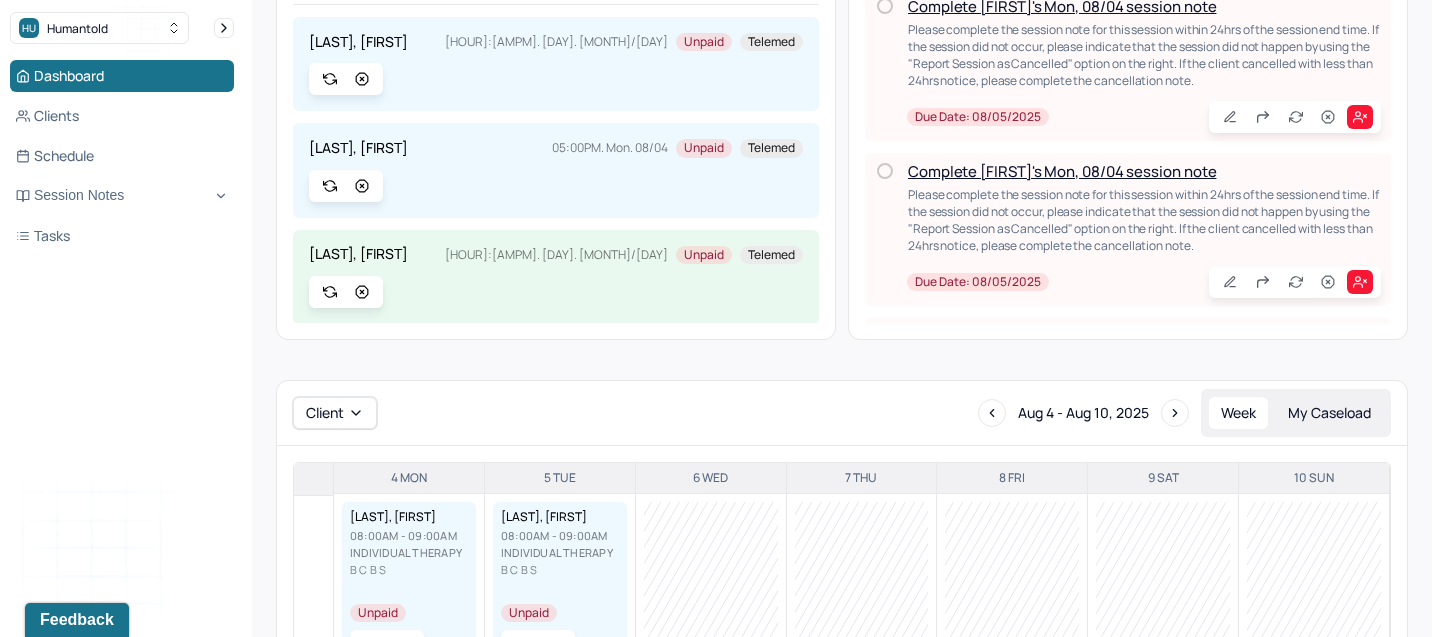 scroll, scrollTop: 0, scrollLeft: 0, axis: both 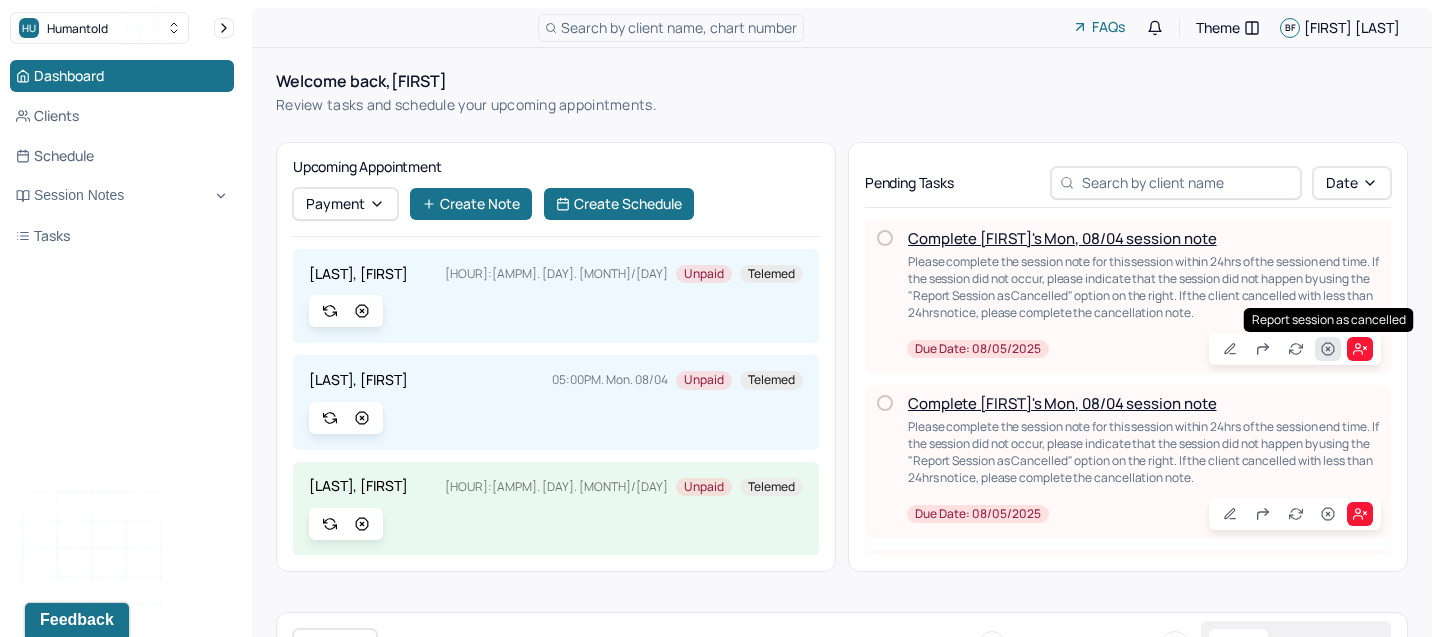 click 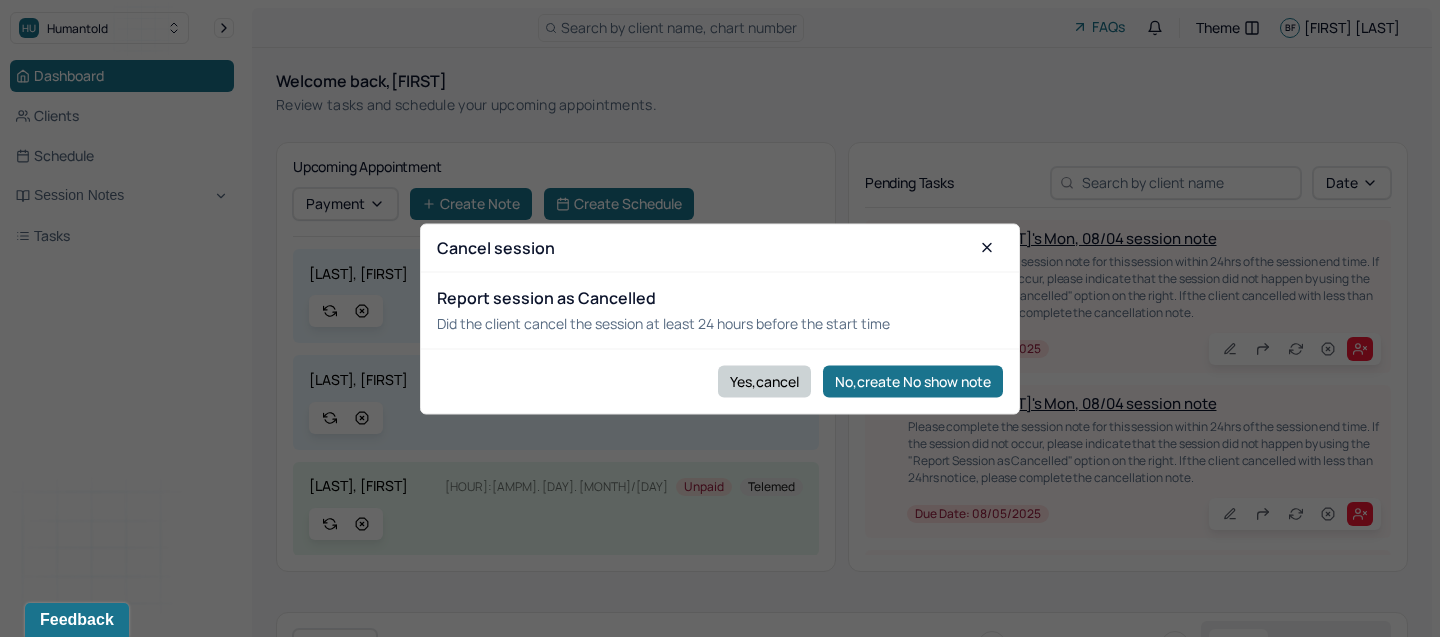 click on "Yes,cancel" at bounding box center (764, 381) 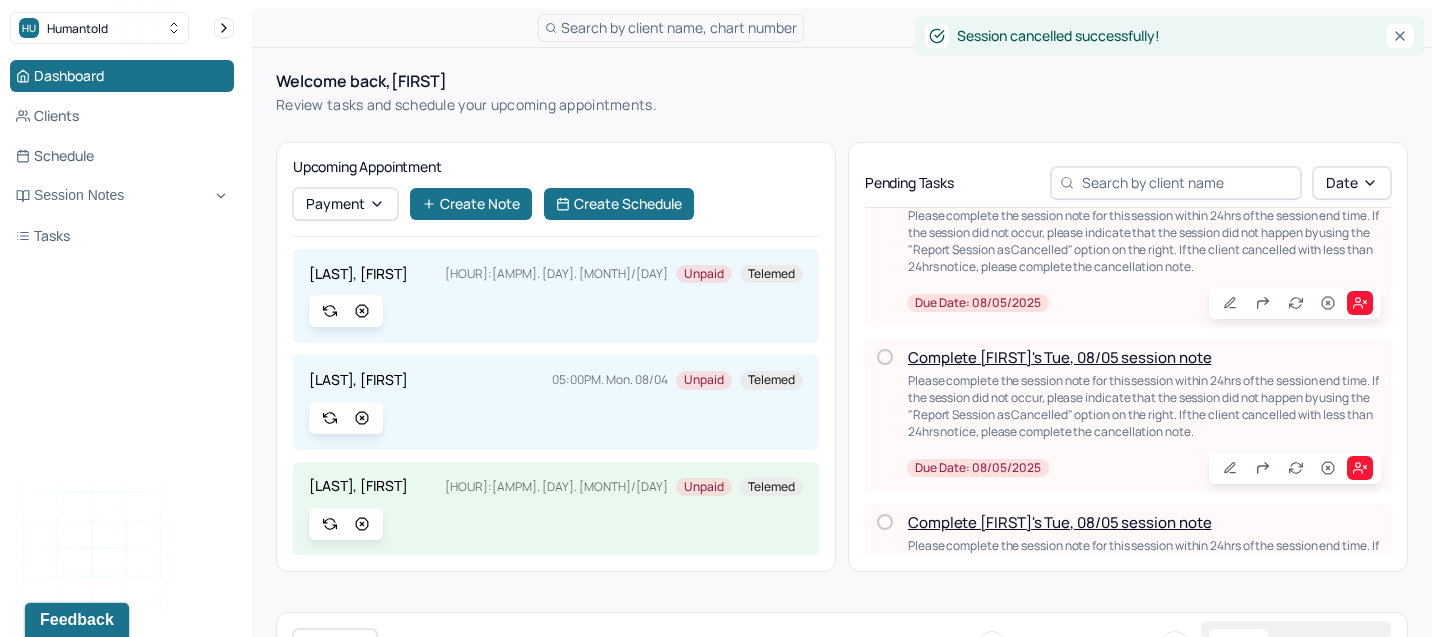 scroll, scrollTop: 0, scrollLeft: 0, axis: both 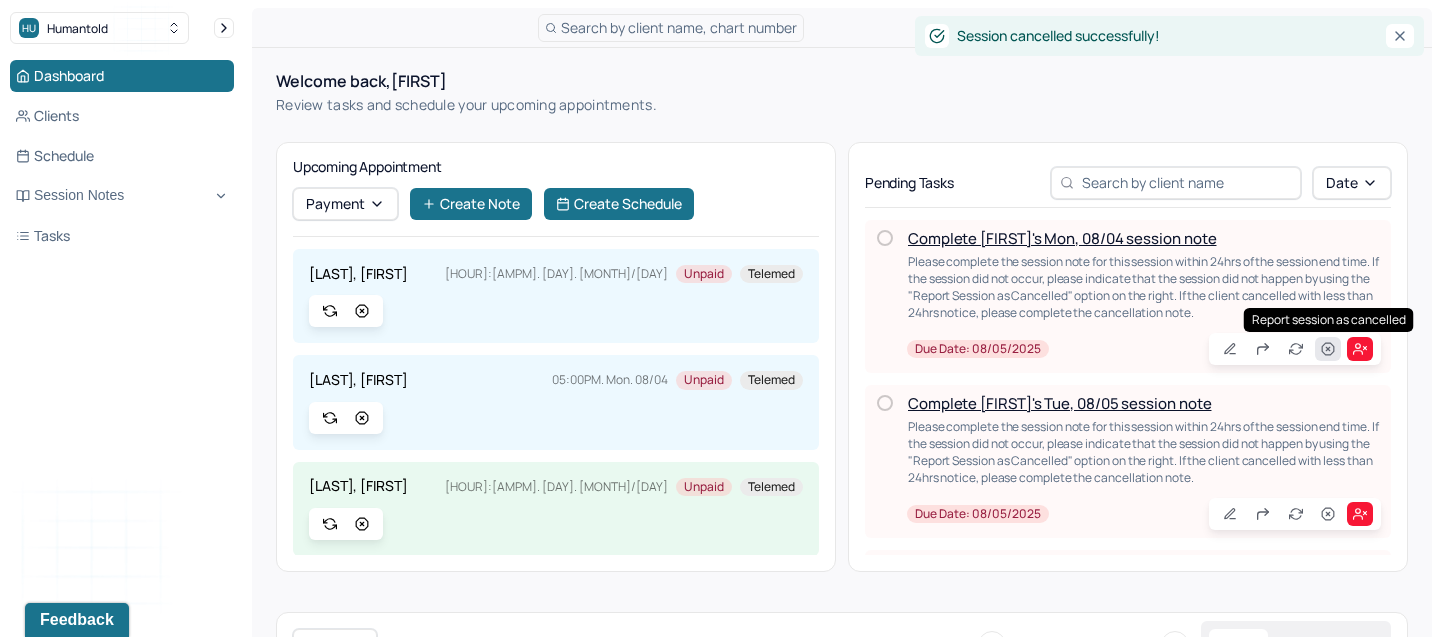 click at bounding box center (1328, 349) 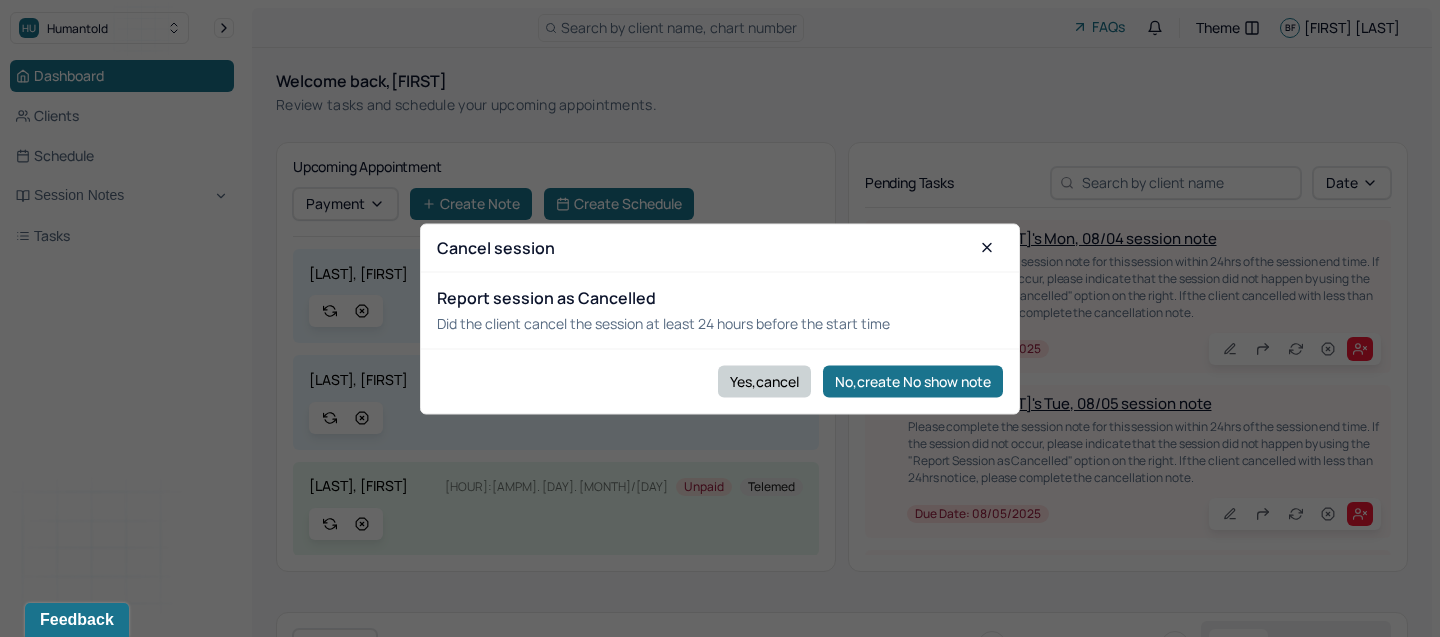 click on "Yes,cancel" at bounding box center [764, 381] 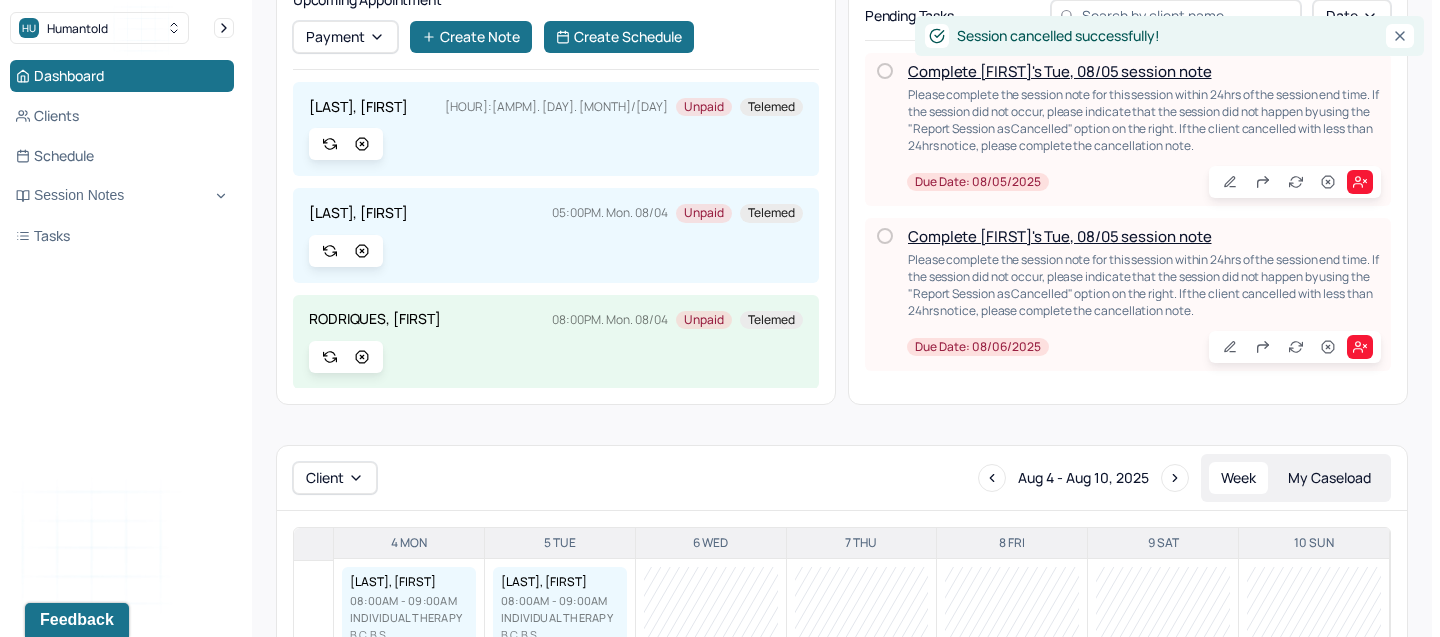 scroll, scrollTop: 0, scrollLeft: 0, axis: both 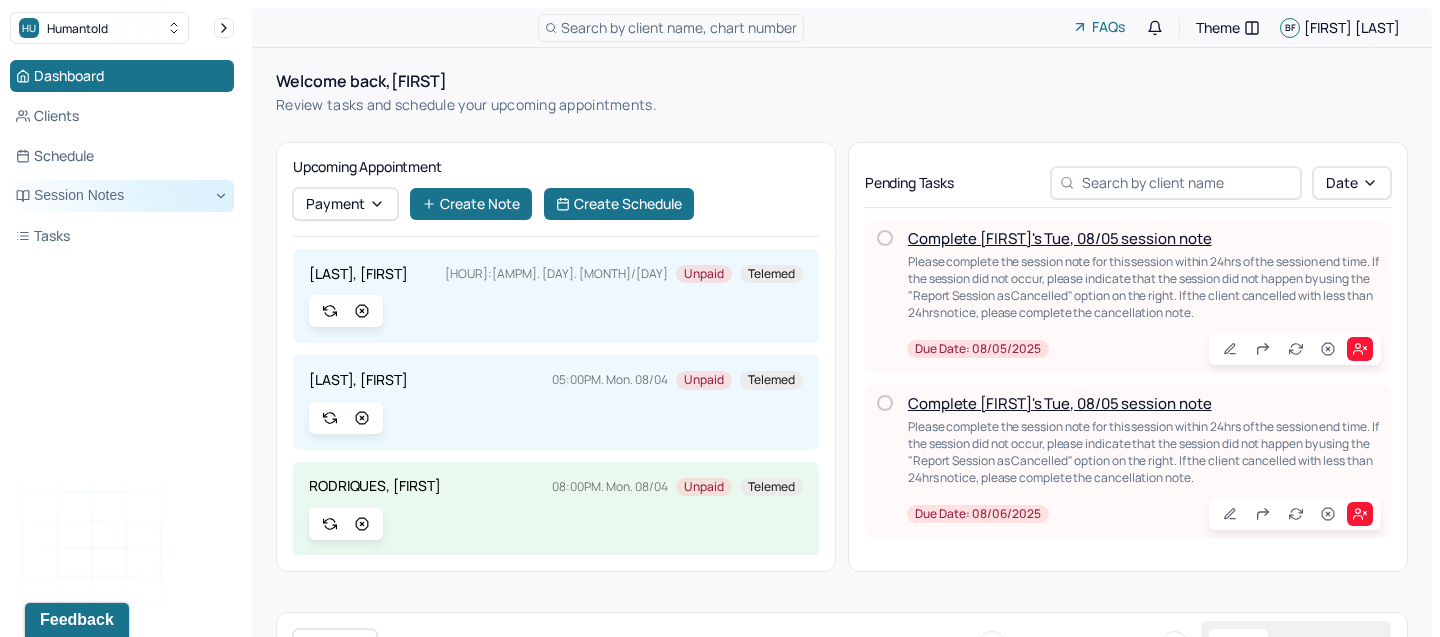 click on "Session Notes" at bounding box center (122, 196) 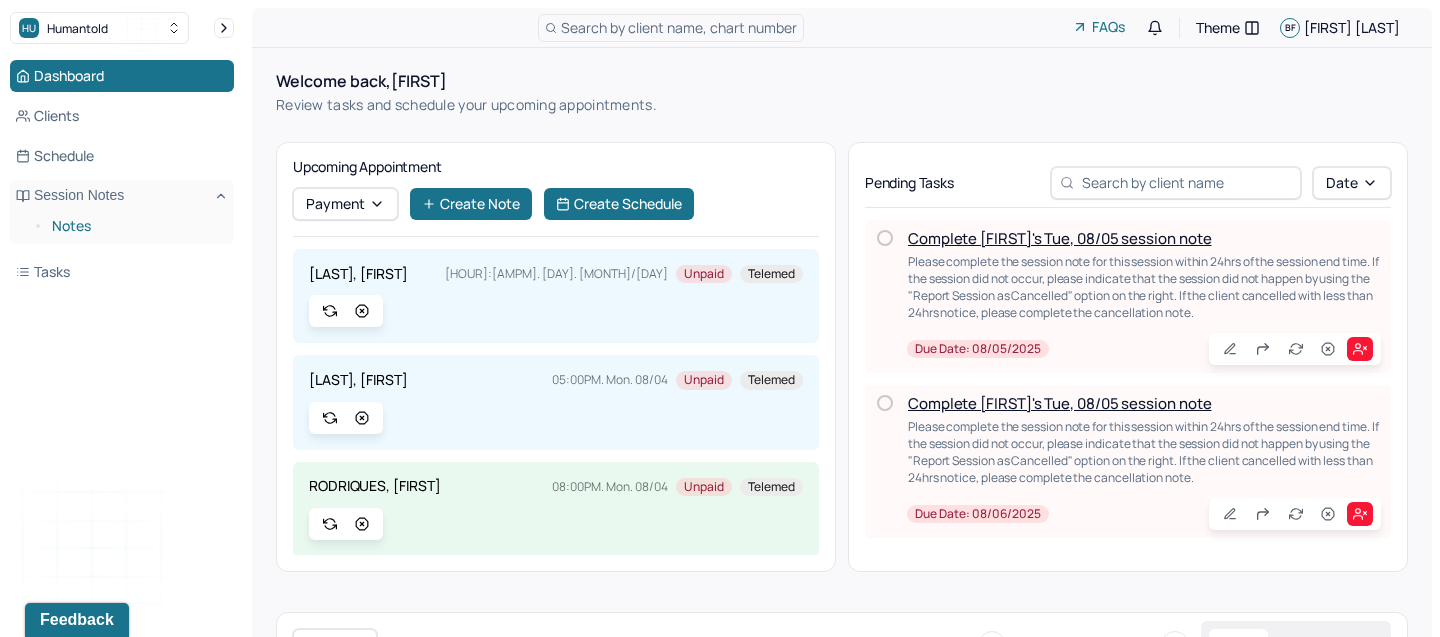 click on "Notes" at bounding box center (135, 226) 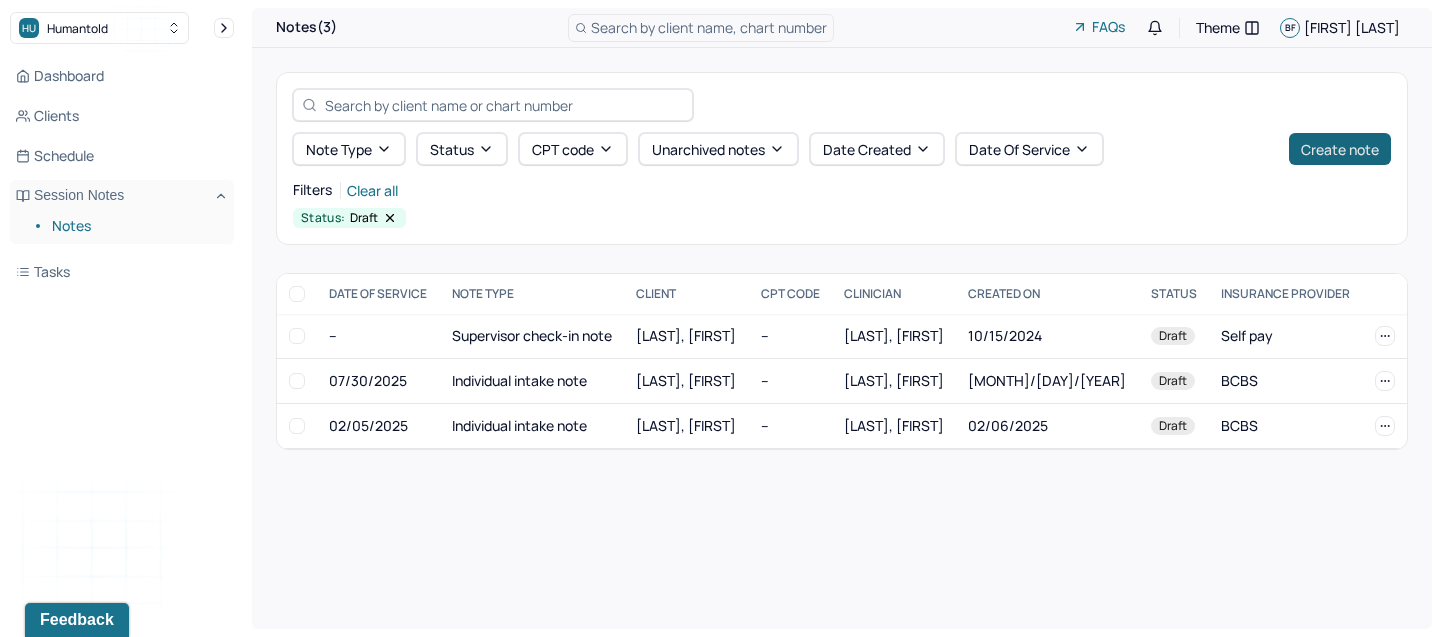 click on "Create note" at bounding box center (1340, 149) 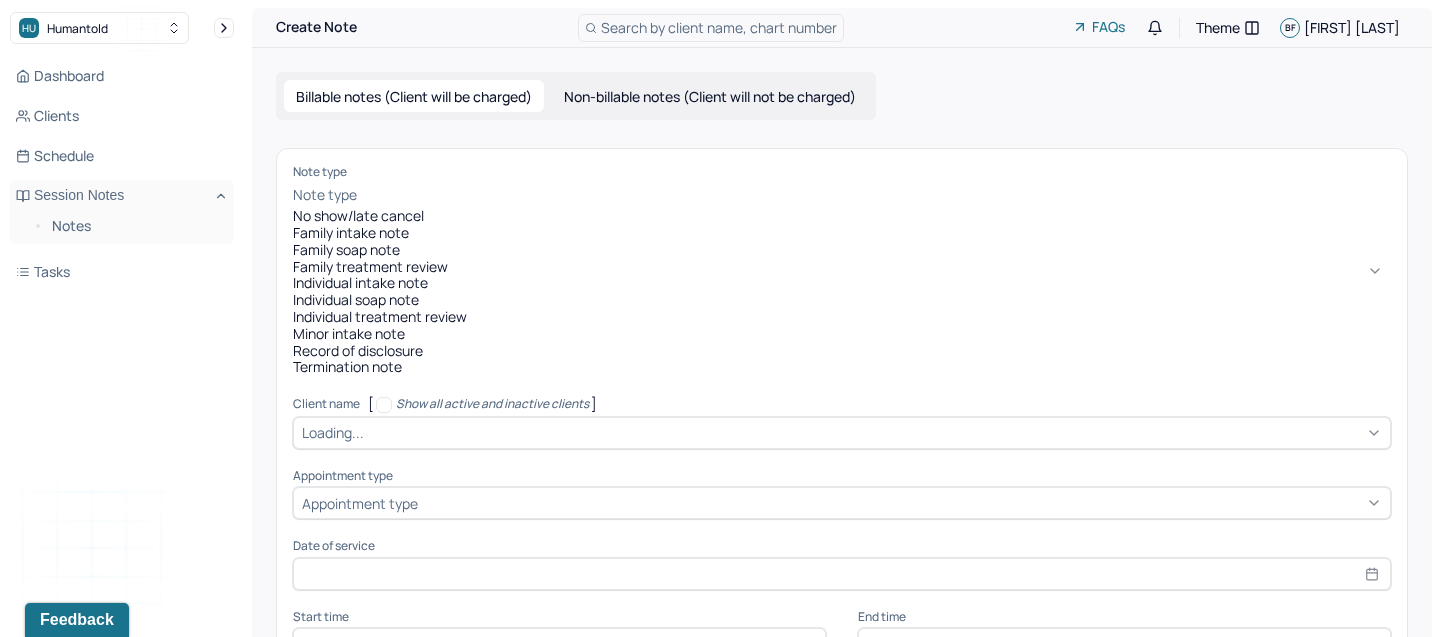 click at bounding box center (876, 195) 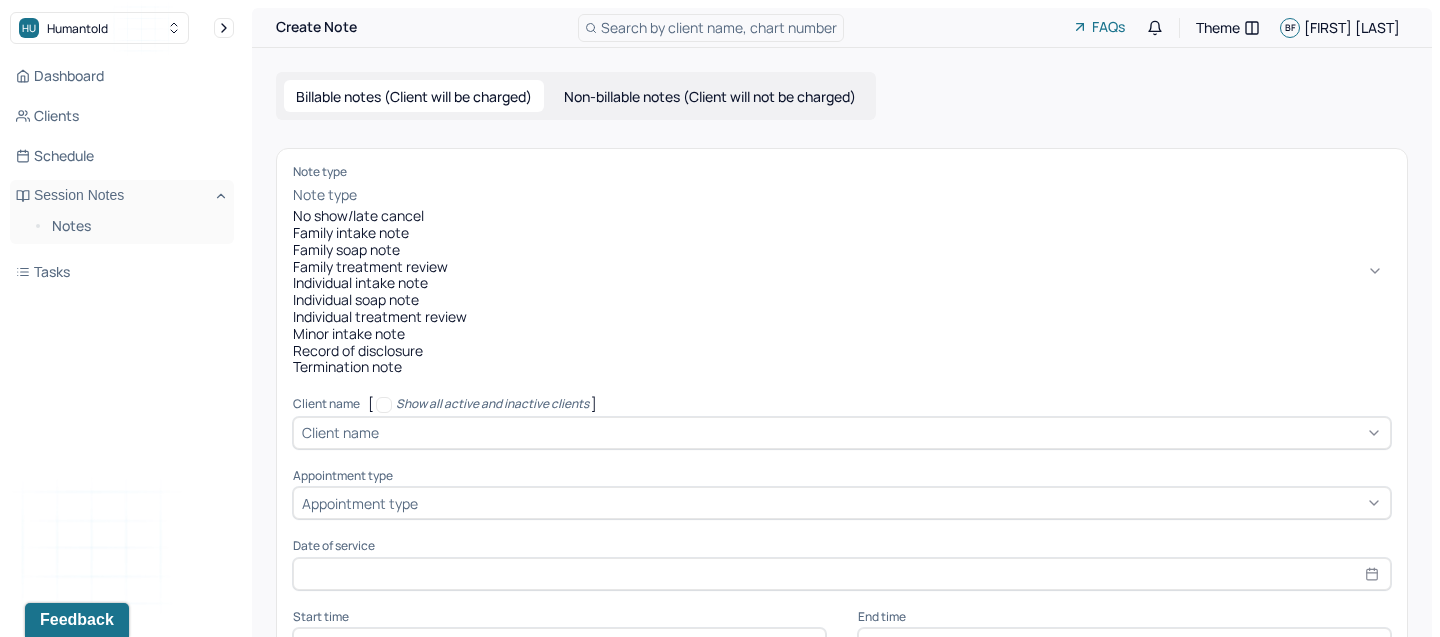 click on "Individual soap note" at bounding box center (842, 300) 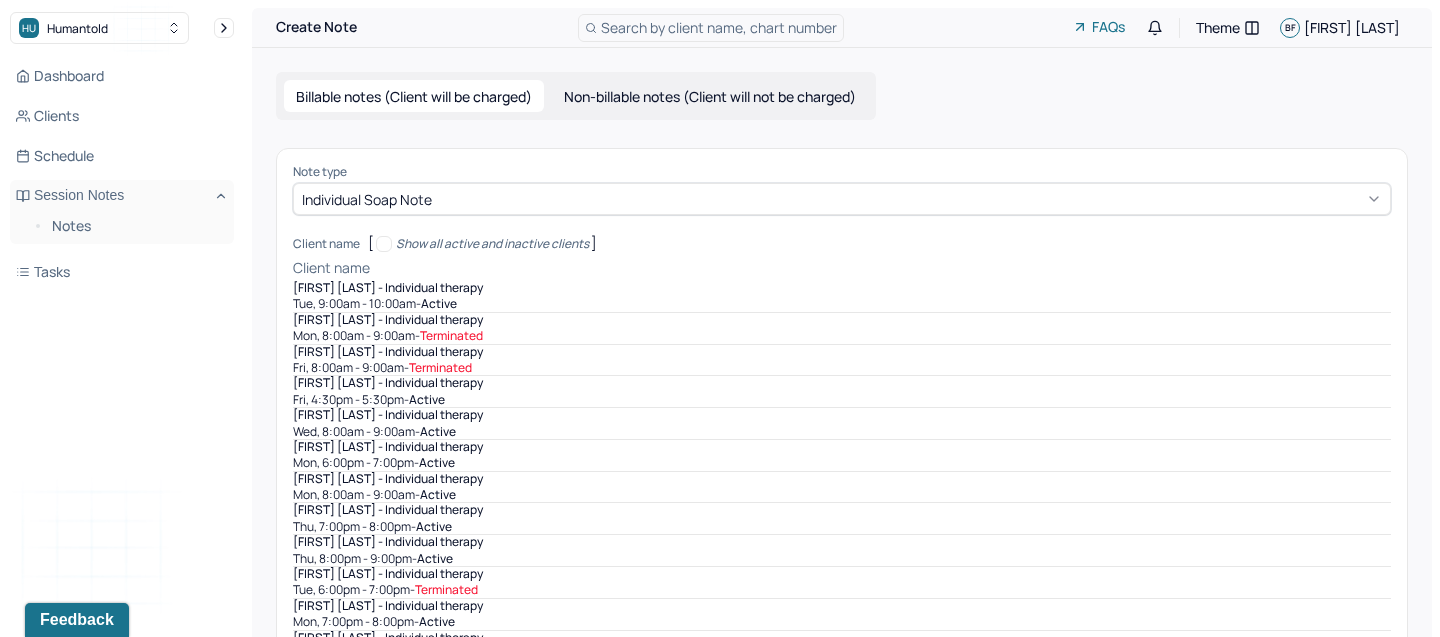 click at bounding box center [882, 268] 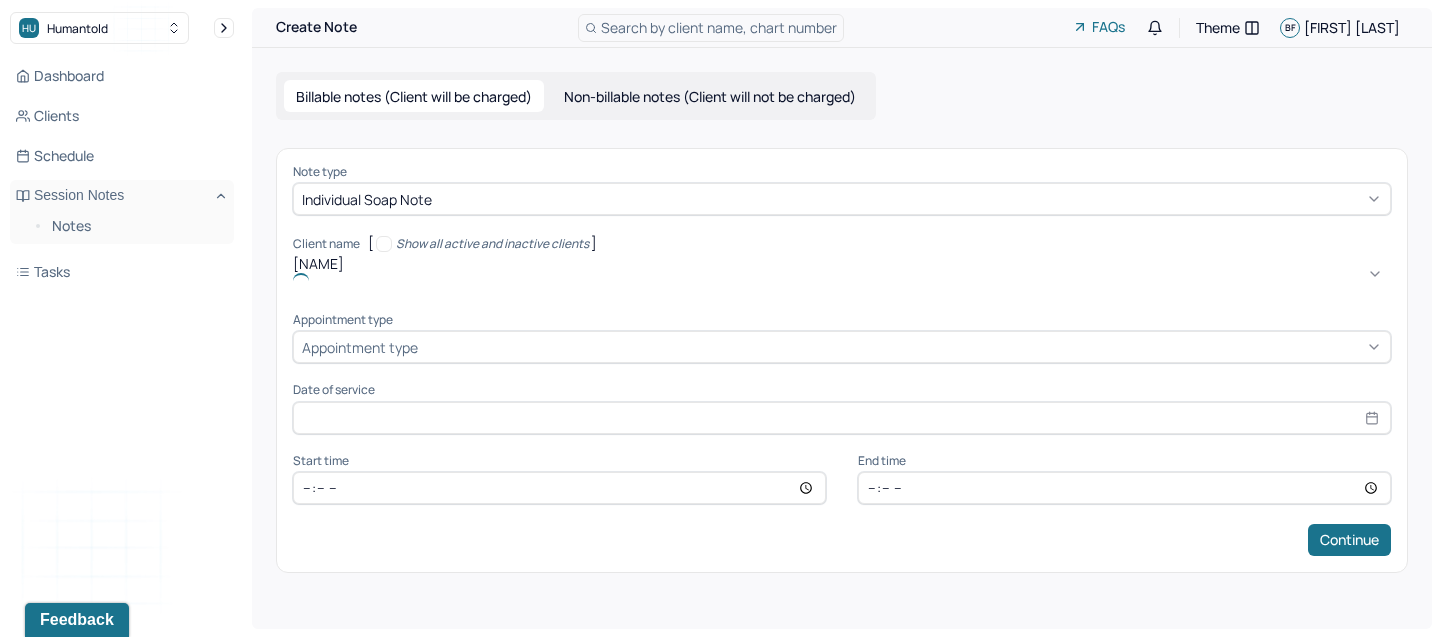 type on "chris" 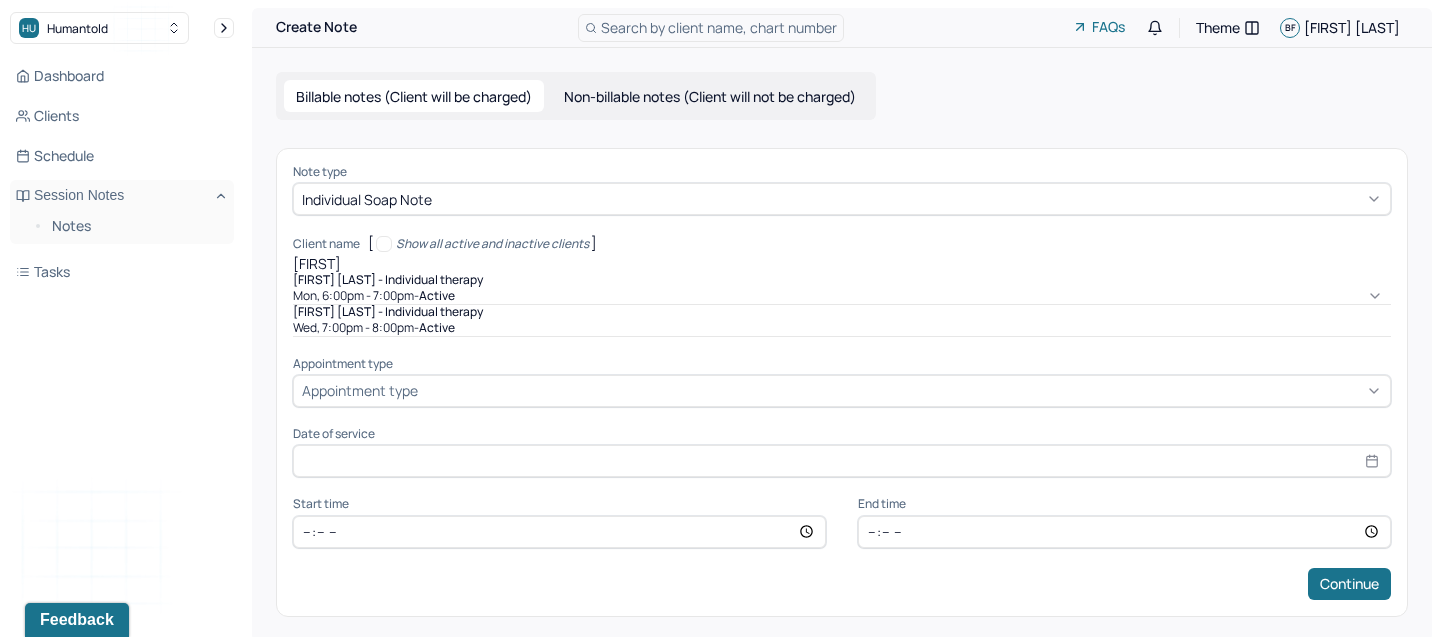 click on "Christopher Galford - Individual therapy" at bounding box center [388, 280] 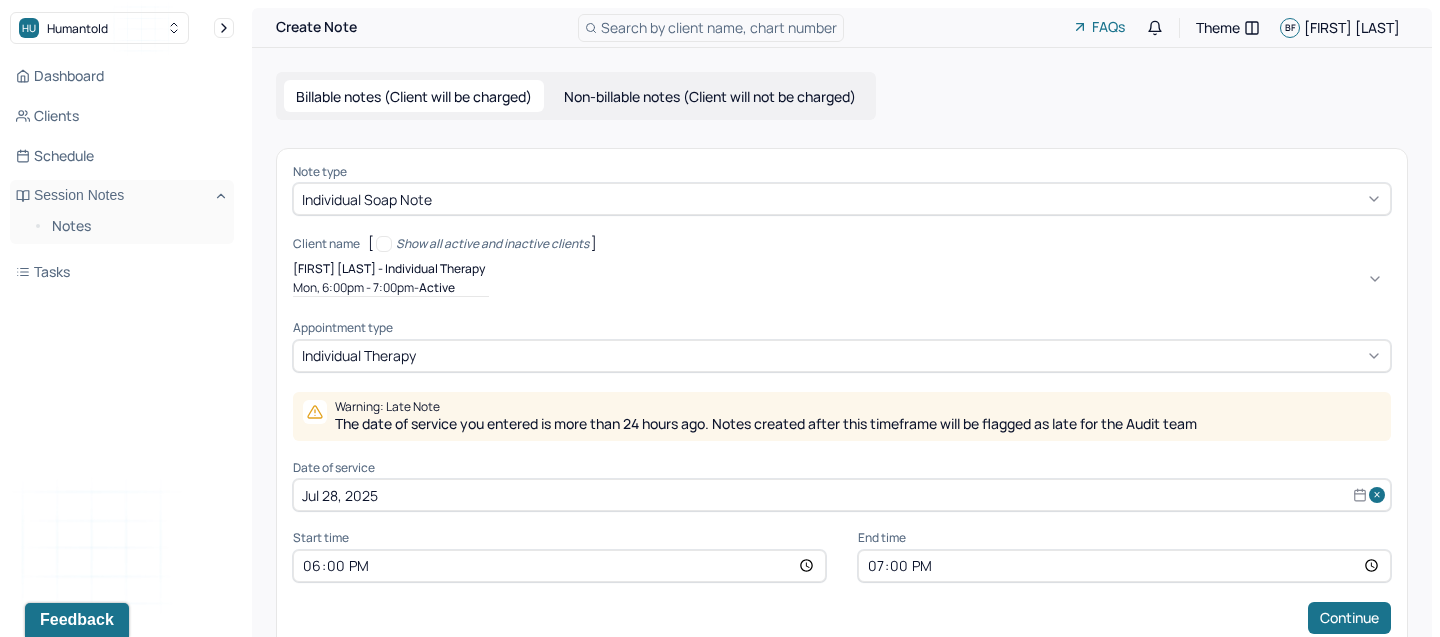scroll, scrollTop: 44, scrollLeft: 0, axis: vertical 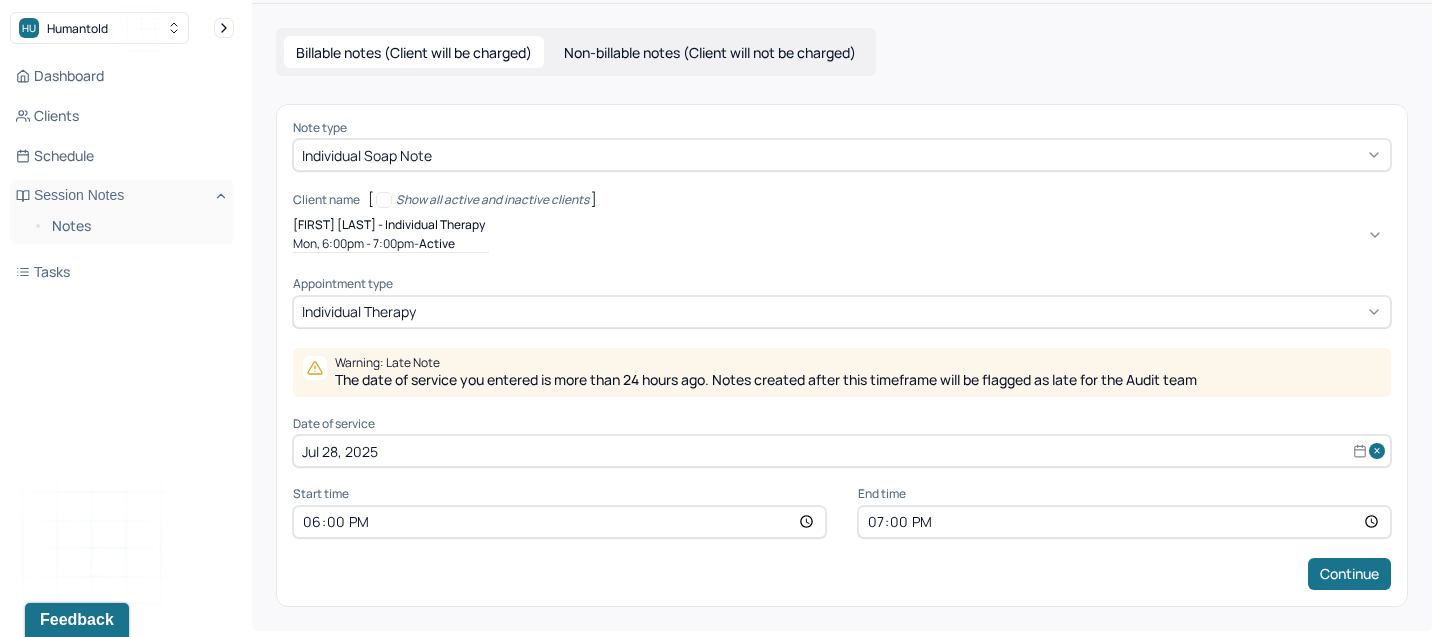 select on "6" 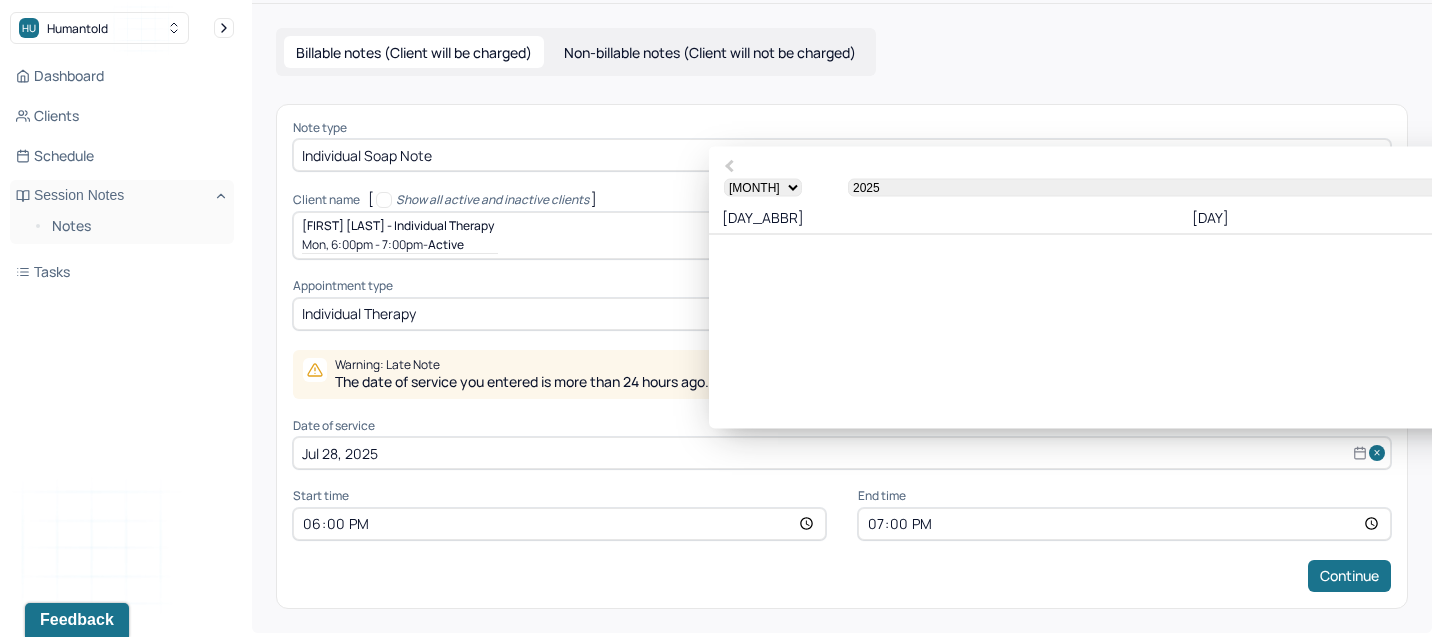 click on "Jul 28, 2025" at bounding box center [842, 453] 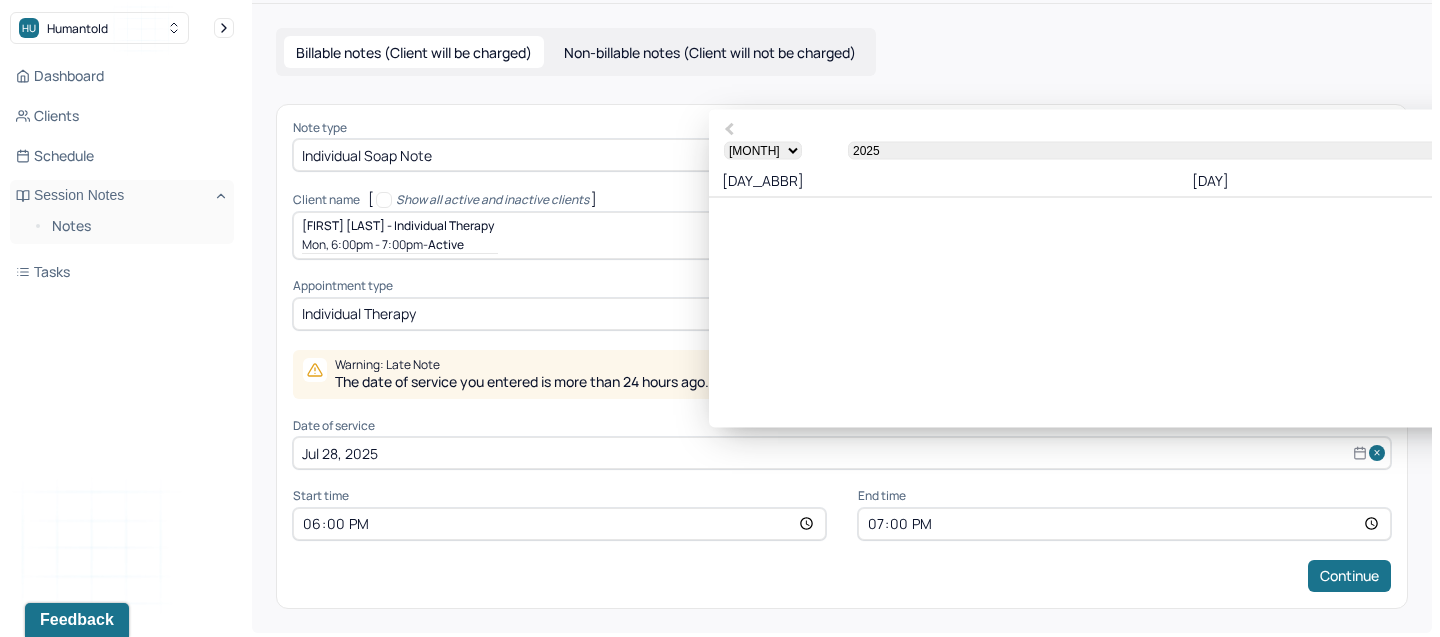 click on "4" at bounding box center [2071, 257] 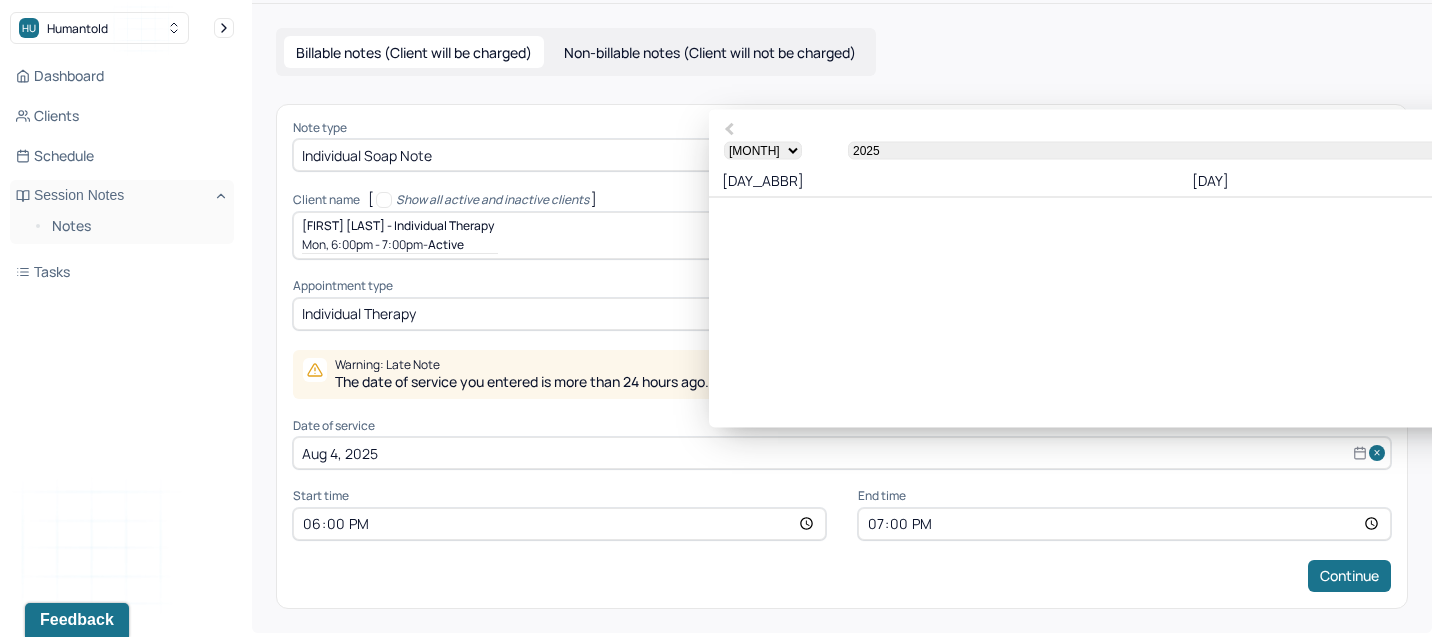 scroll, scrollTop: 0, scrollLeft: 0, axis: both 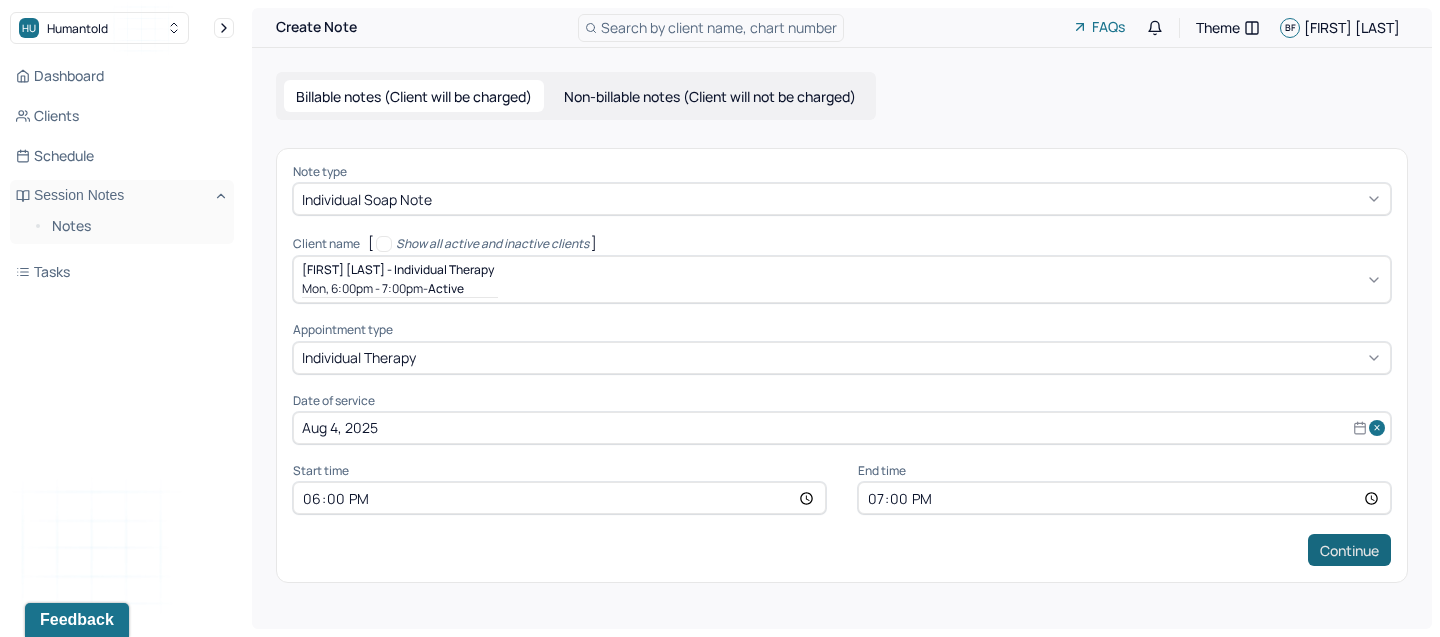 click on "Continue" at bounding box center [1349, 550] 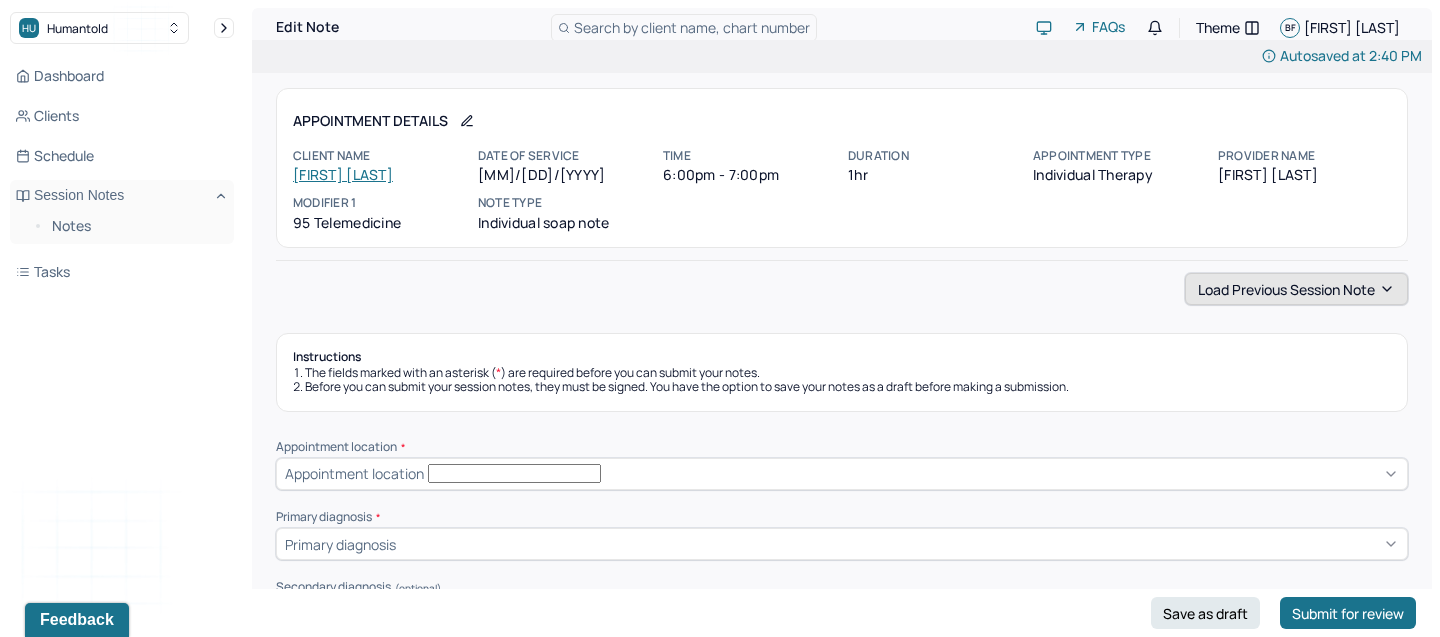 click on "Load previous session note" at bounding box center [1296, 289] 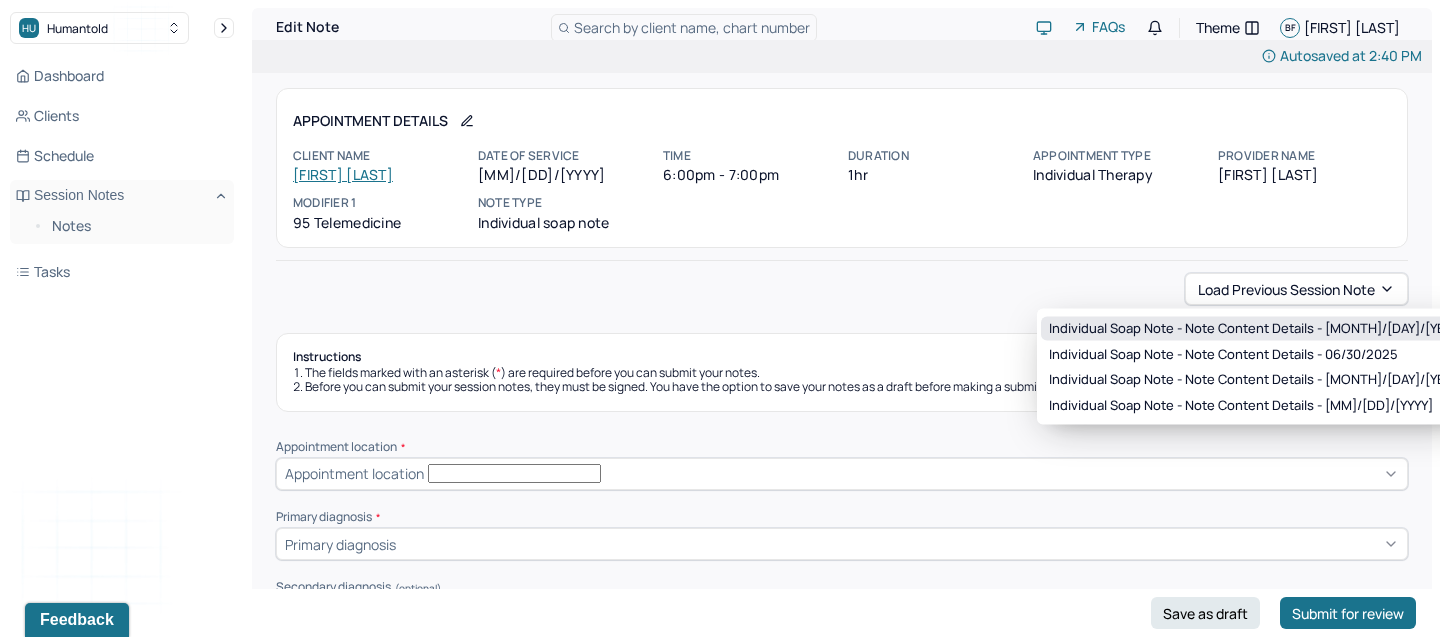 click on "Individual soap note   - Note content Details -   07/14/2025" at bounding box center [1257, 329] 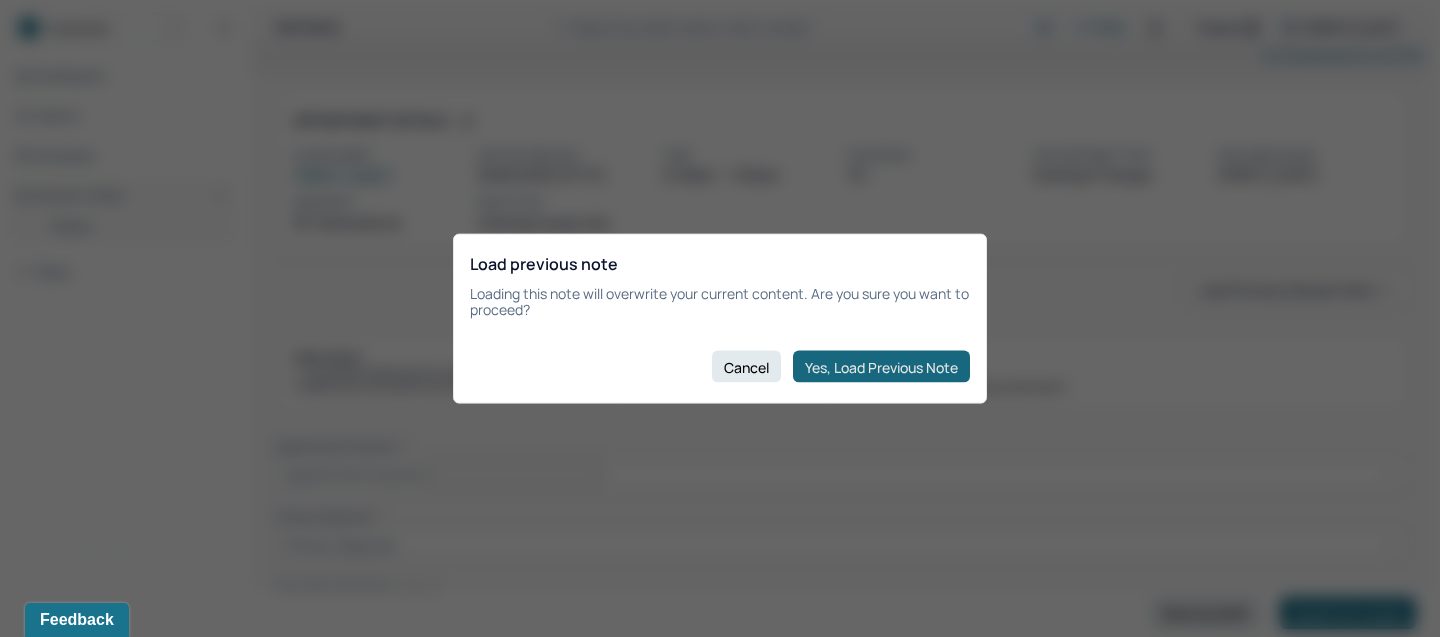 click on "Yes, Load Previous Note" at bounding box center (881, 367) 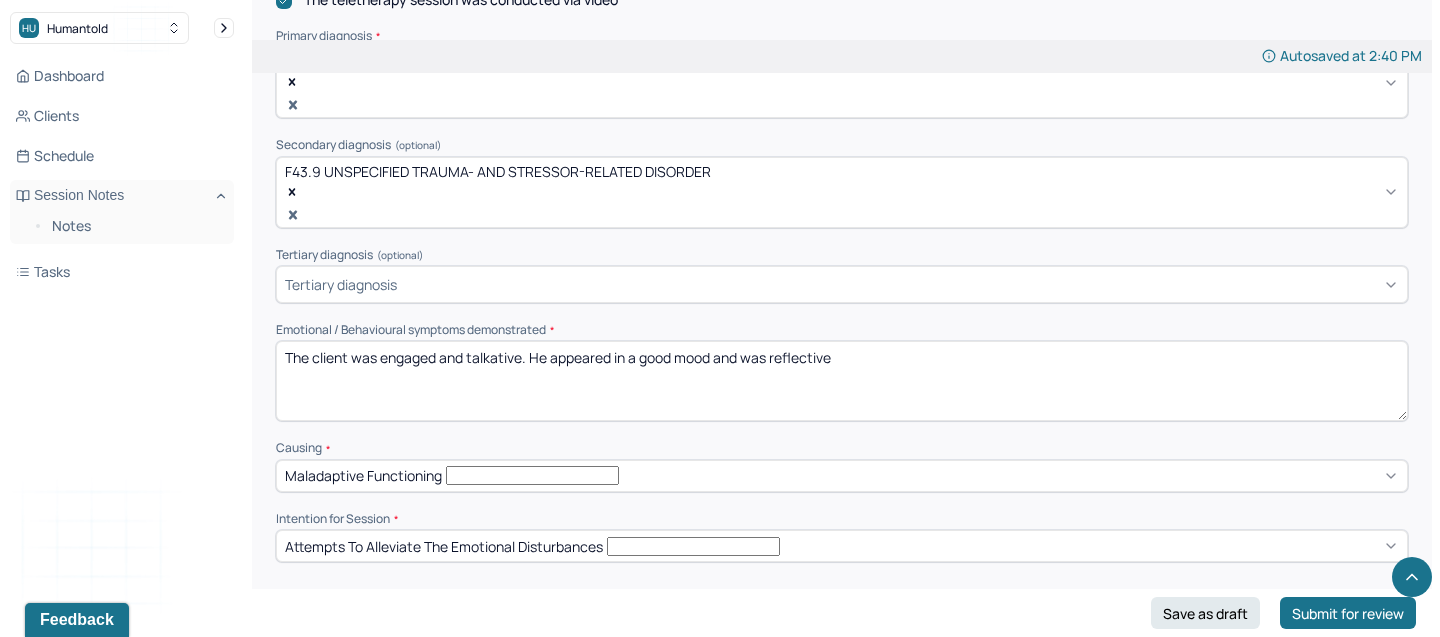 scroll, scrollTop: 723, scrollLeft: 0, axis: vertical 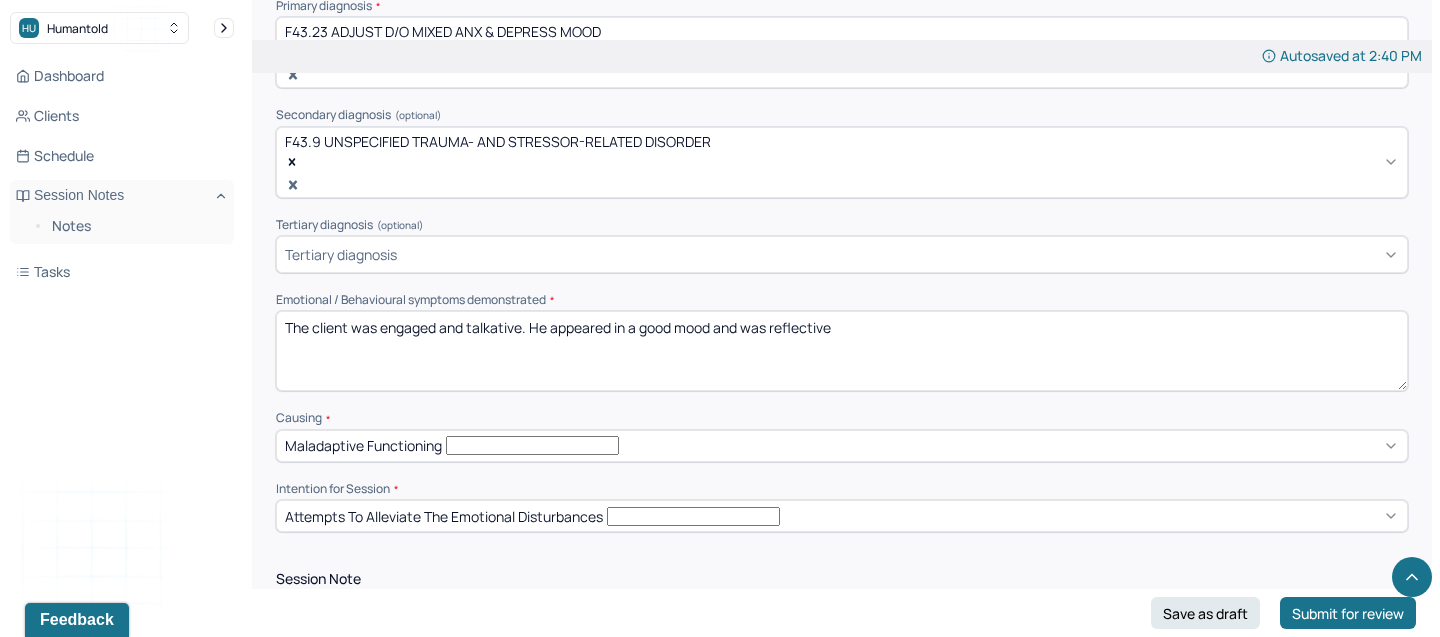 click on "The client was engaged and talkative. He appeared in a good mood and was reflective" at bounding box center (842, 351) 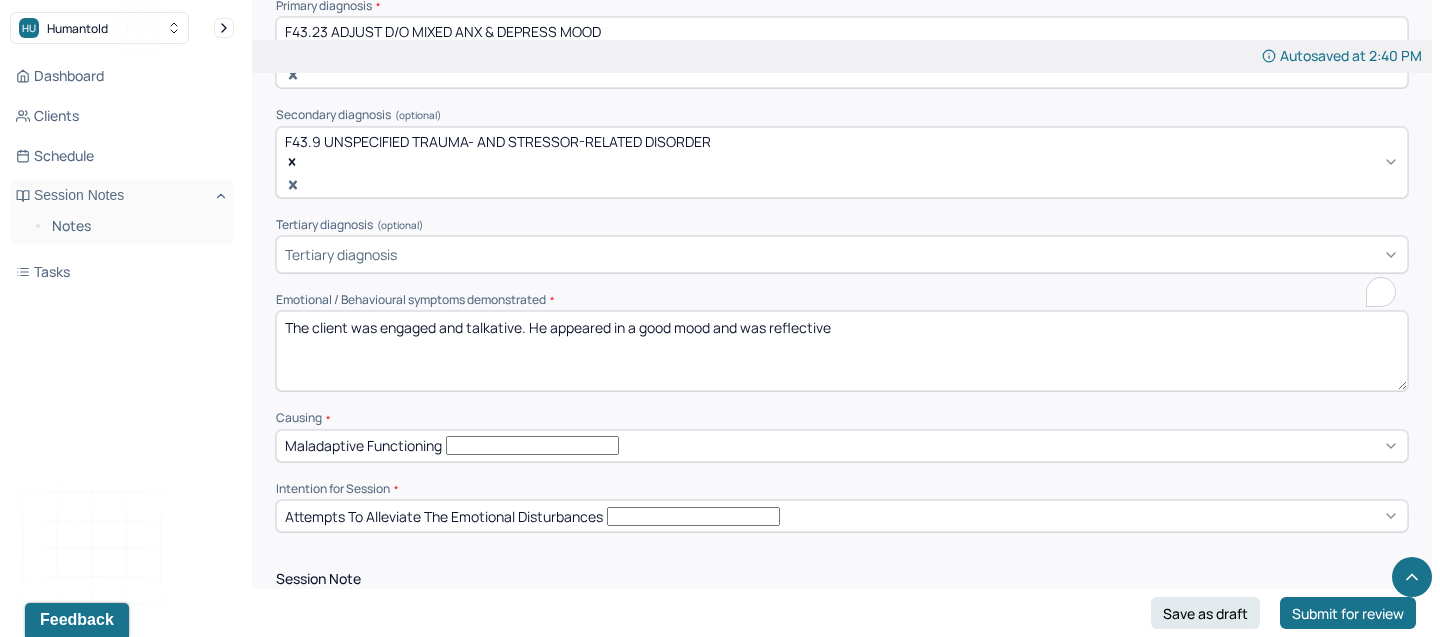 click on "The client was engaged and talkative. He appeared in a good mood and was reflective" at bounding box center [842, 351] 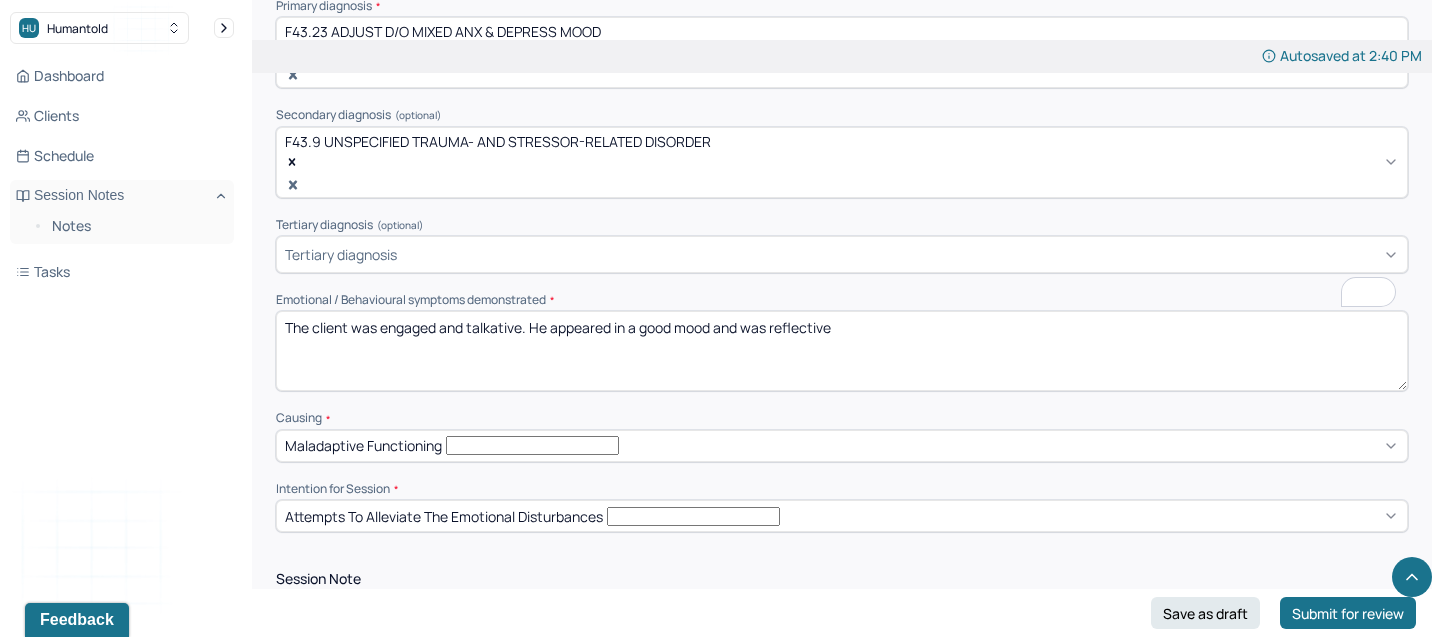 click on "The client was engaged and talkative. He appeared in a good mood and was reflective" at bounding box center (842, 351) 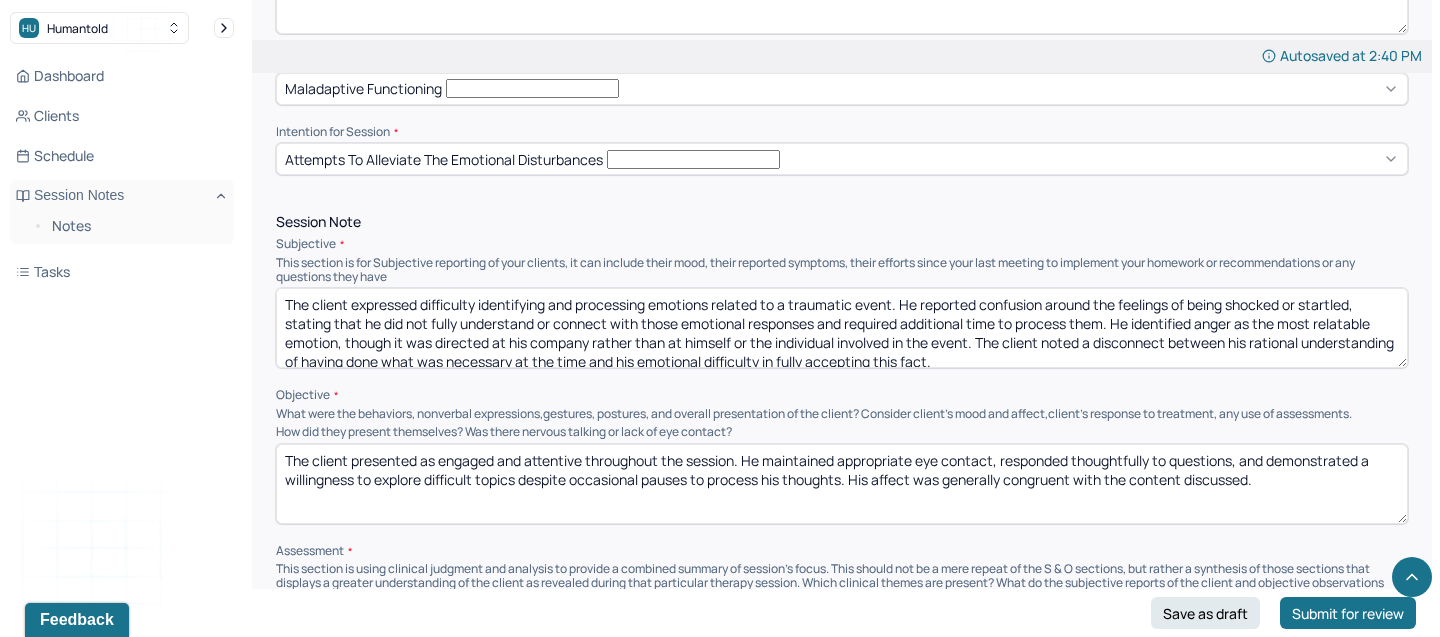 scroll, scrollTop: 1098, scrollLeft: 0, axis: vertical 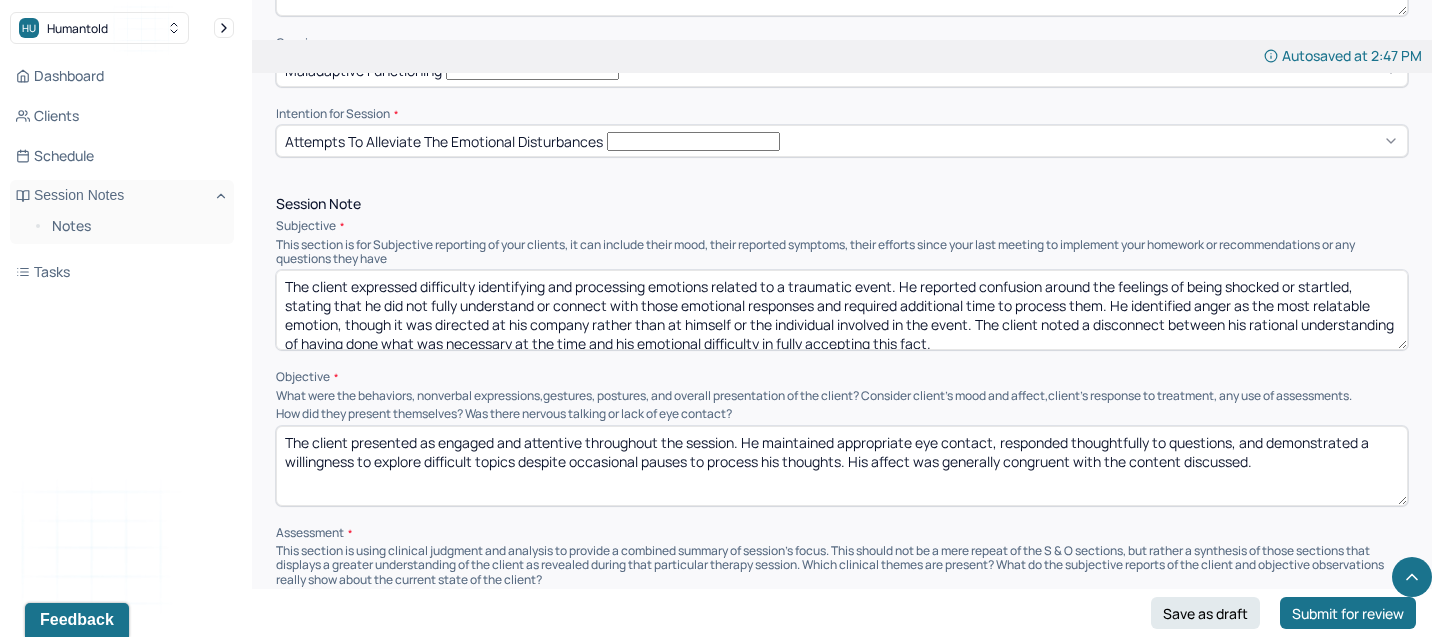 type 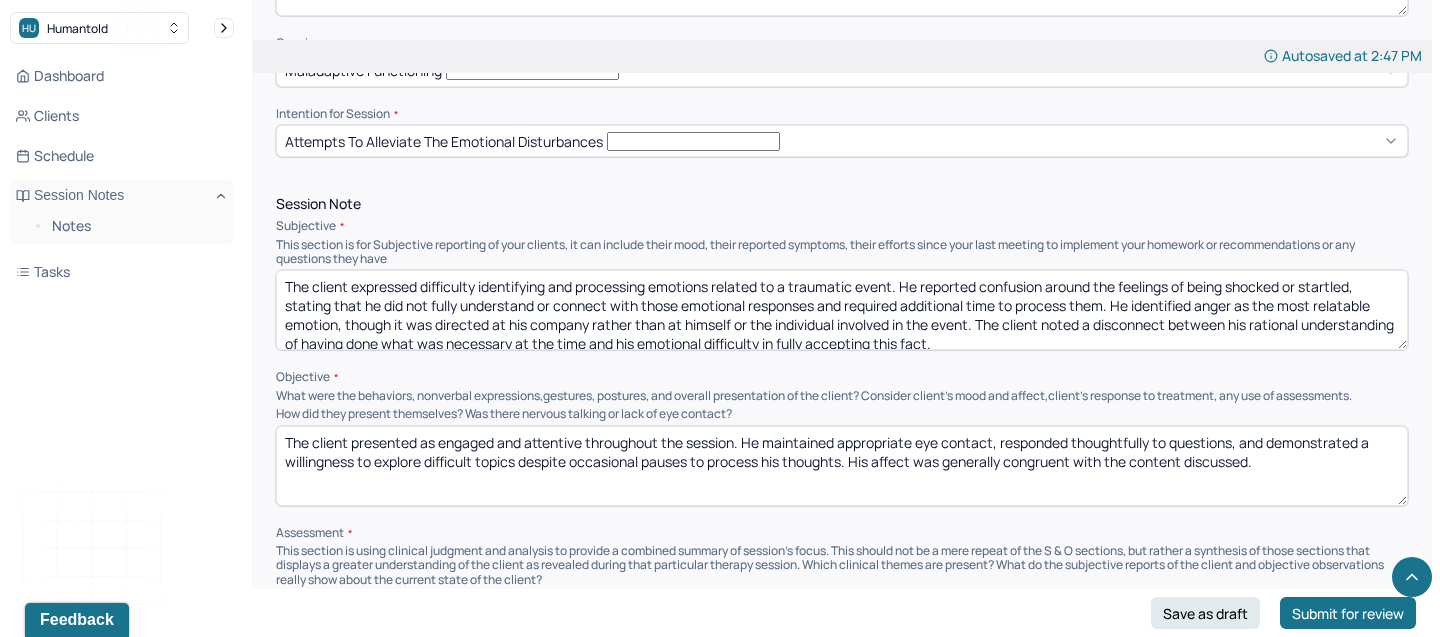 click on "The client expressed difficulty identifying and processing emotions related to a traumatic event. He reported confusion around the feelings of being shocked or startled, stating that he did not fully understand or connect with those emotional responses and required additional time to process them. He identified anger as the most relatable emotion, though it was directed at his company rather than at himself or the individual involved in the event. The client noted a disconnect between his rational understanding of having done what was necessary at the time and his emotional difficulty in fully accepting this fact." at bounding box center [842, 310] 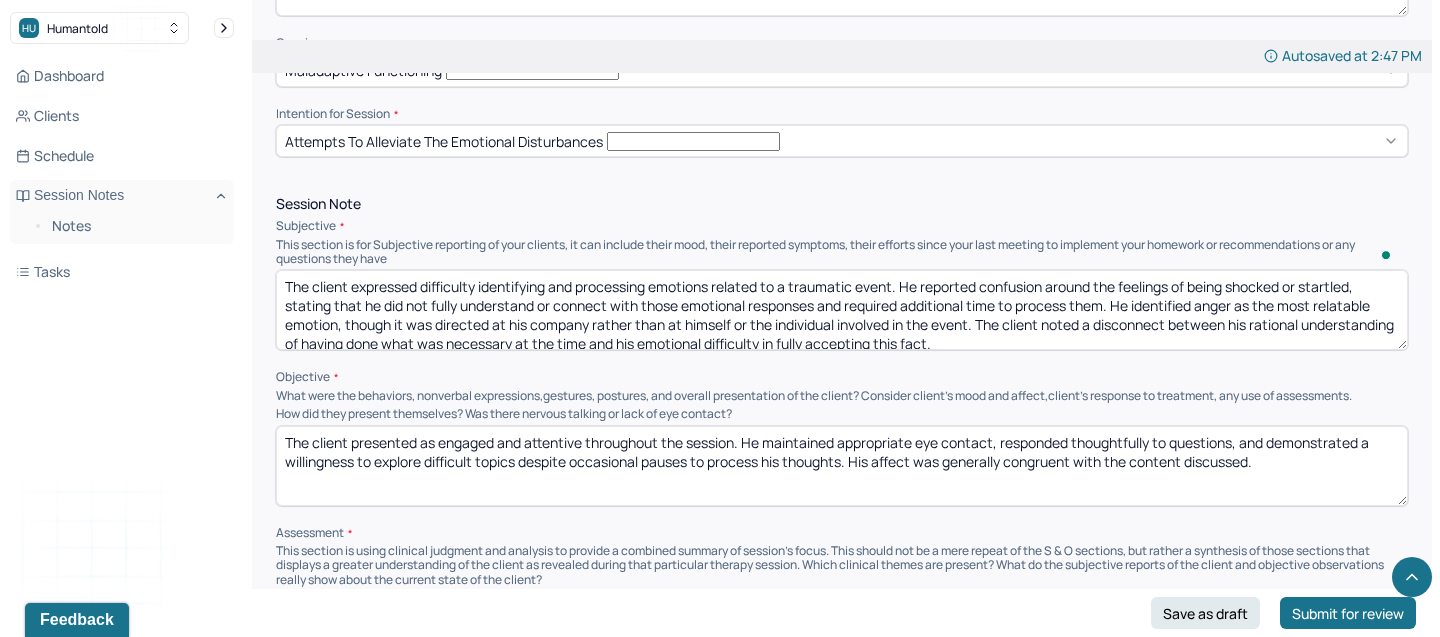 click on "The client expressed difficulty identifying and processing emotions related to a traumatic event. He reported confusion around the feelings of being shocked or startled, stating that he did not fully understand or connect with those emotional responses and required additional time to process them. He identified anger as the most relatable emotion, though it was directed at his company rather than at himself or the individual involved in the event. The client noted a disconnect between his rational understanding of having done what was necessary at the time and his emotional difficulty in fully accepting this fact." at bounding box center (842, 310) 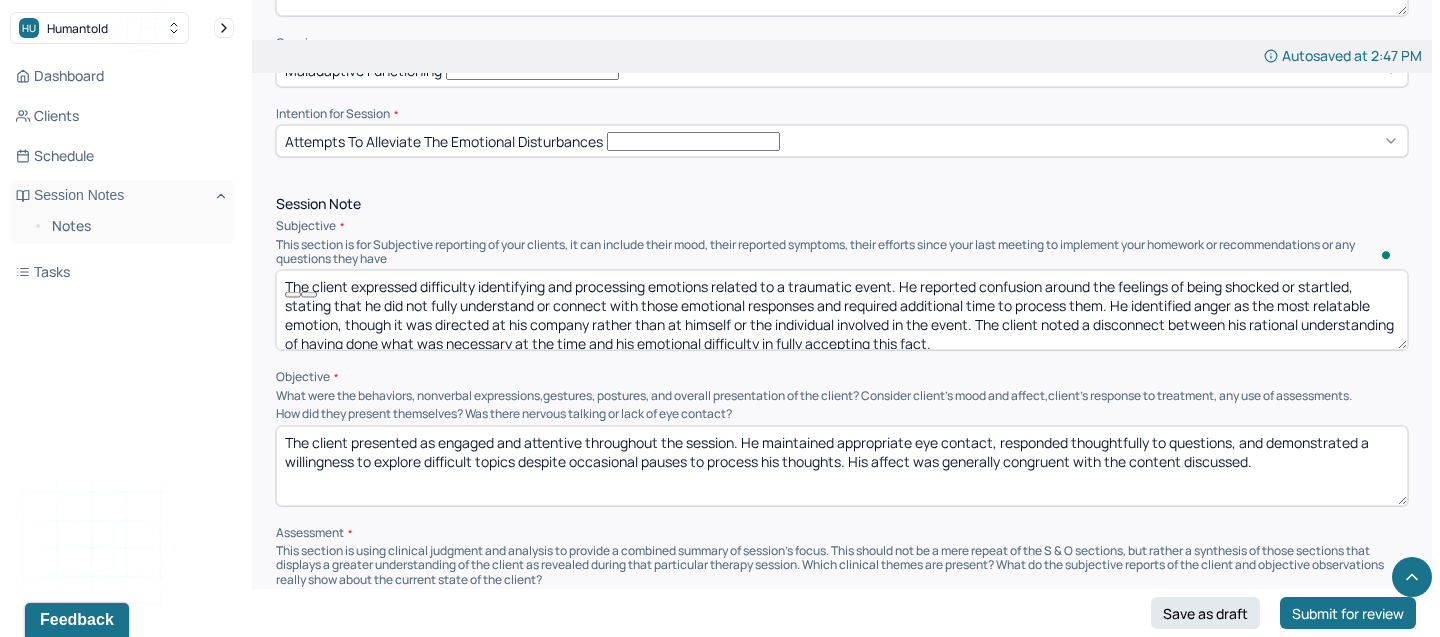 paste on "Client reports heightened anxiety related to returning to work, particularly after learning that a departmental transfer is not possible. Since receiving this information, client has experienced increased difficulty sleeping, including trouble falling and staying asleep. Client describes excessive worry, persistent racing thoughts, and a sense of dread when thinking about returning to the current work environment. These symptoms have been interfering with daily functioning and overall emotional well-being." 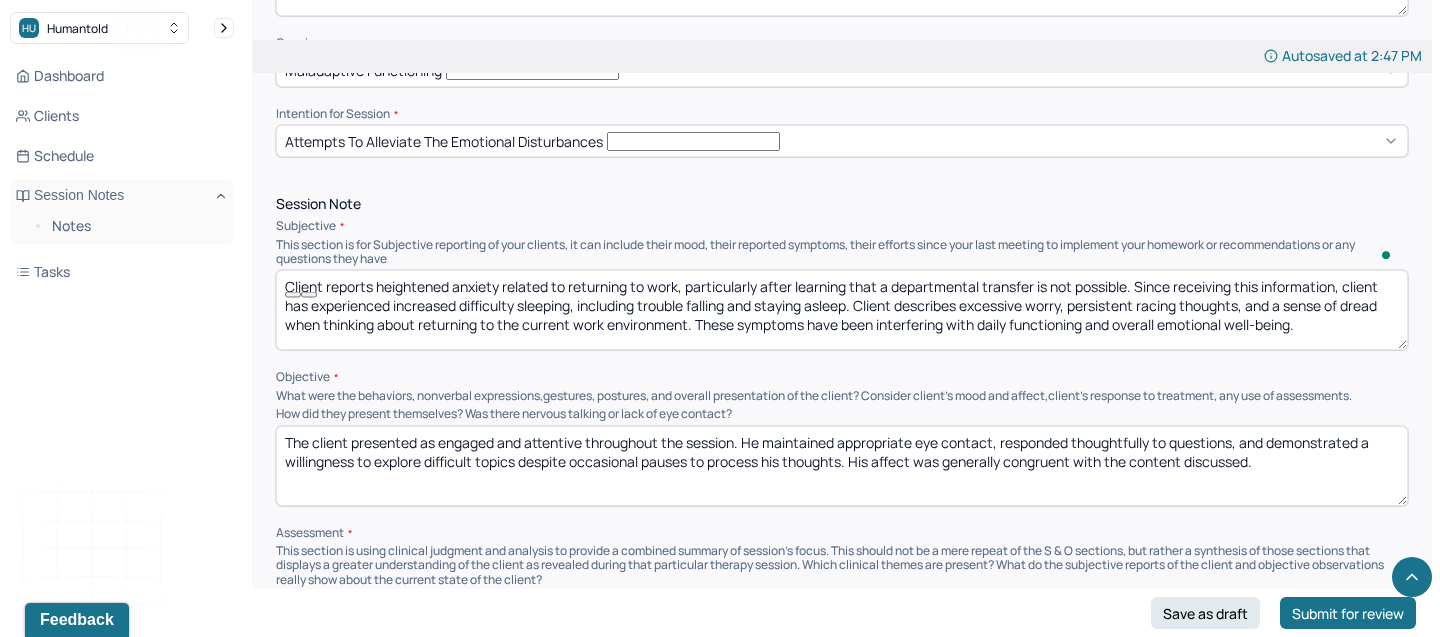 scroll, scrollTop: 22, scrollLeft: 0, axis: vertical 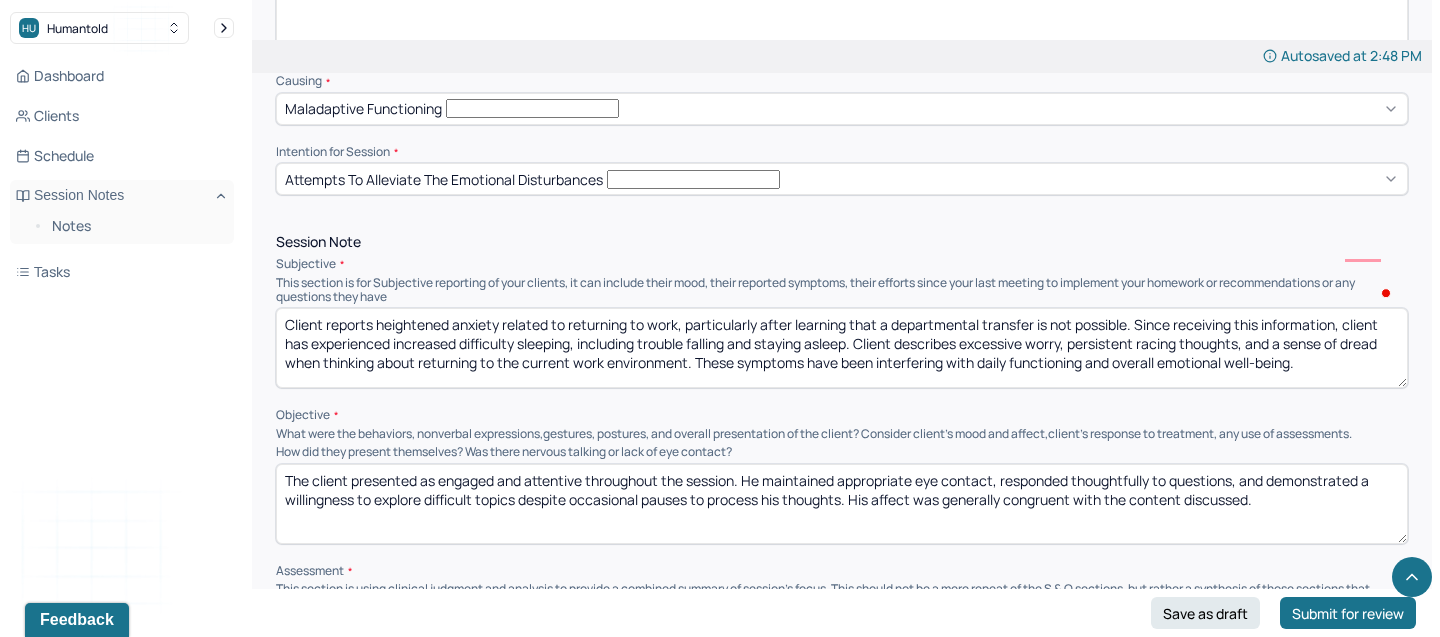 click on "Client reports heightened anxiety related to returning to work, particularly after learning that a departmental transfer is not possible. Since receiving this information, client has experienced increased difficulty sleeping, including trouble falling and staying asleep. Client describes excessive worry, persistent racing thoughts, and a sense of dread when thinking about returning to the current work environment. These symptoms have been interfering with daily functioning and overall emotional well-being." at bounding box center (842, 348) 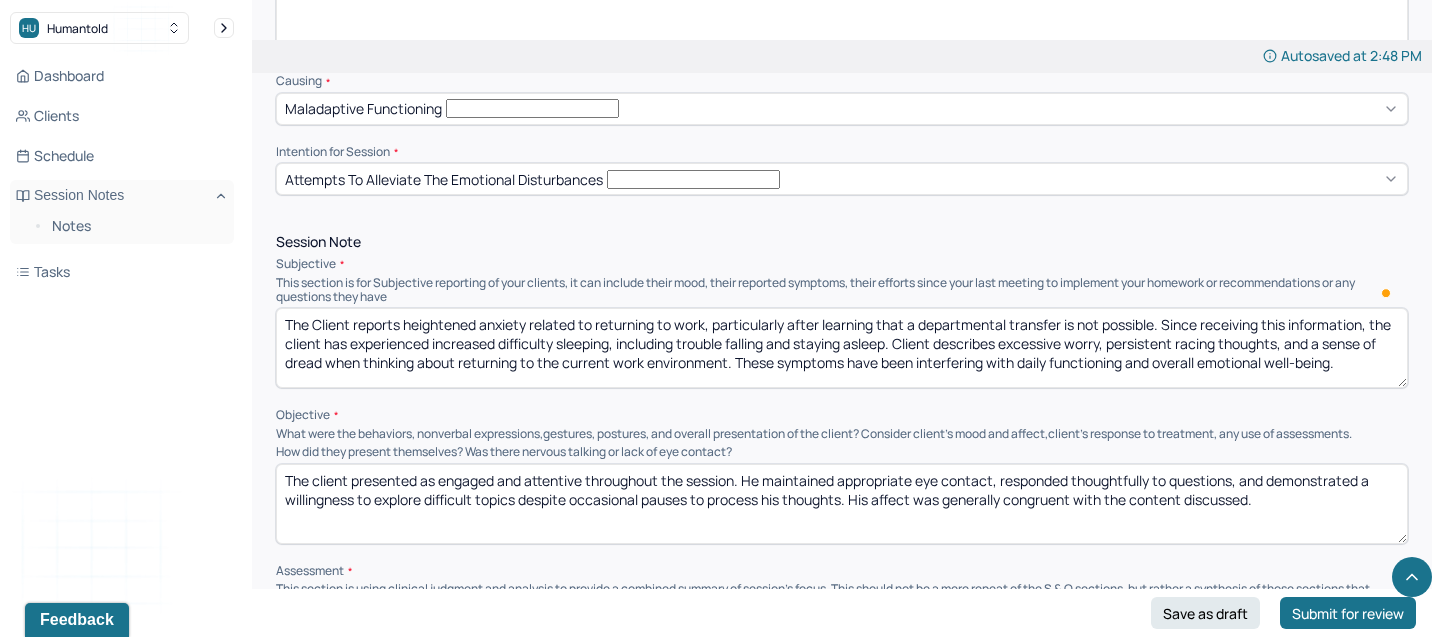 click on "The Client reports heightened anxiety related to returning to work, particularly after learning that a departmental transfer is not possible. Since receiving this information, client has experienced increased difficulty sleeping, including trouble falling and staying asleep. Client describes excessive worry, persistent racing thoughts, and a sense of dread when thinking about returning to the current work environment. These symptoms have been interfering with daily functioning and overall emotional well-being." at bounding box center [842, 348] 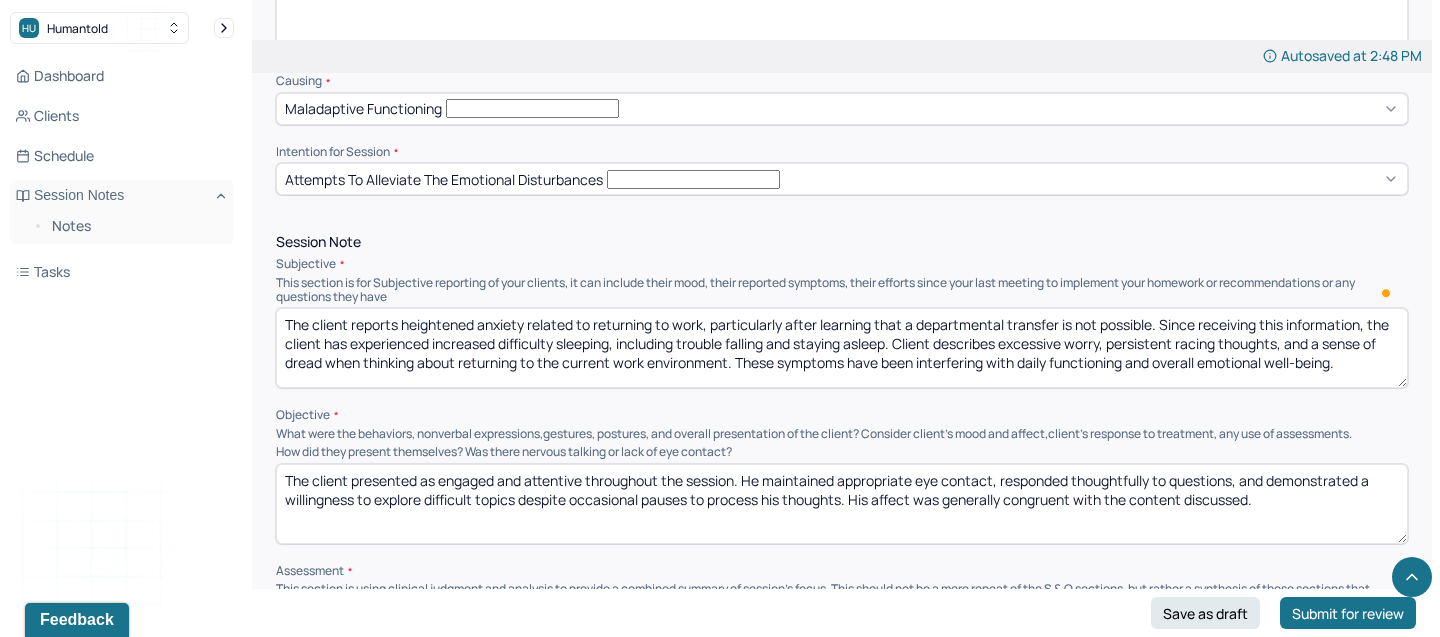 scroll, scrollTop: 1085, scrollLeft: 0, axis: vertical 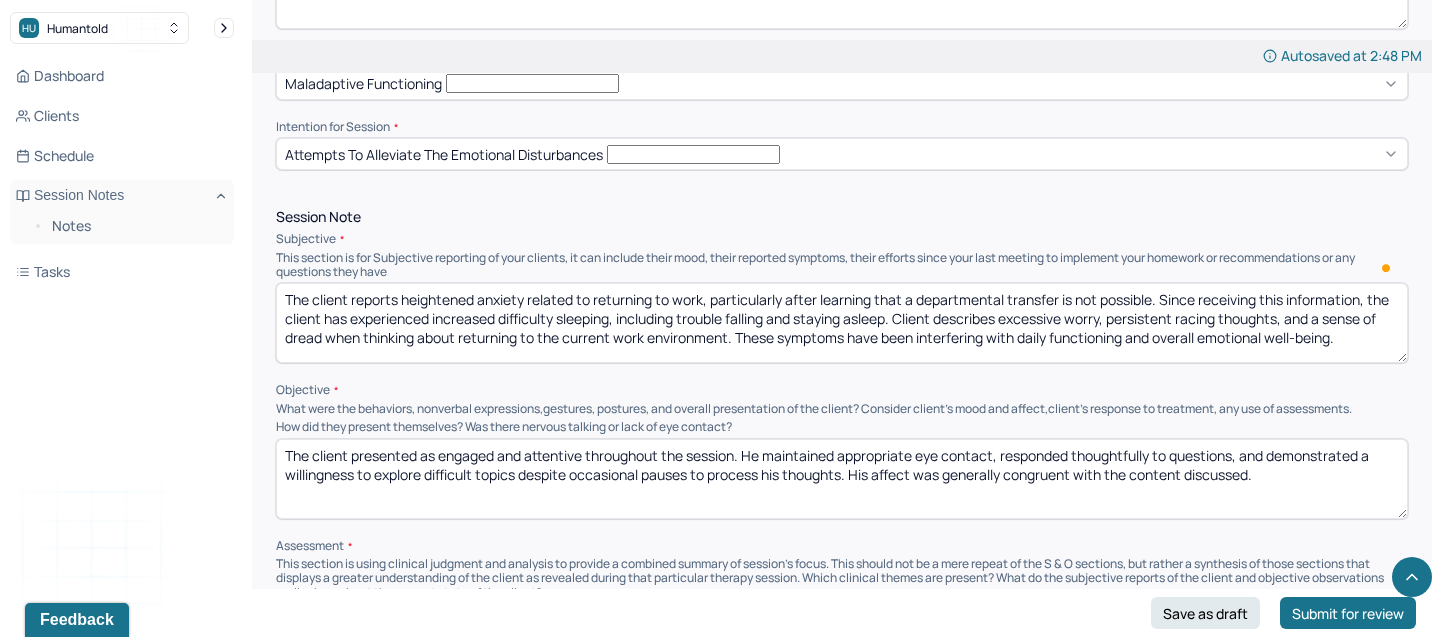 click on "The client reports heightened anxiety related to returning to work, particularly after learning that a departmental transfer is not possible. Since receiving this information, the client has experienced increased difficulty sleeping, including trouble falling and staying asleep. Client describes excessive worry, persistent racing thoughts, and a sense of dread when thinking about returning to the current work environment. These symptoms have been interfering with daily functioning and overall emotional well-being." at bounding box center [842, 323] 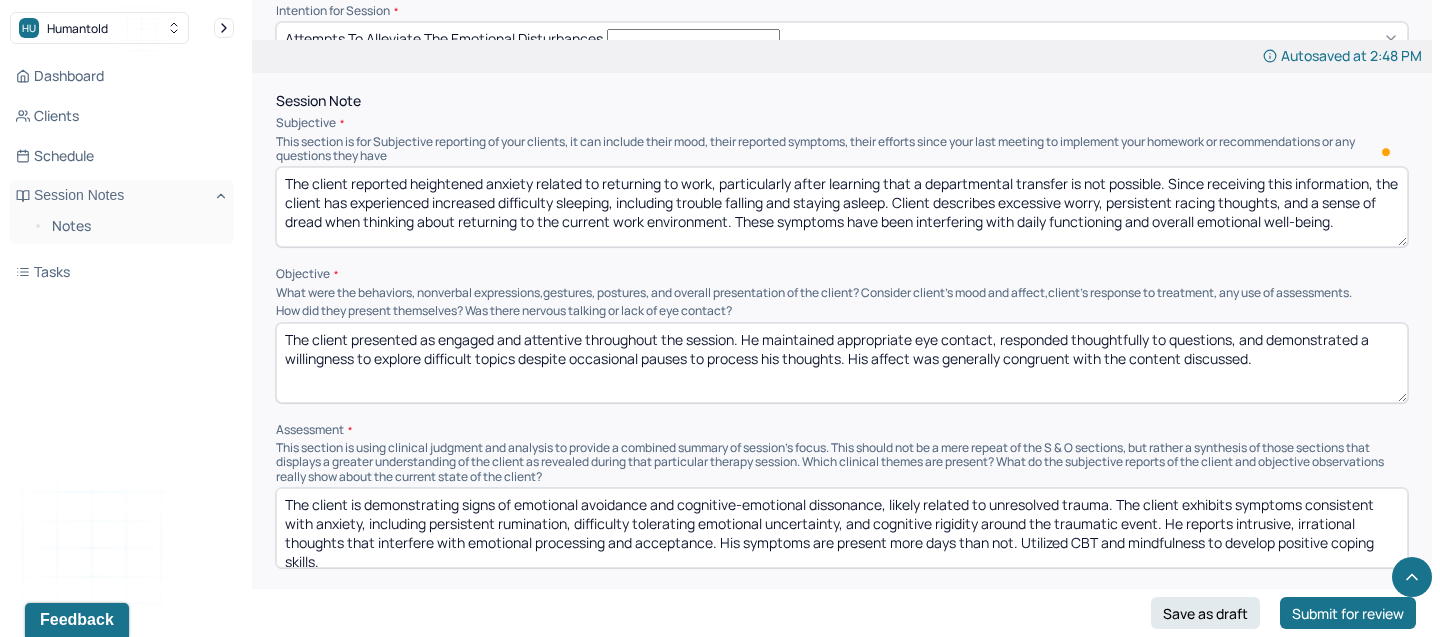 scroll, scrollTop: 1202, scrollLeft: 0, axis: vertical 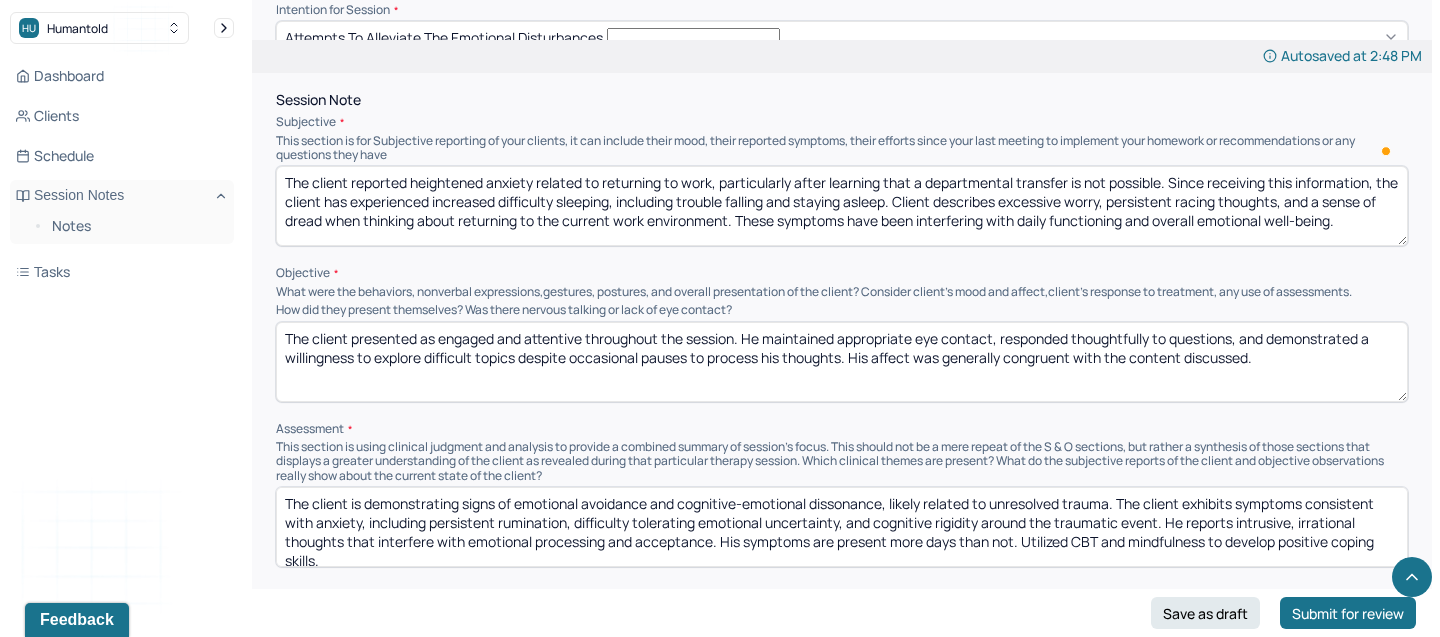type on "The client reported heightened anxiety related to returning to work, particularly after learning that a departmental transfer is not possible. Since receiving this information, the client has experienced increased difficulty sleeping, including trouble falling and staying asleep. Client describes excessive worry, persistent racing thoughts, and a sense of dread when thinking about returning to the current work environment. These symptoms have been interfering with daily functioning and overall emotional well-being." 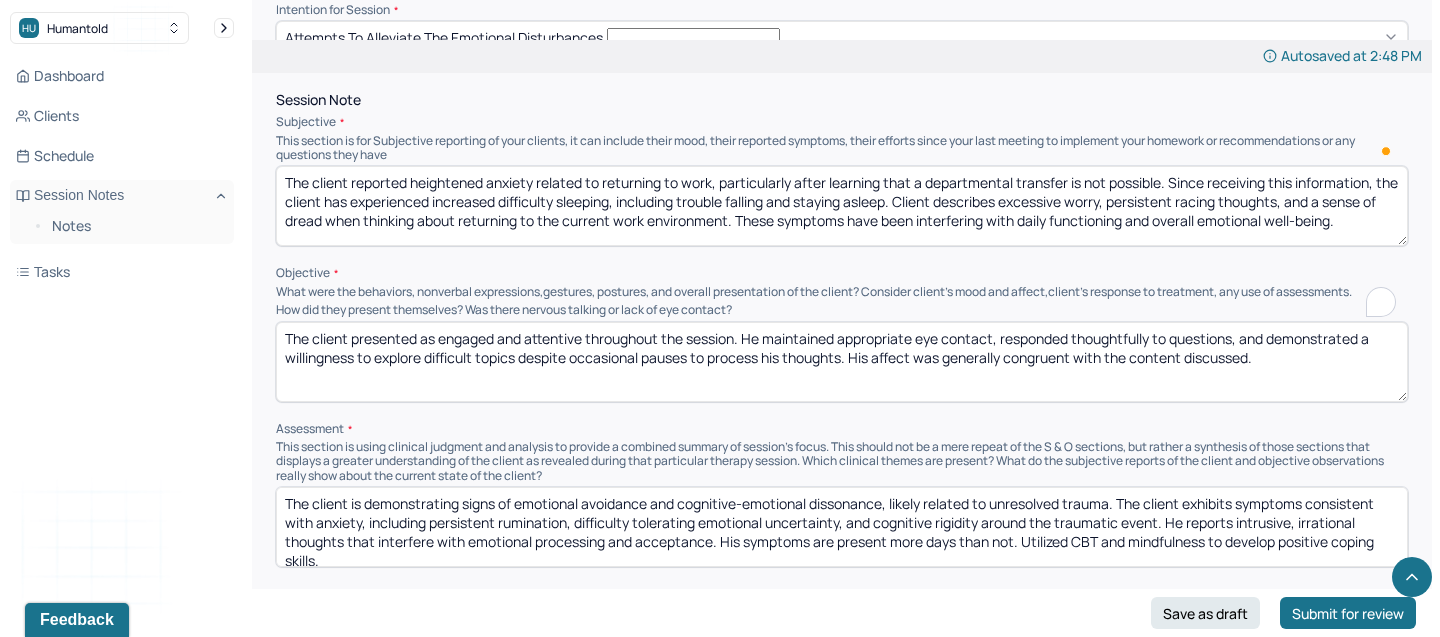 click on "The client presented as engaged and attentive throughout the session. He maintained appropriate eye contact, responded thoughtfully to questions, and demonstrated a willingness to explore difficult topics despite occasional pauses to process his thoughts. His affect was generally congruent with the content discussed." at bounding box center (842, 362) 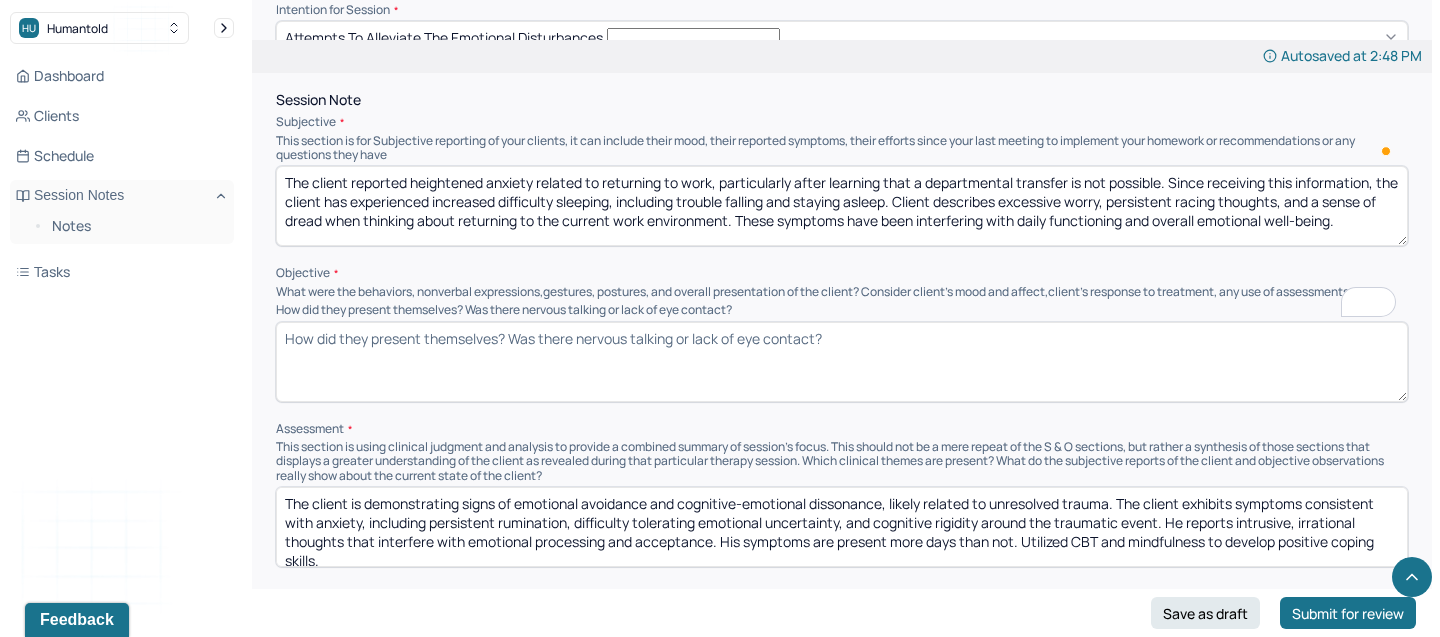type 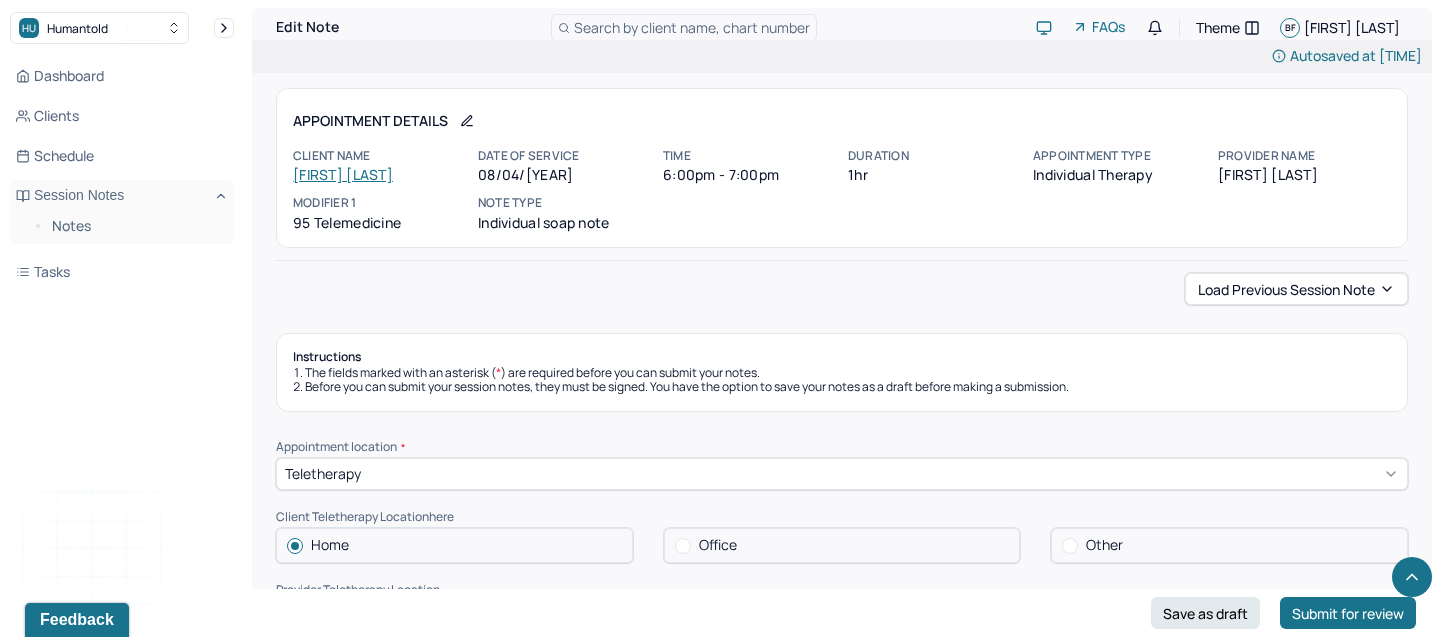 scroll, scrollTop: 1202, scrollLeft: 0, axis: vertical 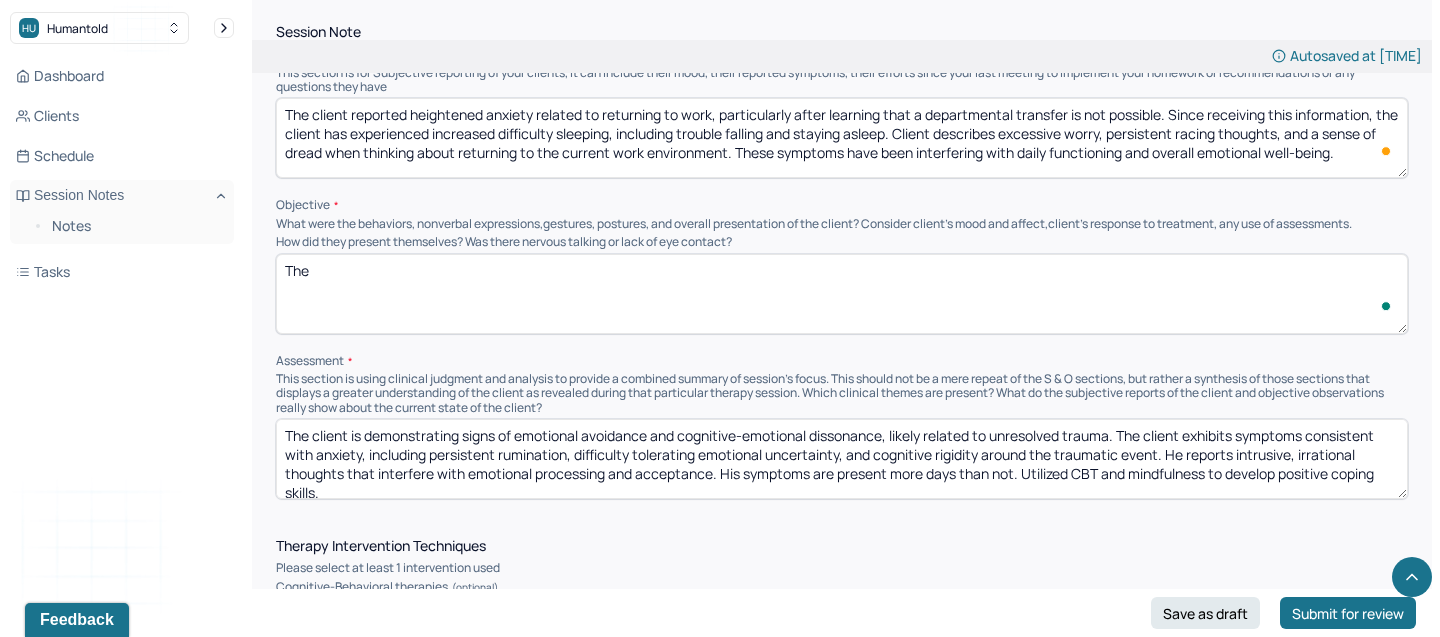 paste on "Client presented on time and was appropriately groomed. Affect appeared anxious and tense, with restlessness noted during the session. Speech was coherent but pressured at times when discussing work-related stressors. Client demonstrated logical thought processes but appeared preoccupied and distracted." 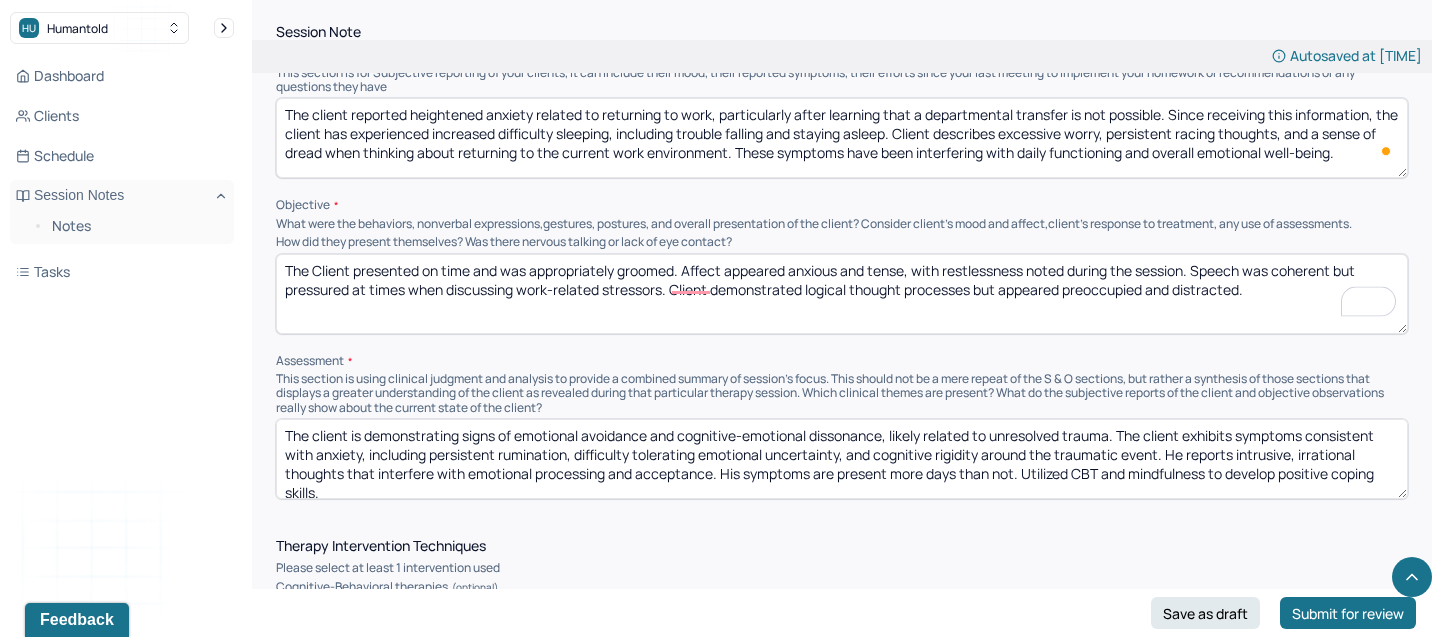 click on "The Client presented on time and was appropriately groomed. Affect appeared anxious and tense, with restlessness noted during the session. Speech was coherent but pressured at times when discussing work-related stressors. Client demonstrated logical thought processes but appeared preoccupied and distracted." at bounding box center (842, 294) 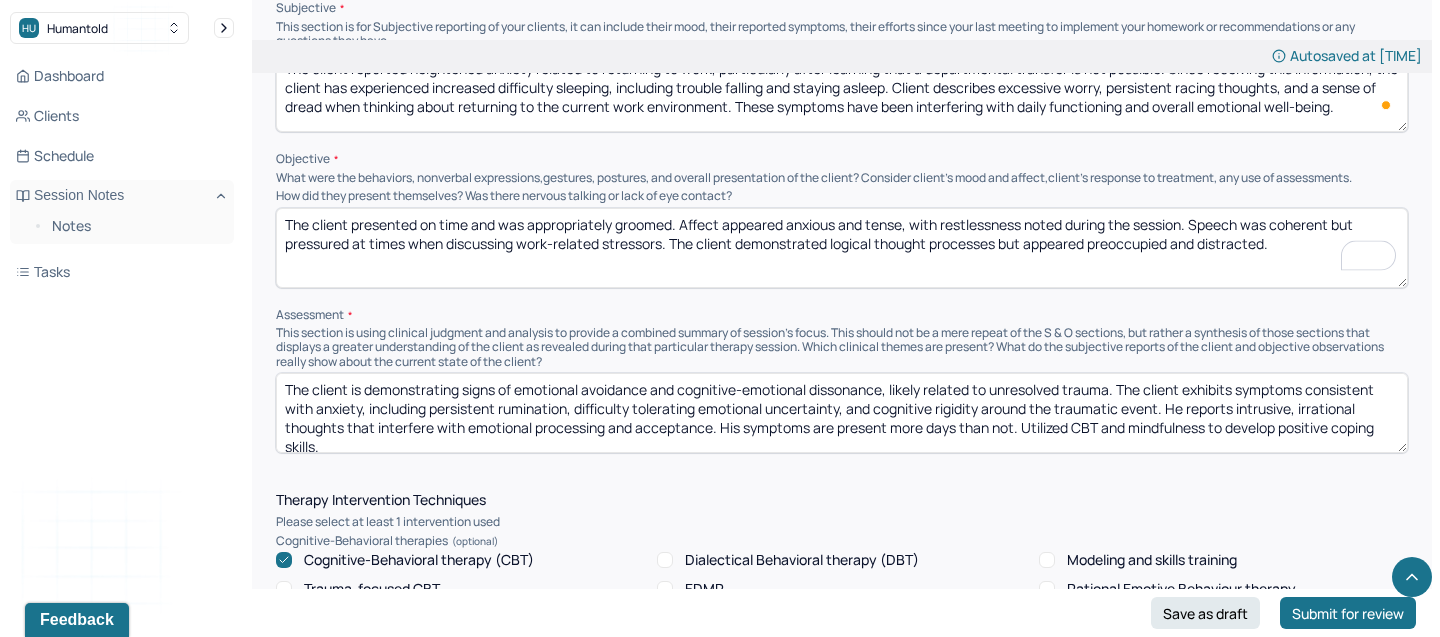 scroll, scrollTop: 1251, scrollLeft: 0, axis: vertical 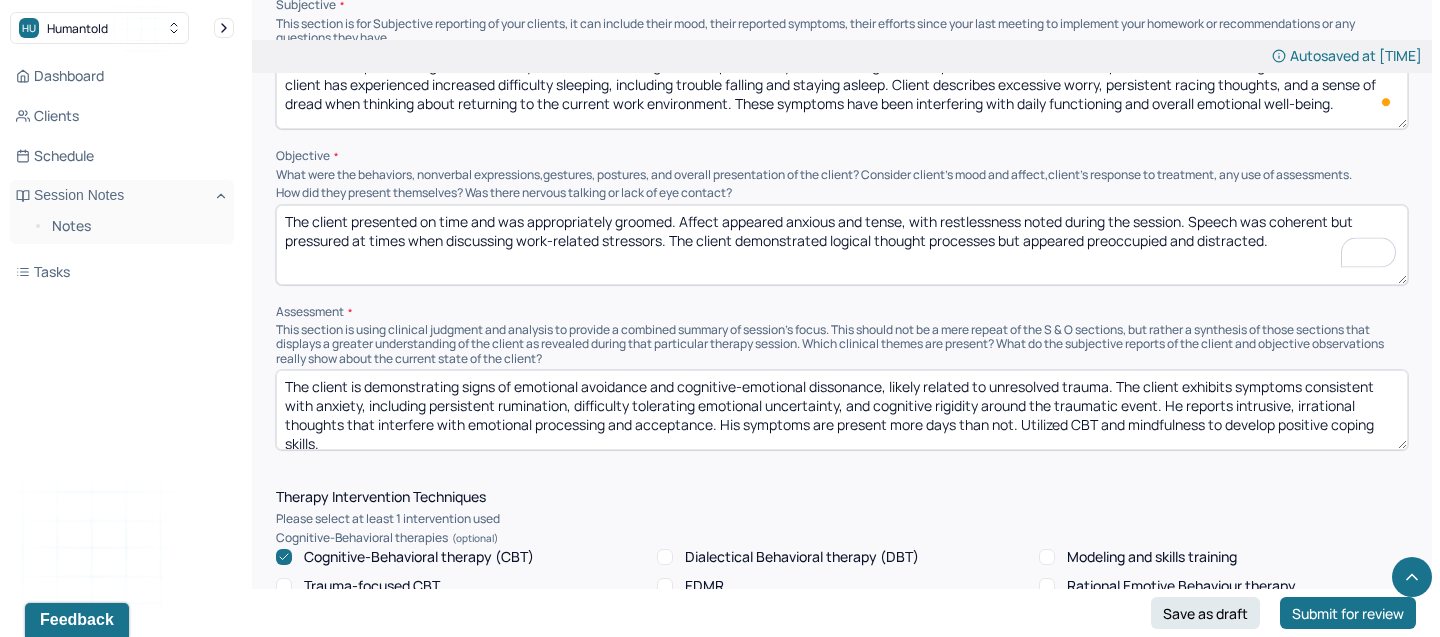 click on "The client presented on time and was appropriately groomed. Affect appeared anxious and tense, with restlessness noted during the session. Speech was coherent but pressured at times when discussing work-related stressors. The client demonstrated logical thought processes but appeared preoccupied and distracted." at bounding box center (842, 245) 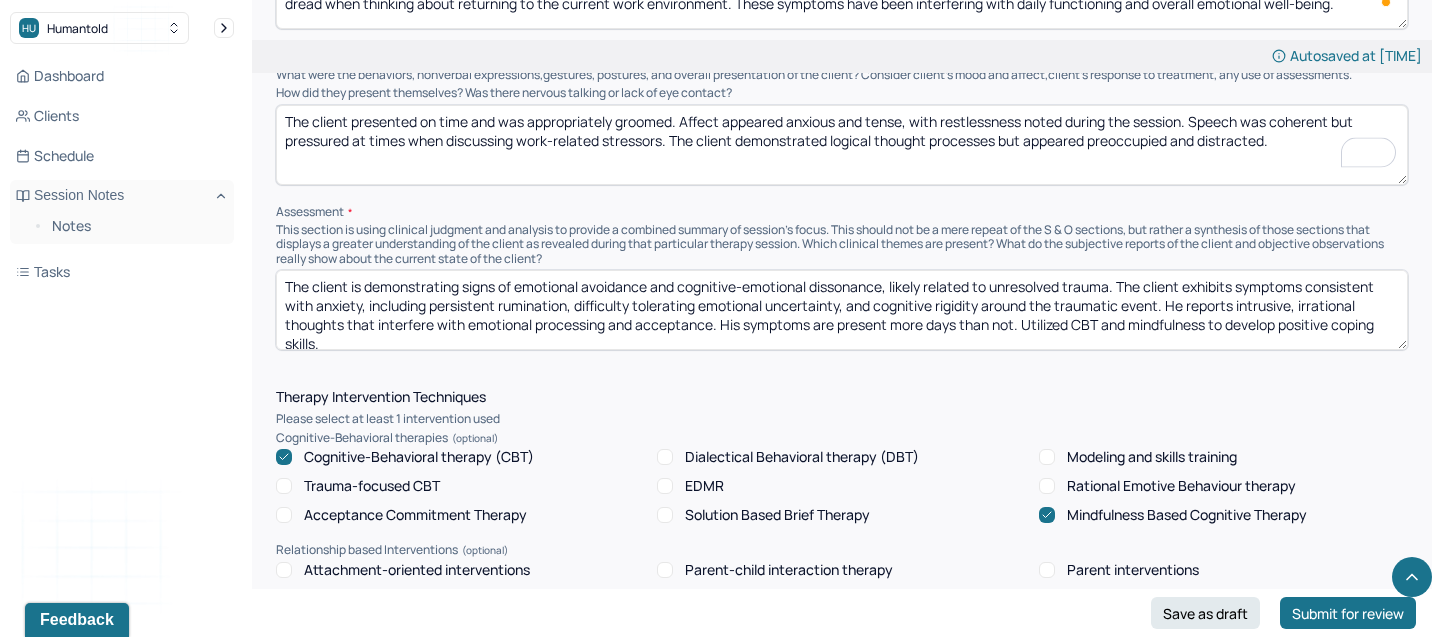 scroll, scrollTop: 1363, scrollLeft: 0, axis: vertical 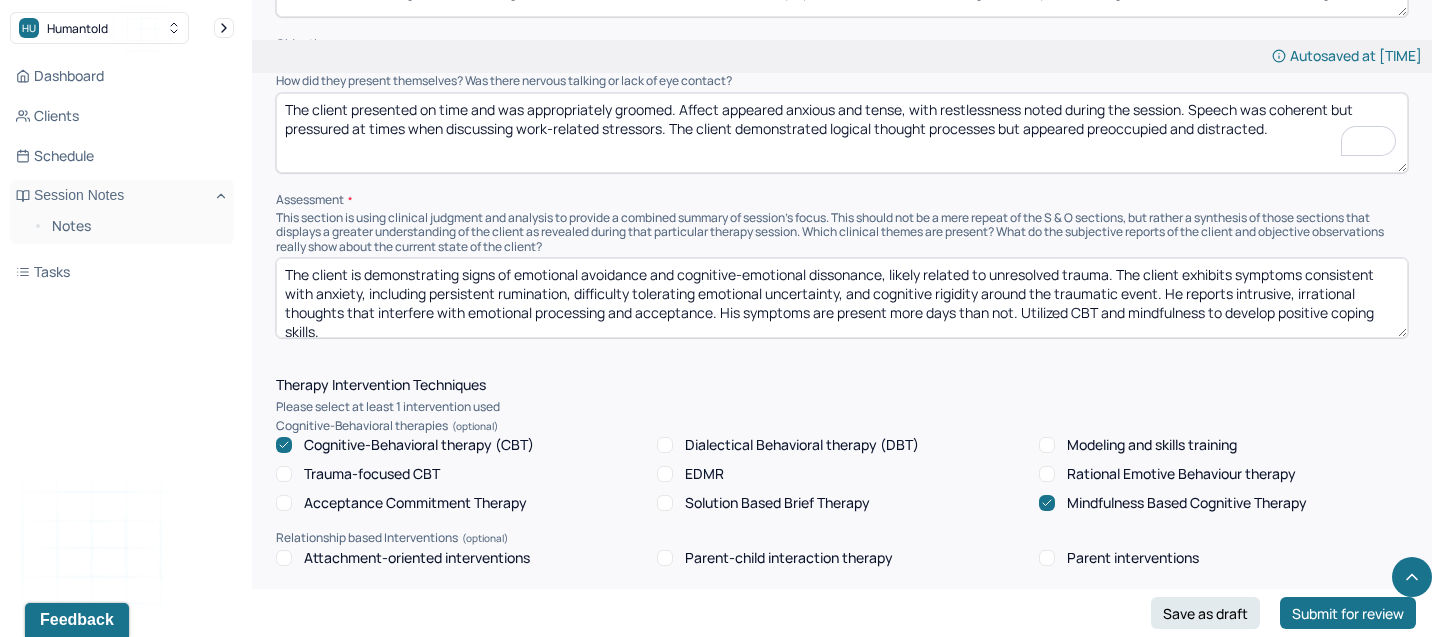 type on "The client presented on time and was appropriately groomed. Affect appeared anxious and tense, with restlessness noted during the session. Speech was coherent but pressured at times when discussing work-related stressors. The client demonstrated logical thought processes but appeared preoccupied and distracted." 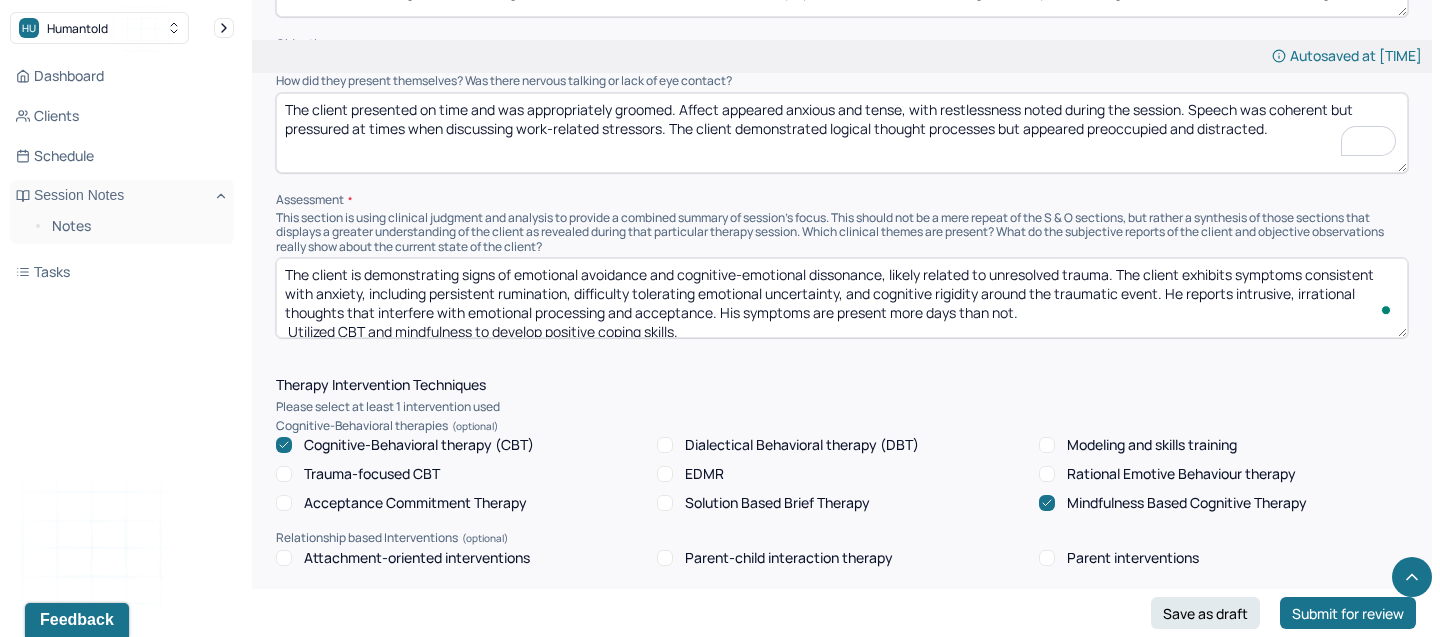 scroll, scrollTop: 3, scrollLeft: 0, axis: vertical 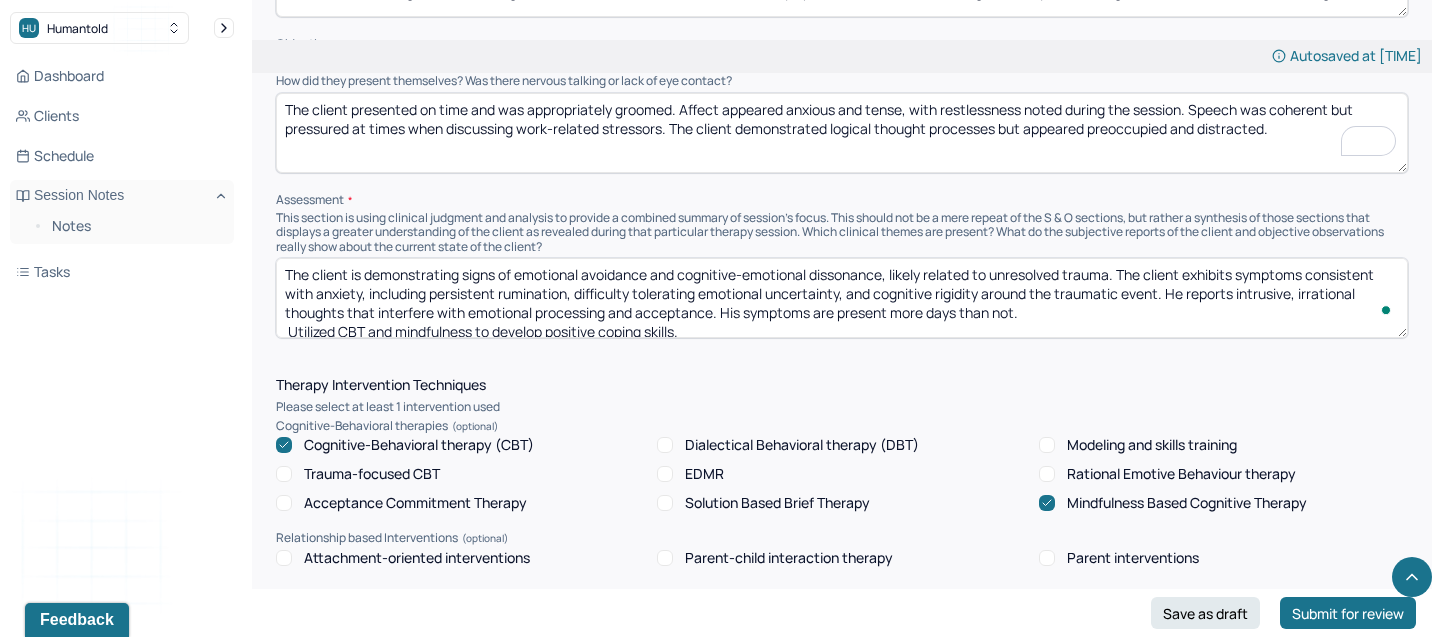 drag, startPoint x: 1036, startPoint y: 298, endPoint x: 490, endPoint y: 227, distance: 550.5969 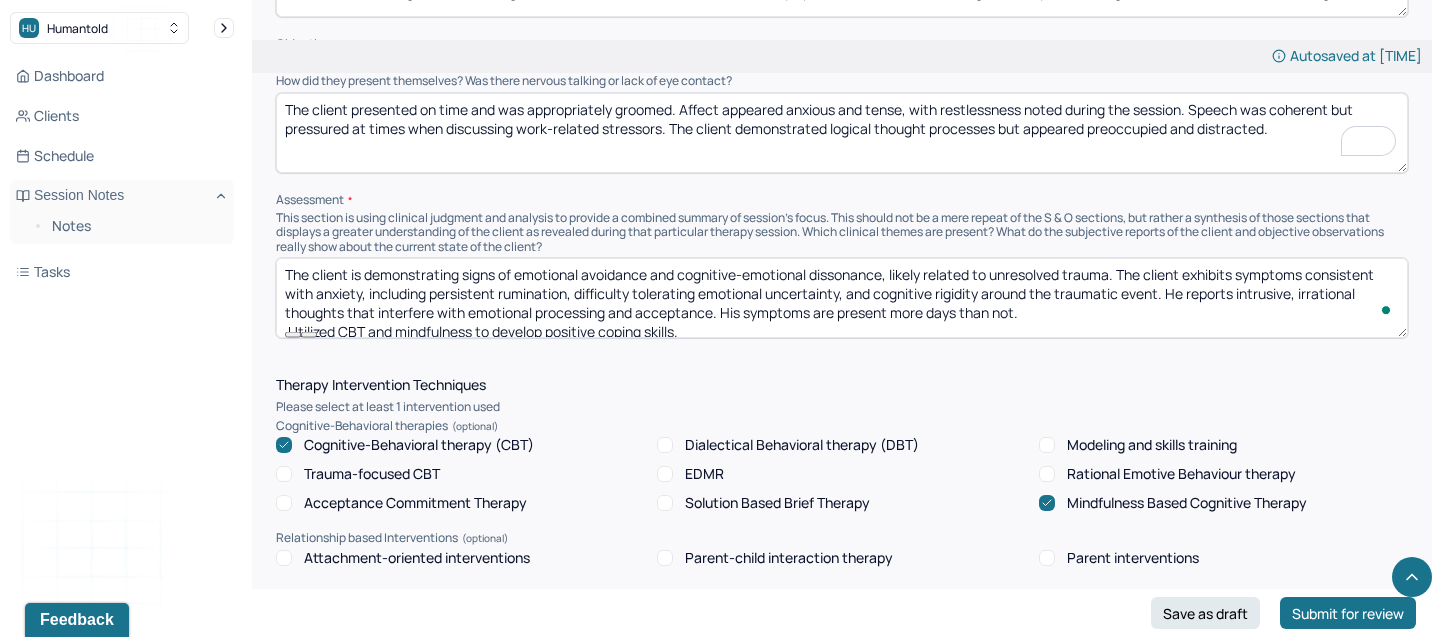 click on "The client is demonstrating signs of emotional avoidance and cognitive-emotional dissonance, likely related to unresolved trauma. The client exhibits symptoms consistent with anxiety, including persistent rumination, difficulty tolerating emotional uncertainty, and cognitive rigidity around the traumatic event. He reports intrusive, irrational thoughts that interfere with emotional processing and acceptance. His symptoms are present more days than not.
Utilized CBT and mindfulness to develop positive coping skills." at bounding box center [842, 298] 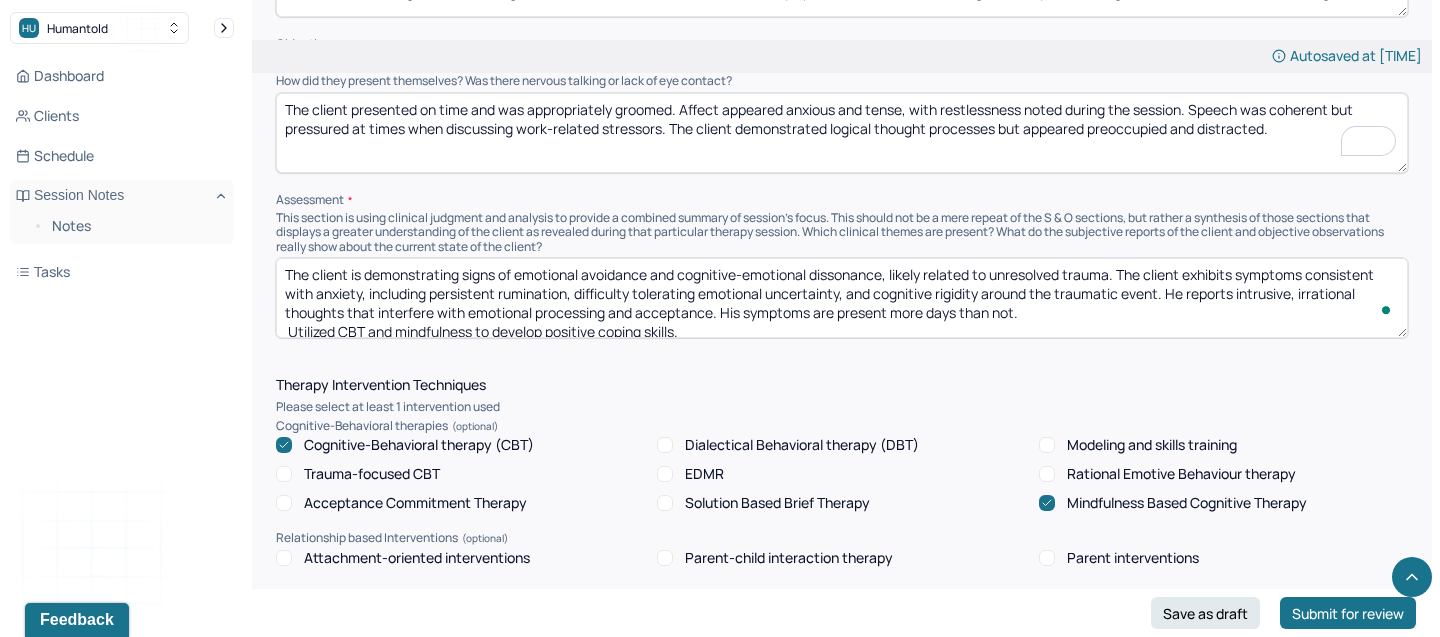 click on "The client is demonstrating signs of emotional avoidance and cognitive-emotional dissonance, likely related to unresolved trauma. The client exhibits symptoms consistent with anxiety, including persistent rumination, difficulty tolerating emotional uncertainty, and cognitive rigidity around the traumatic event. He reports intrusive, irrational thoughts that interfere with emotional processing and acceptance. His symptoms are present more days than not.
Utilized CBT and mindfulness to develop positive coping skills." at bounding box center [842, 298] 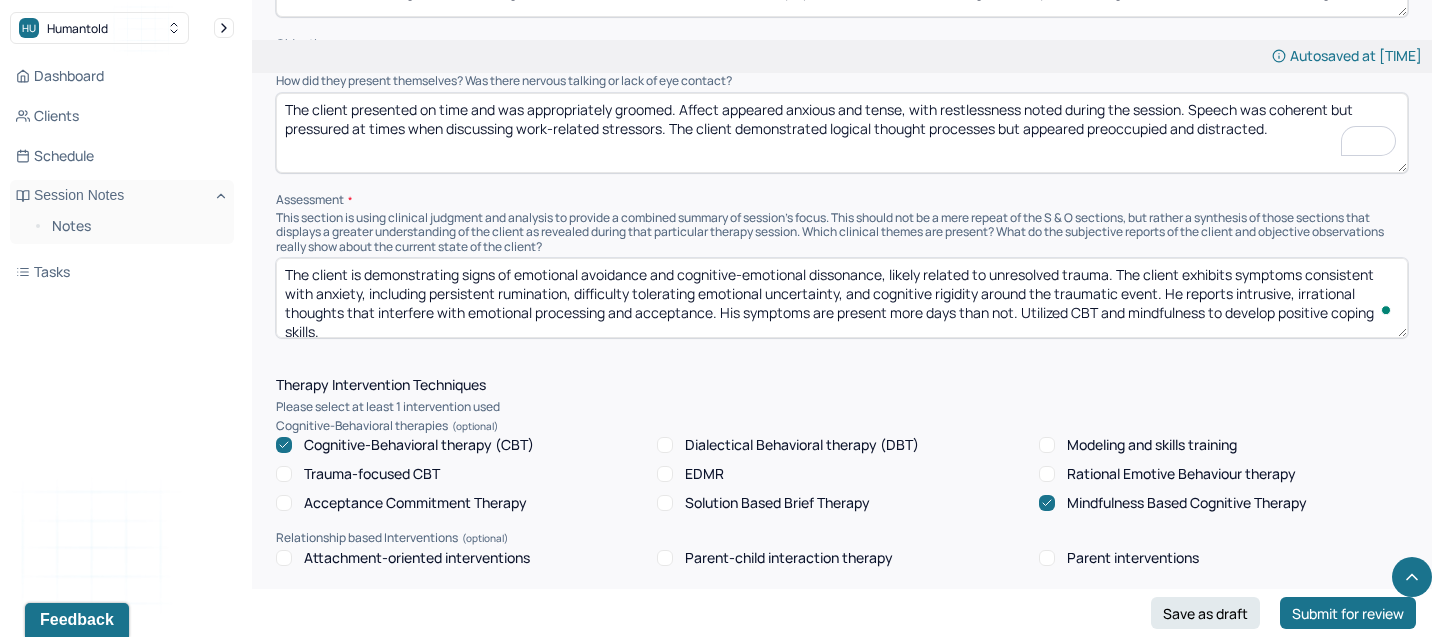 click on "The client is demonstrating signs of emotional avoidance and cognitive-emotional dissonance, likely related to unresolved trauma. The client exhibits symptoms consistent with anxiety, including persistent rumination, difficulty tolerating emotional uncertainty, and cognitive rigidity around the traumatic event. He reports intrusive, irrational thoughts that interfere with emotional processing and acceptance. His symptoms are present more days than not. Utilized CBT and mindfulness to develop positive coping skills." at bounding box center (842, 298) 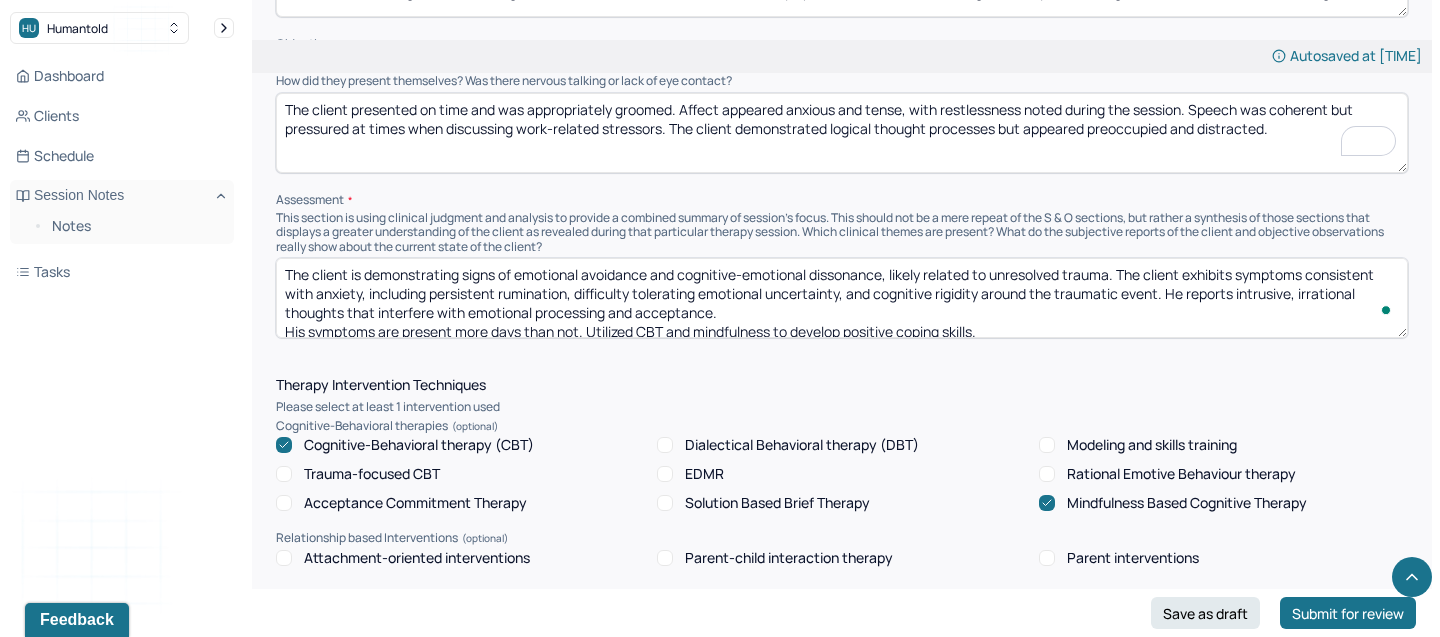 scroll, scrollTop: 3, scrollLeft: 0, axis: vertical 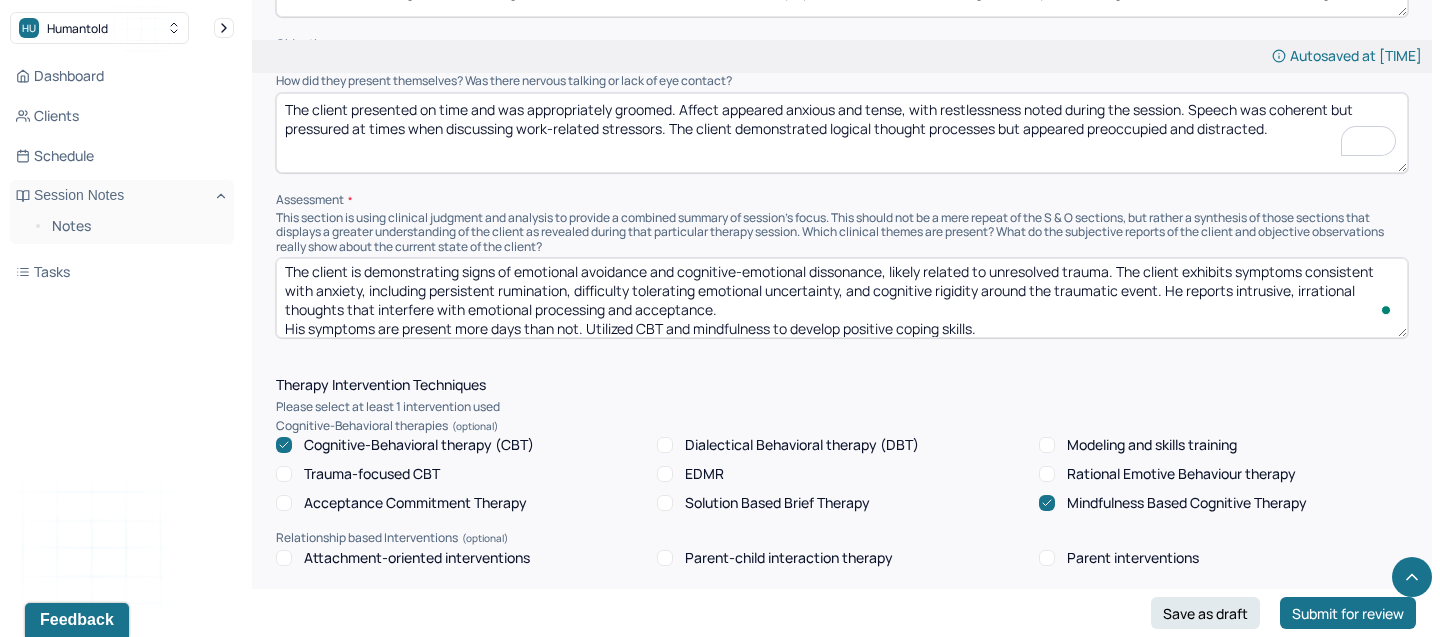 drag, startPoint x: 735, startPoint y: 305, endPoint x: 252, endPoint y: 261, distance: 485 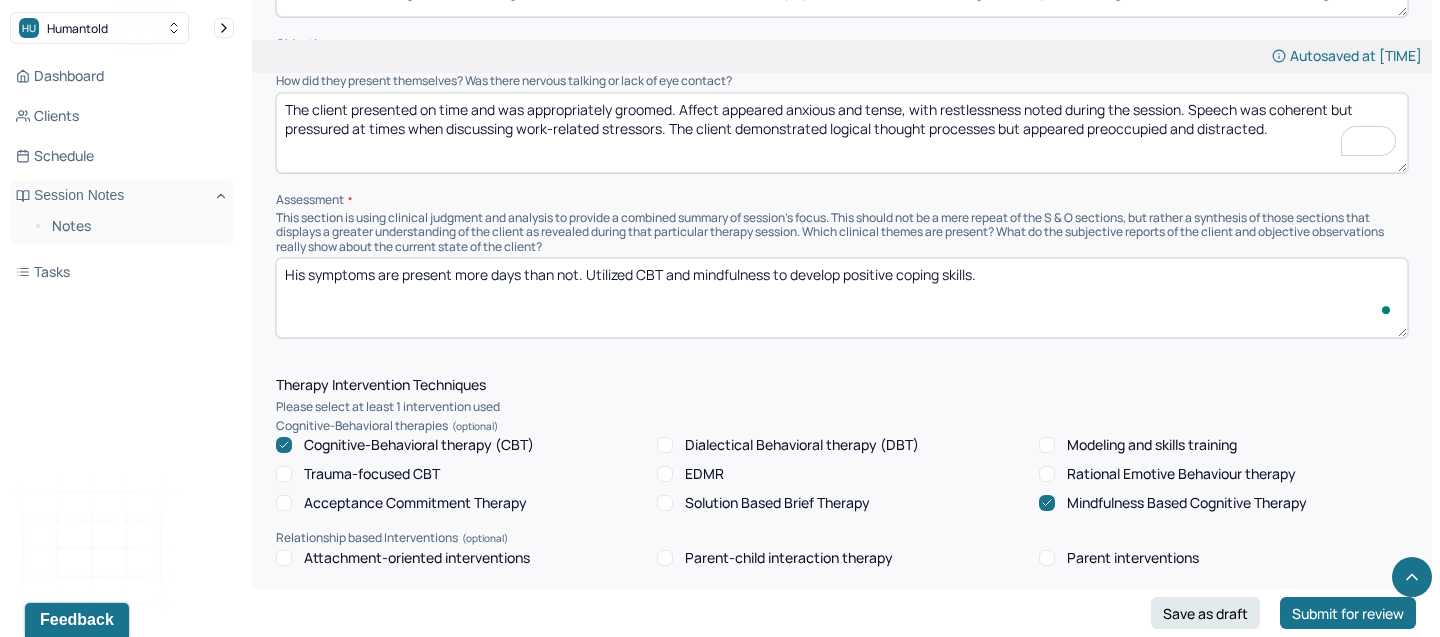 scroll, scrollTop: 0, scrollLeft: 0, axis: both 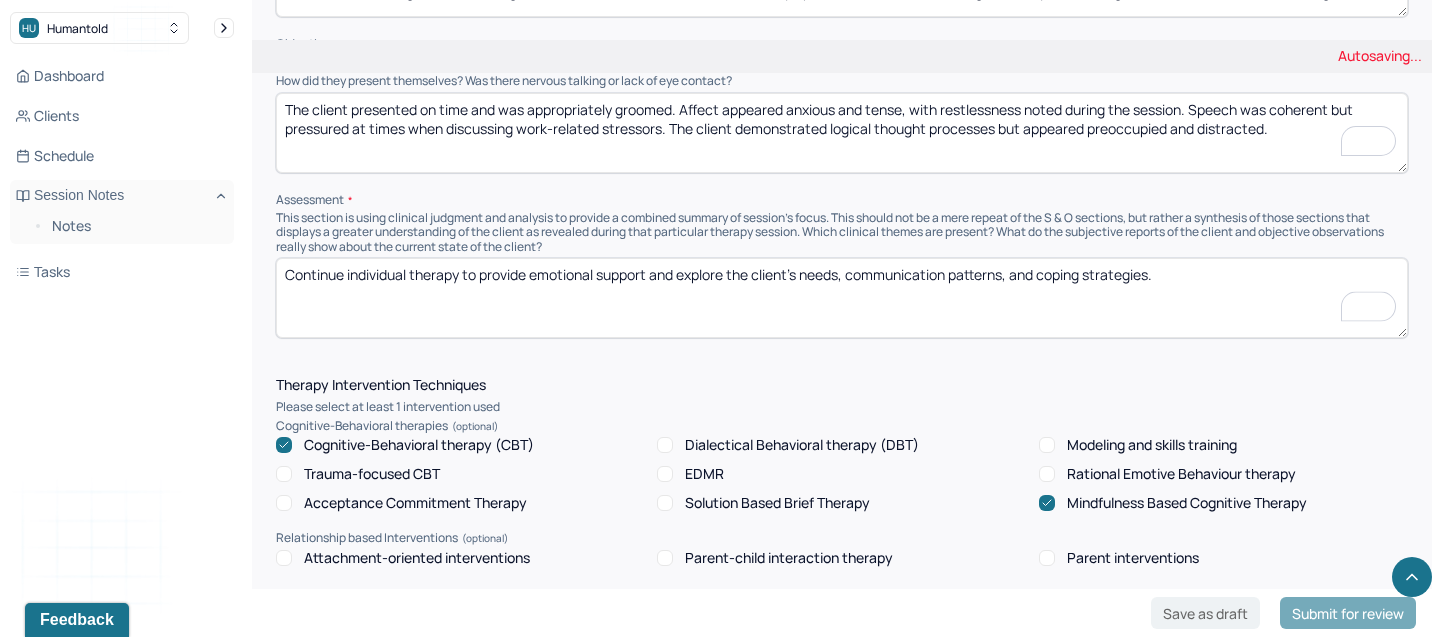 paste on "Client presents with symptoms consistent with anxiety, including excessive worry, racing thoughts, restlessness, and sleep disturbance (insomnia)." 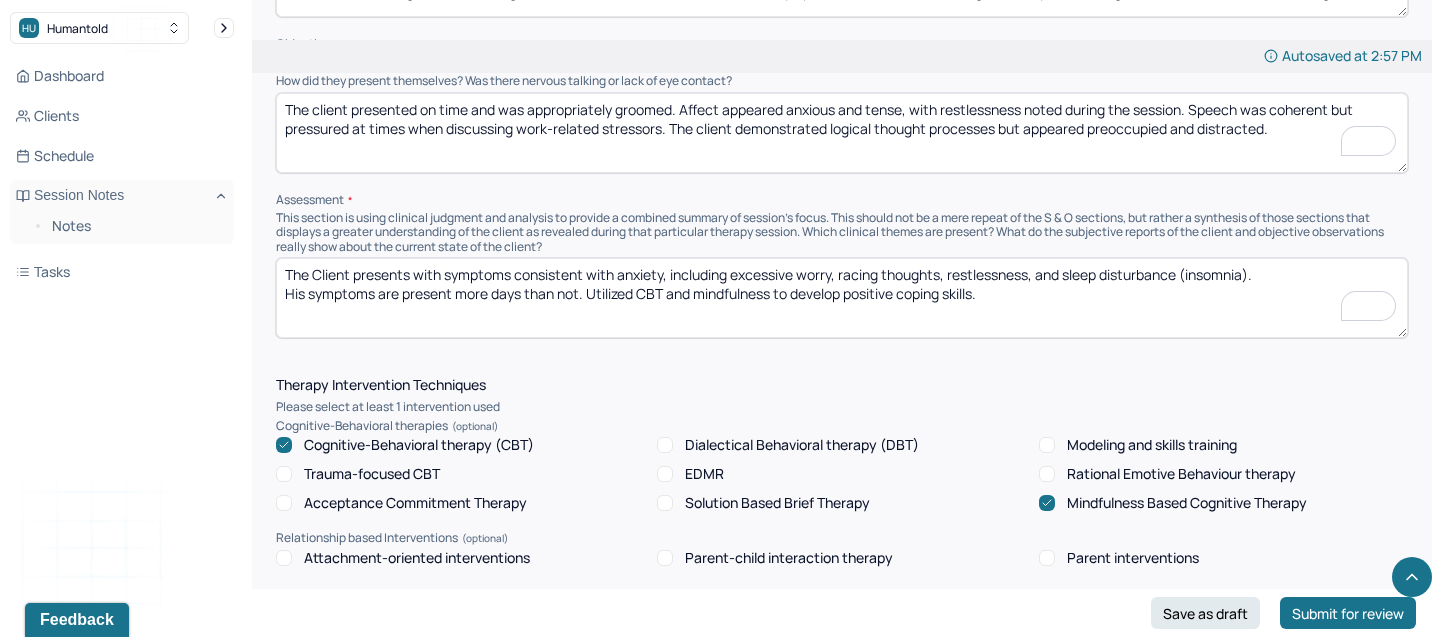 click on "Continue individual therapy to provide emotional support and explore the client’s needs, communication patterns, and coping strategies." at bounding box center (842, 298) 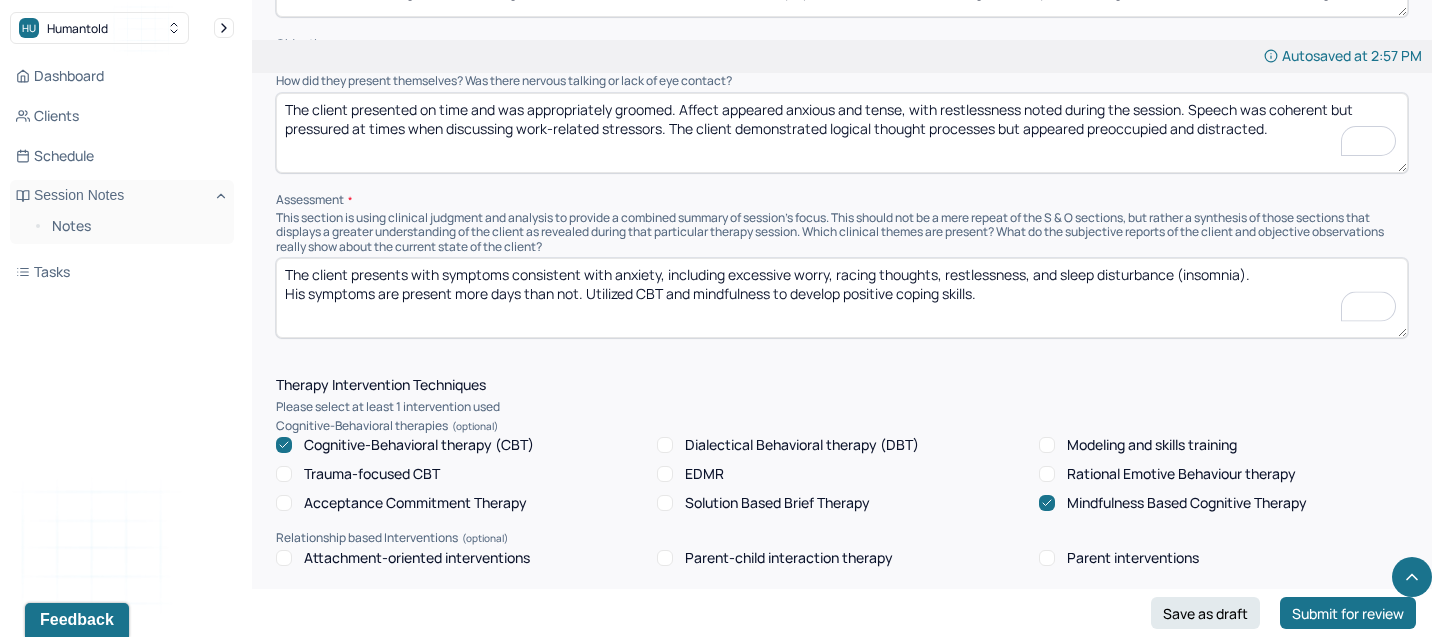 click on "Continue individual therapy to provide emotional support and explore the client’s needs, communication patterns, and coping strategies." at bounding box center [842, 298] 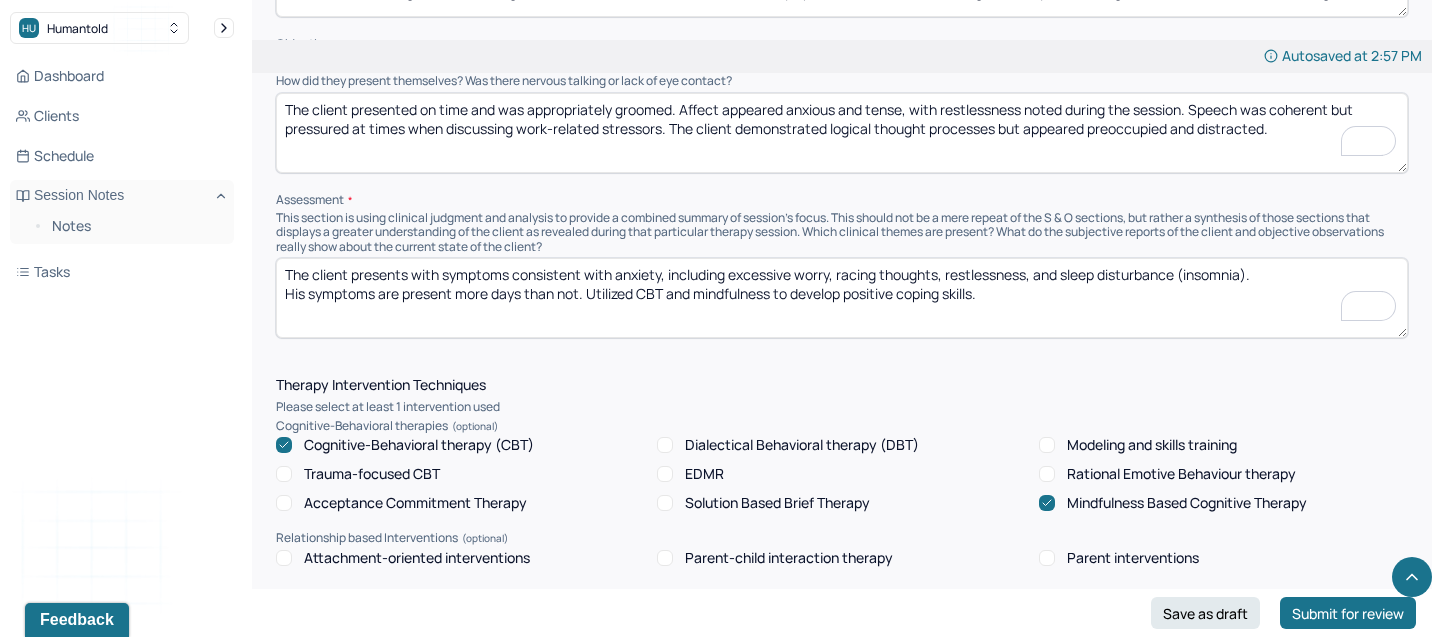 click on "The client presents with symptoms consistent with anxiety, including excessive worry, racing thoughts, restlessness, and sleep disturbance (insomnia).
His symptoms are present more days than not. Utilized CBT and mindfulness to develop positive coping skills." at bounding box center [842, 298] 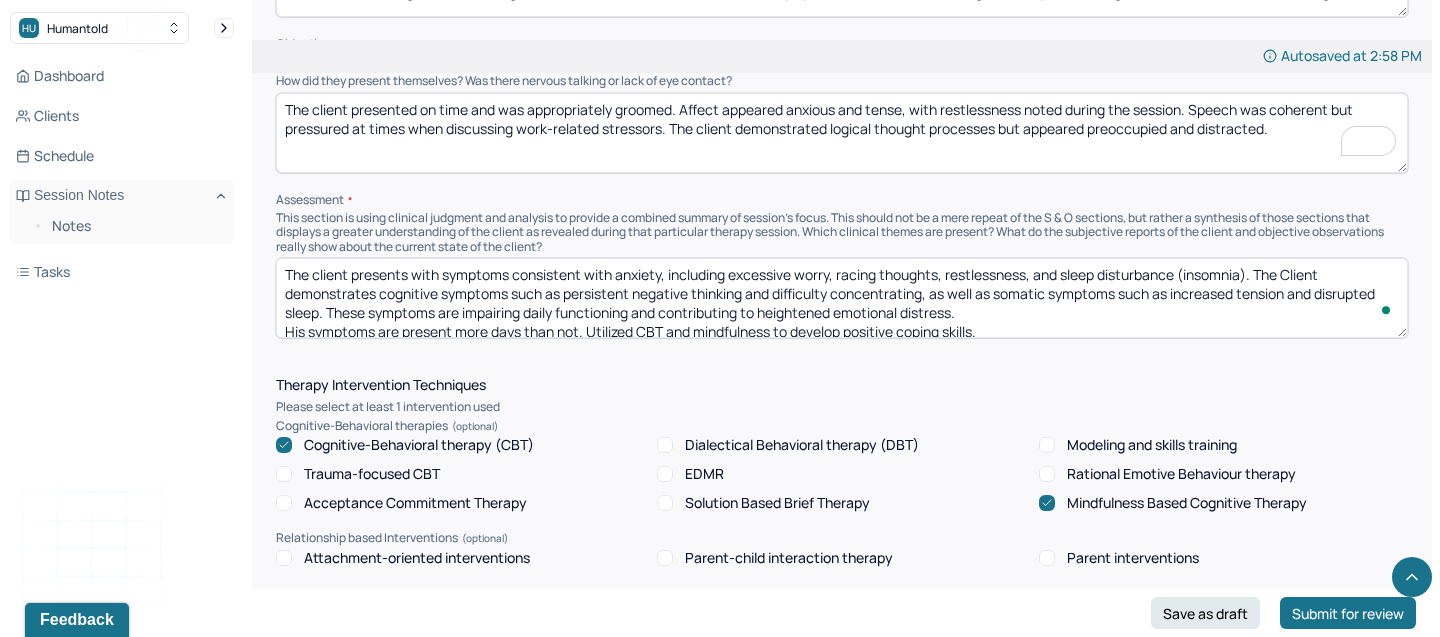 click on "The client presents with symptoms consistent with anxiety, including excessive worry, racing thoughts, restlessness, and sleep disturbance (insomnia). The Client demonstrates cognitive symptoms such as persistent negative thinking and difficulty concentrating, as well as somatic symptoms such as increased tension and disrupted sleep. These symptoms are impairing daily functioning and contributing to heightened emotional distress.
His symptoms are present more days than not. Utilized CBT and mindfulness to develop positive coping skills." at bounding box center [842, 298] 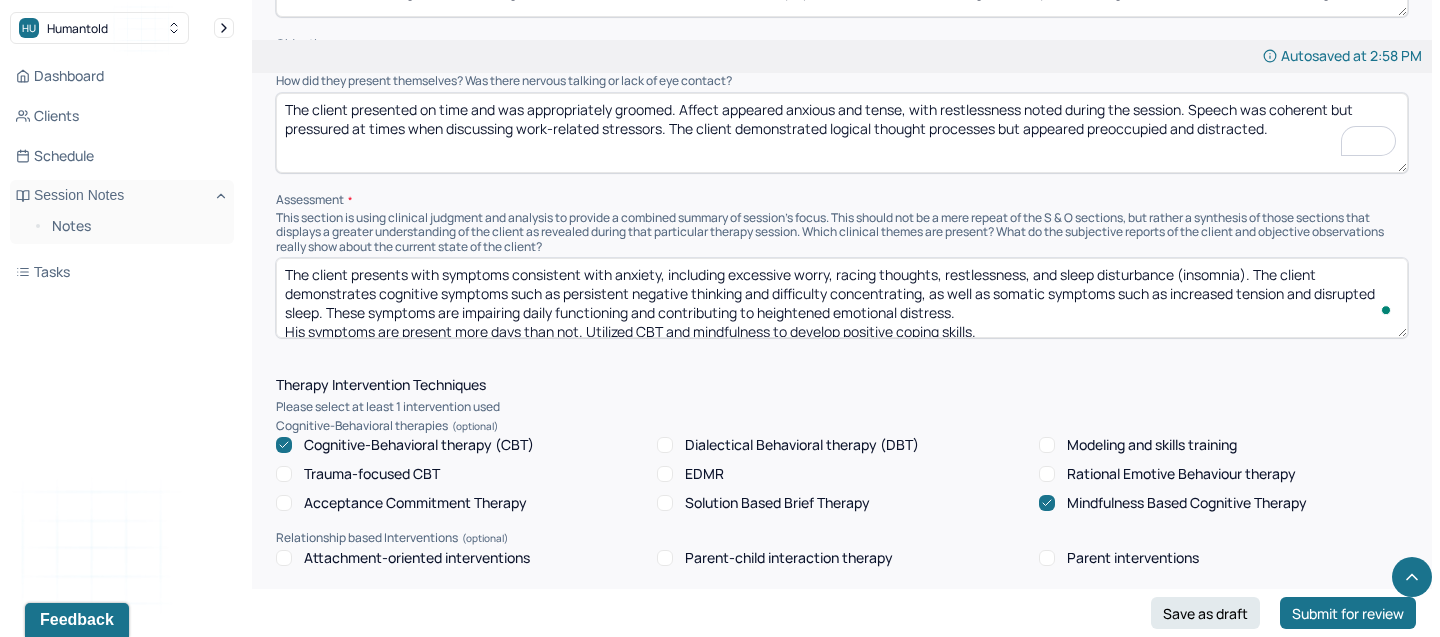 click on "The client presents with symptoms consistent with anxiety, including excessive worry, racing thoughts, restlessness, and sleep disturbance (insomnia). The client demonstrates cognitive symptoms such as persistent negative thinking and difficulty concentrating, as well as somatic symptoms such as increased tension and disrupted sleep. These symptoms are impairing daily functioning and contributing to heightened emotional distress.
His symptoms are present more days than not. Utilized CBT and mindfulness to develop positive coping skills." at bounding box center [842, 298] 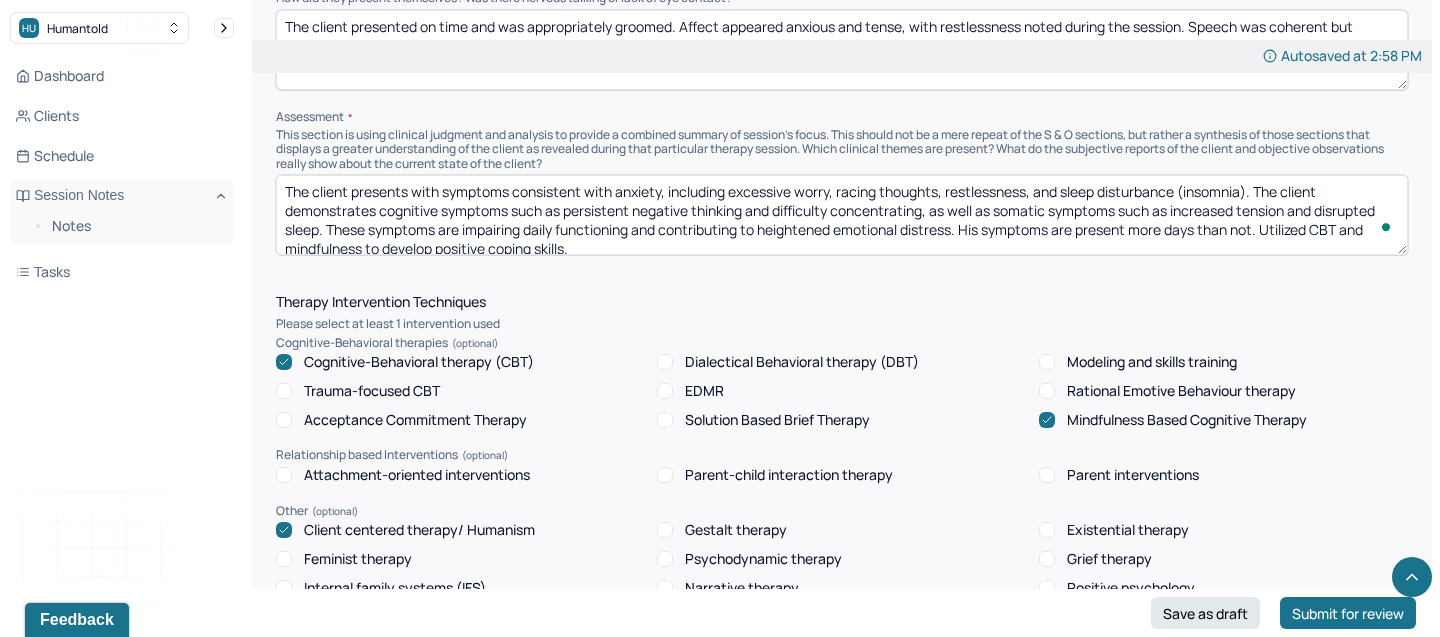 scroll, scrollTop: 1456, scrollLeft: 0, axis: vertical 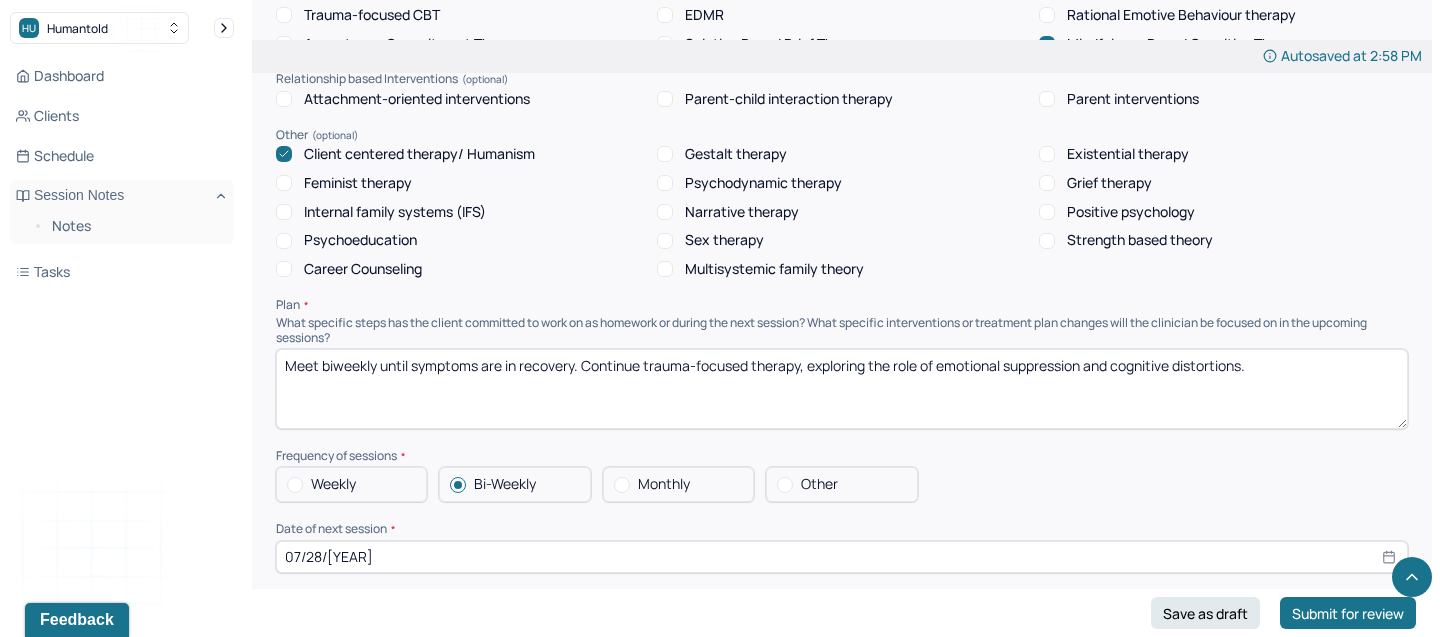 type on "The client presents with symptoms consistent with anxiety, including excessive worry, racing thoughts, restlessness, and sleep disturbance (insomnia). The client demonstrates cognitive symptoms such as persistent negative thinking and difficulty concentrating, as well as somatic symptoms such as increased tension and disrupted sleep. These symptoms are impairing daily functioning and contributing to heightened emotional distress. His symptoms are present more days than not. Utilized CBT and mindfulness to develop positive coping skills." 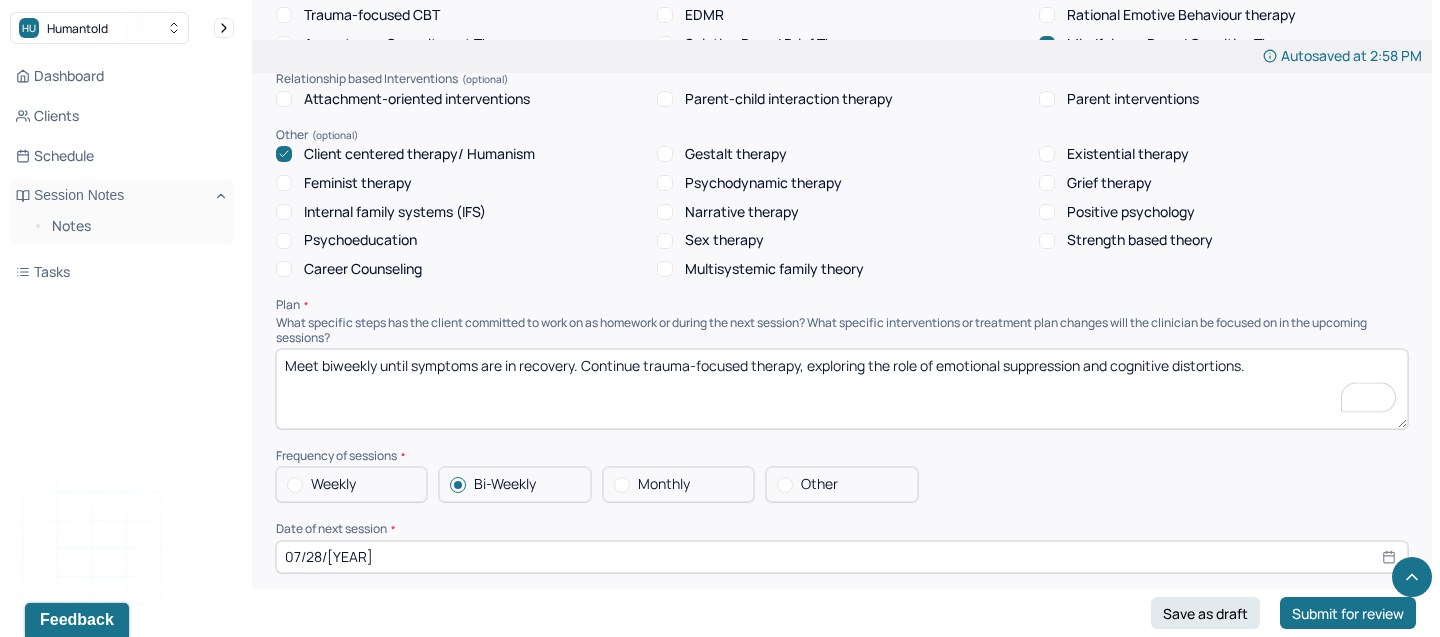 drag, startPoint x: 1252, startPoint y: 363, endPoint x: 583, endPoint y: 363, distance: 669 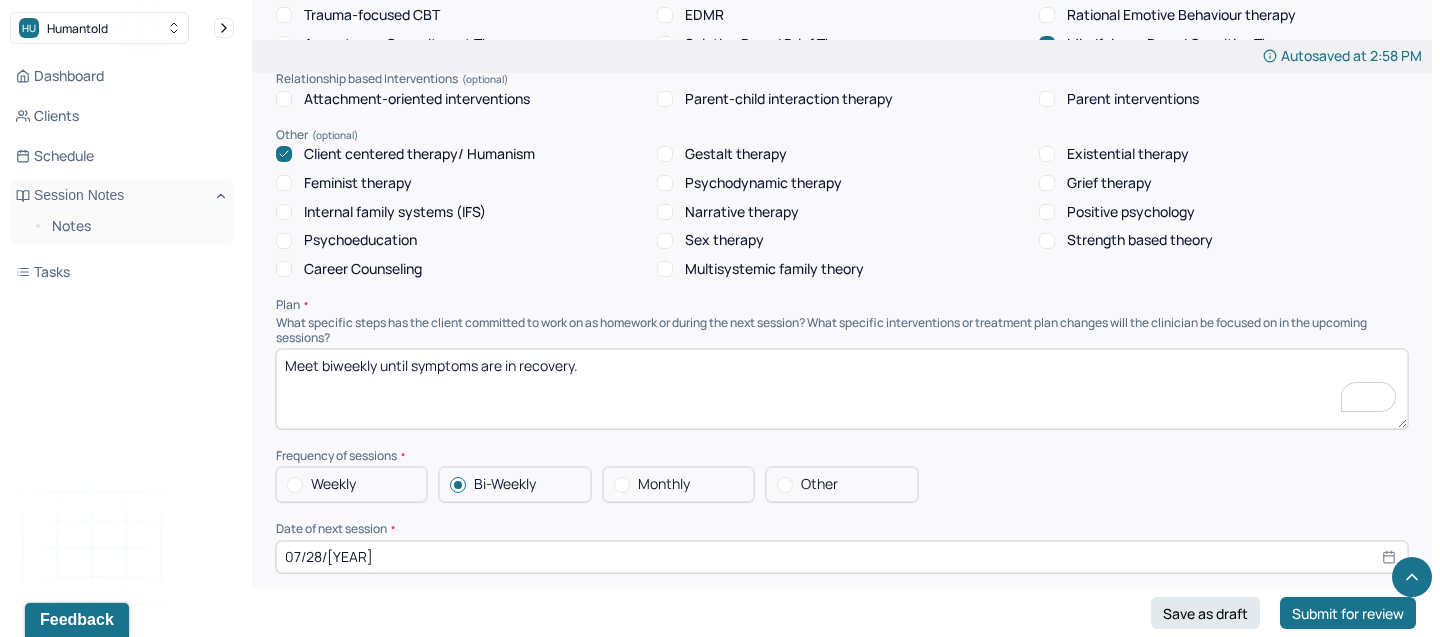 paste on "Continue weekly individual therapy sessions focused on anxiety management and emotional regulation." 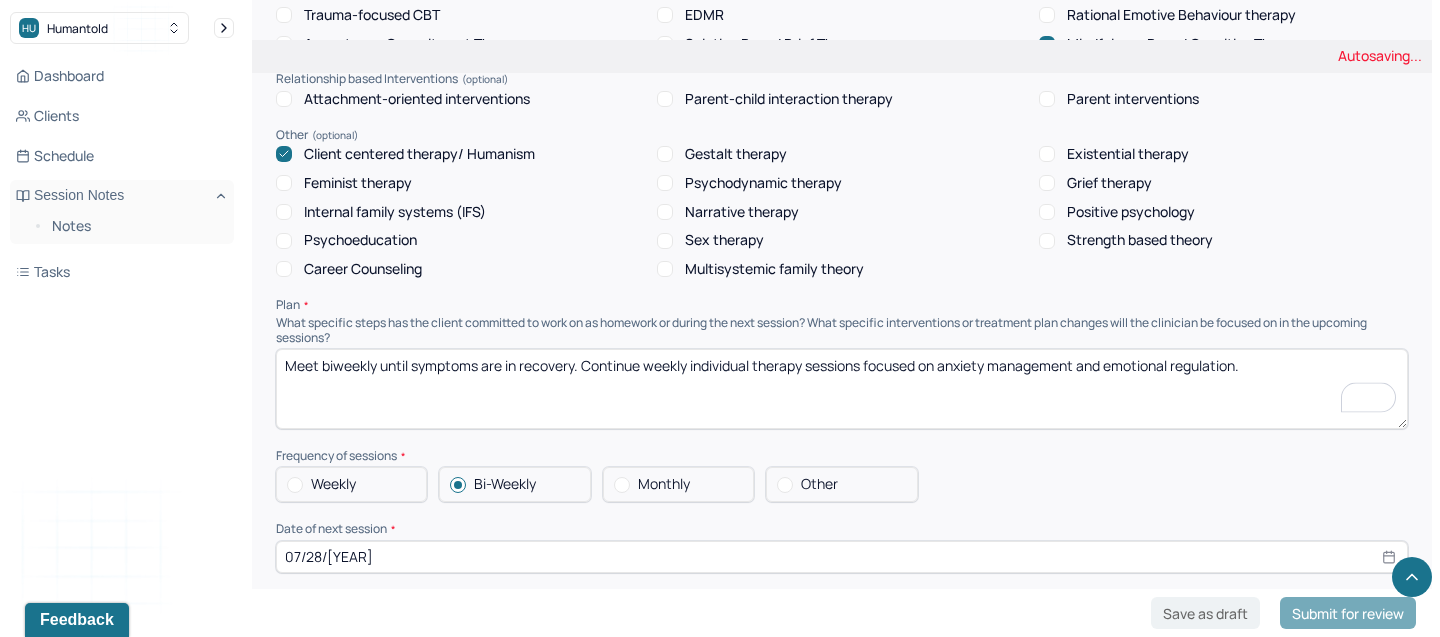 click on "Meet biweekly until symptoms are in recovery." at bounding box center (842, 389) 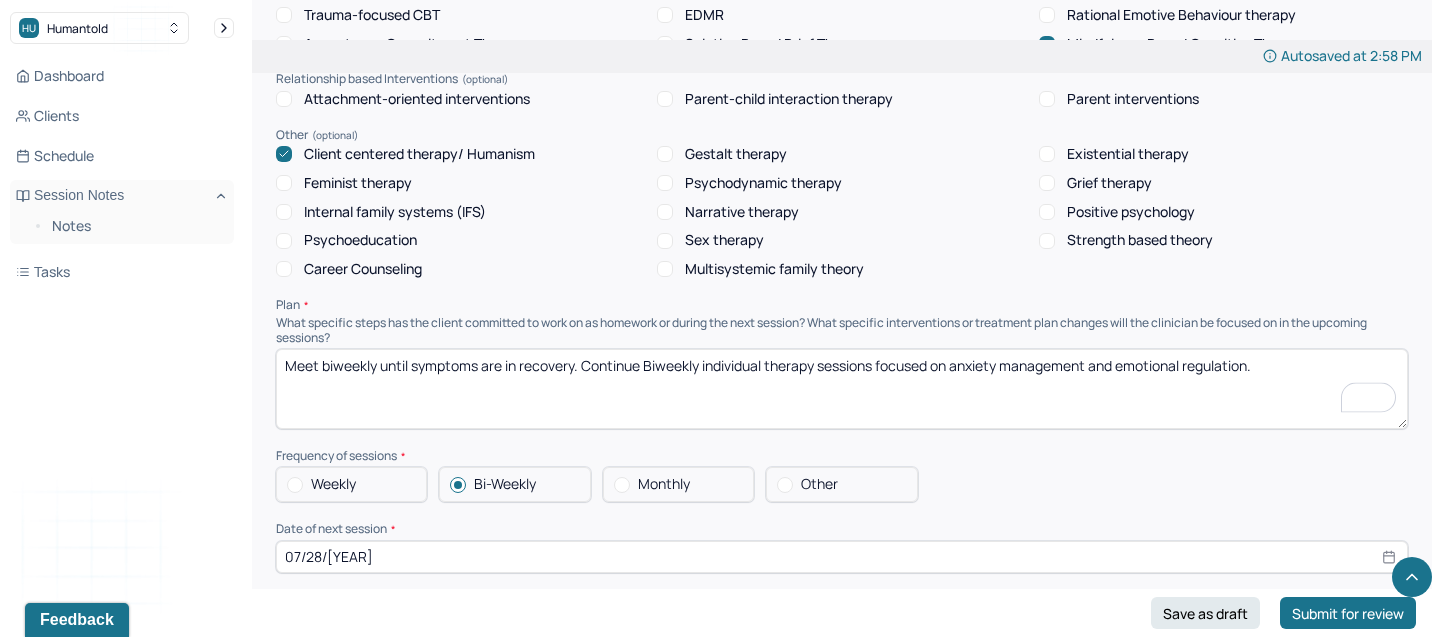 type on "Meet biweekly until symptoms are in recovery. Continue Biweekly individual therapy sessions focused on anxiety management and emotional regulation." 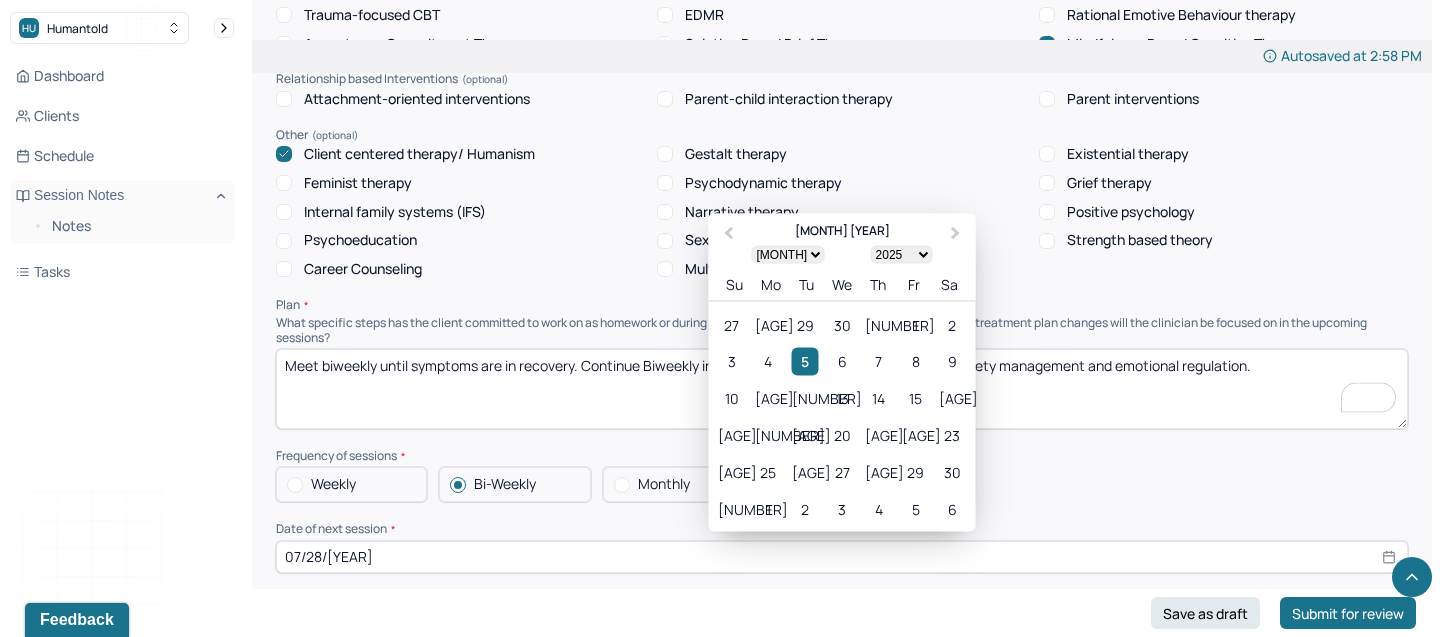 click on "07/28/[YEAR]" at bounding box center [842, 557] 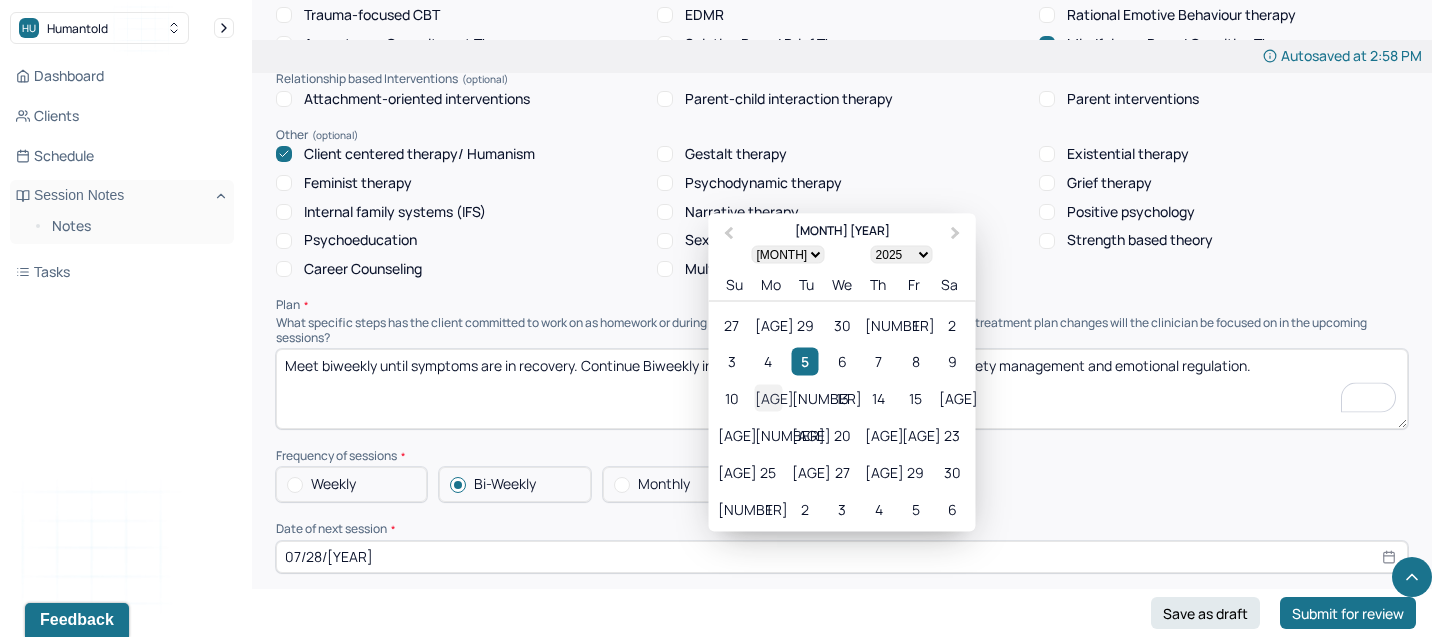 click on "[AGE]" at bounding box center [768, 397] 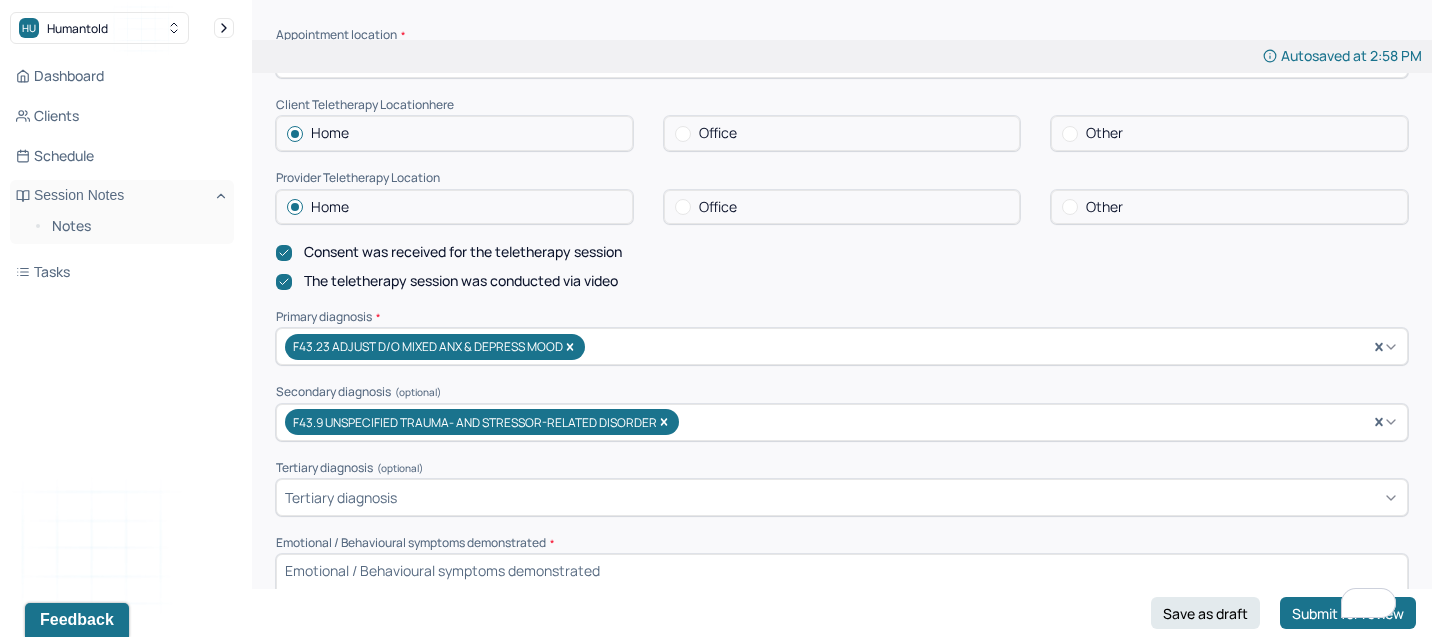 scroll, scrollTop: 0, scrollLeft: 0, axis: both 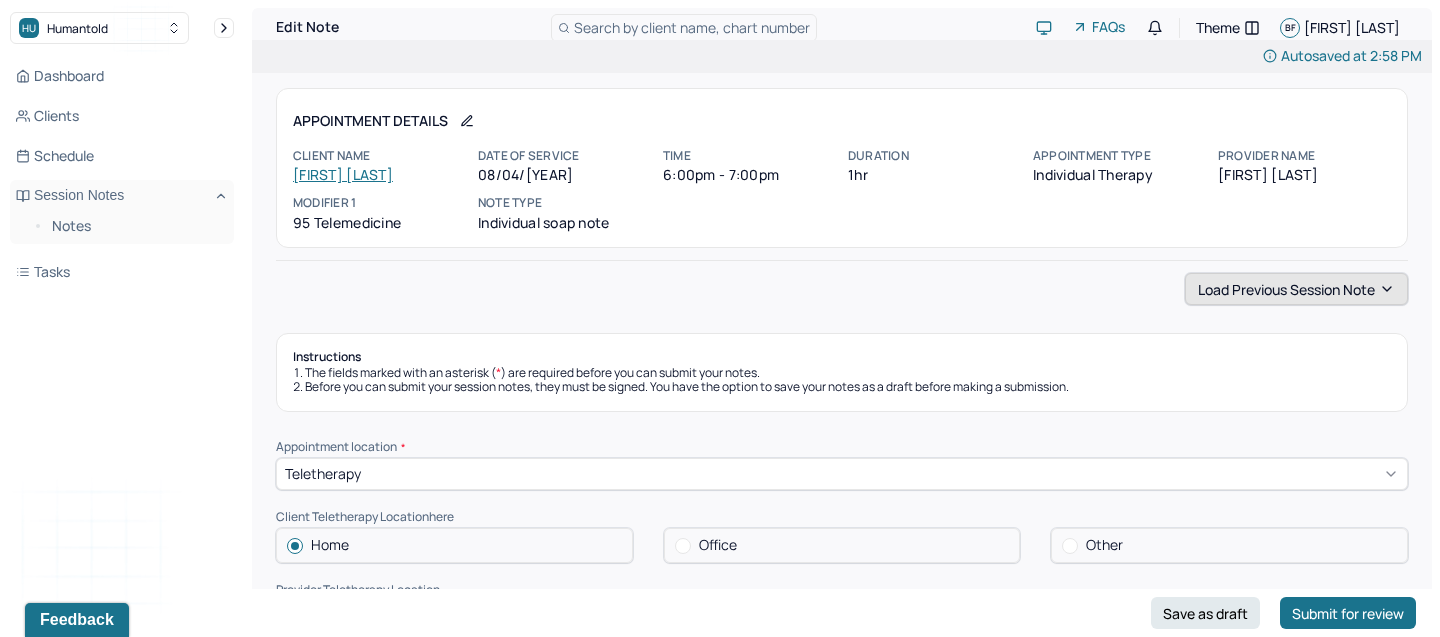 click on "Load previous session note" at bounding box center (1296, 289) 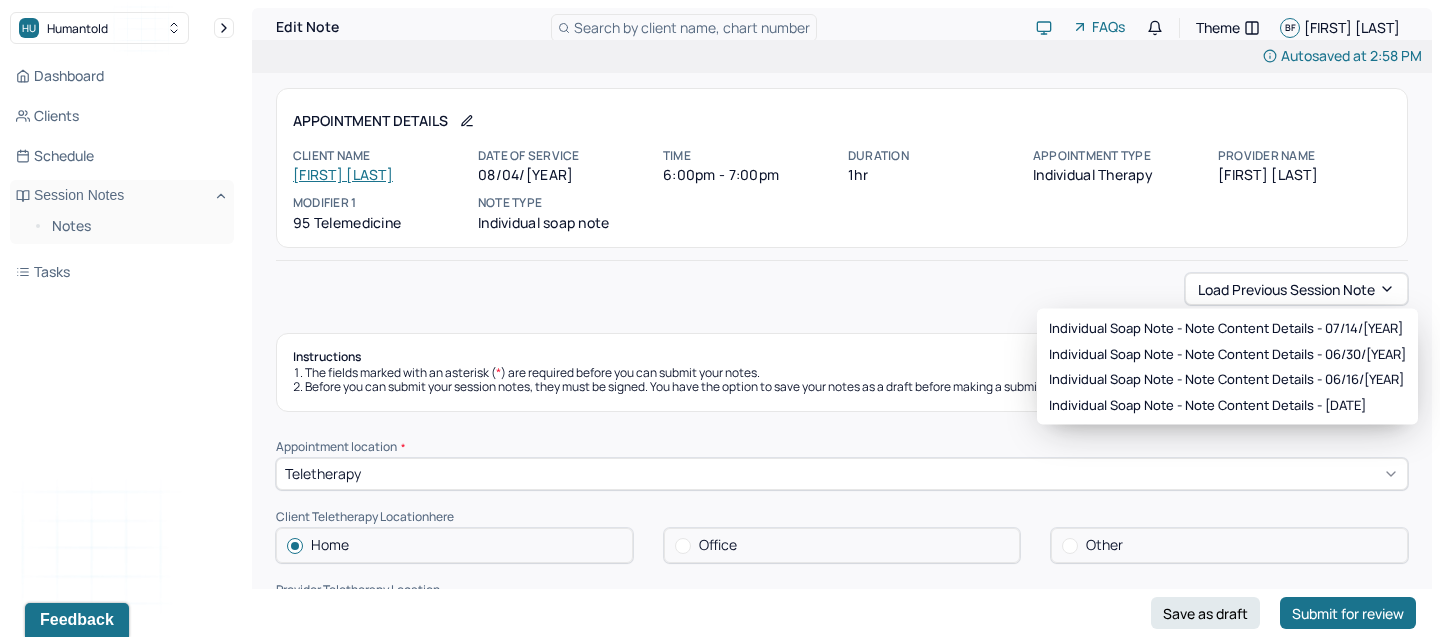 click on "Load previous session note" at bounding box center (842, 289) 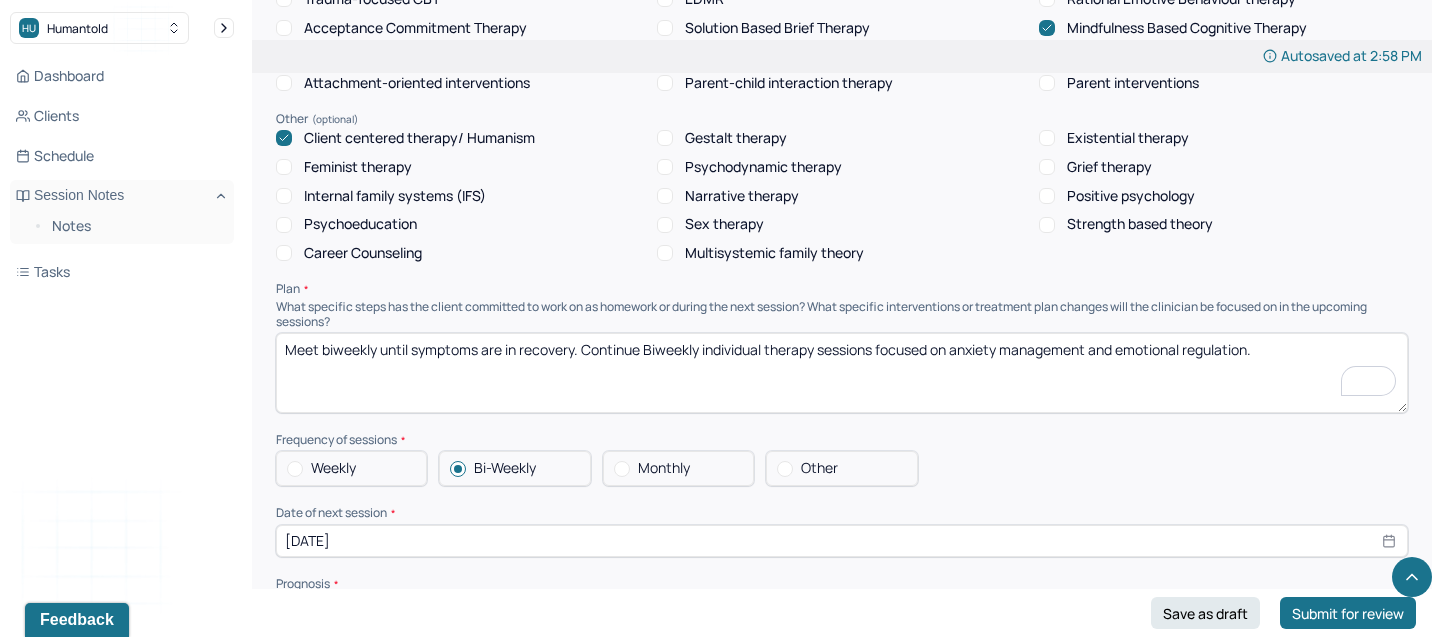 scroll, scrollTop: 1861, scrollLeft: 0, axis: vertical 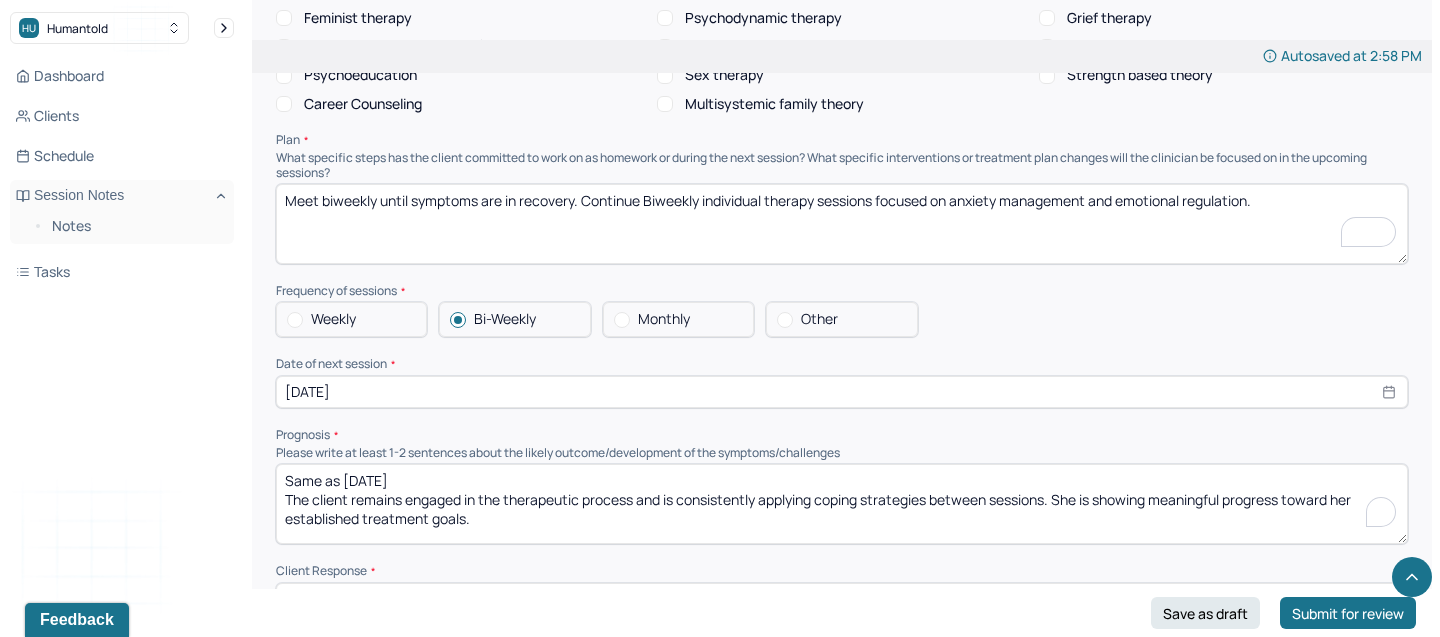 click on "Same as [DATE]
The client remains engaged in the therapeutic process and is consistently applying coping strategies between sessions. She is showing meaningful progress toward her established treatment goals." at bounding box center [842, 504] 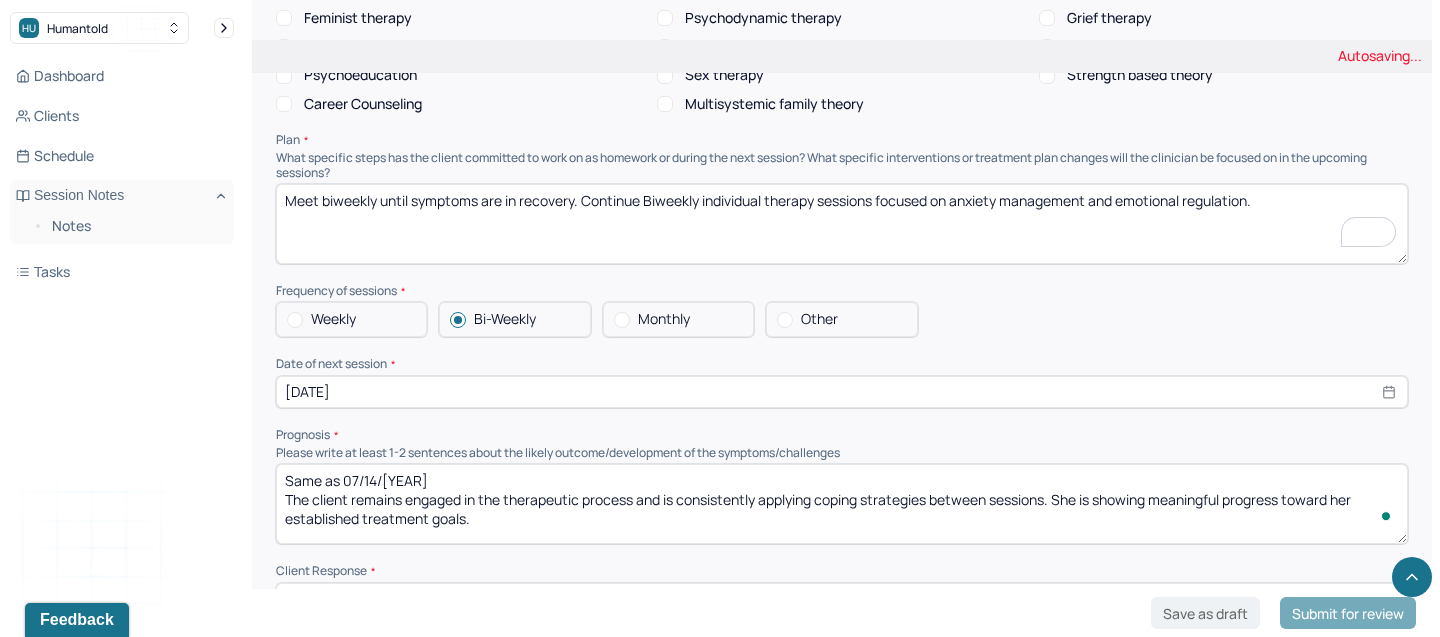 click on "Same as 07/01/[YEAR]
The client remains engaged in the therapeutic process and is consistently applying coping strategies between sessions. She is showing meaningful progress toward her established treatment goals." at bounding box center (842, 504) 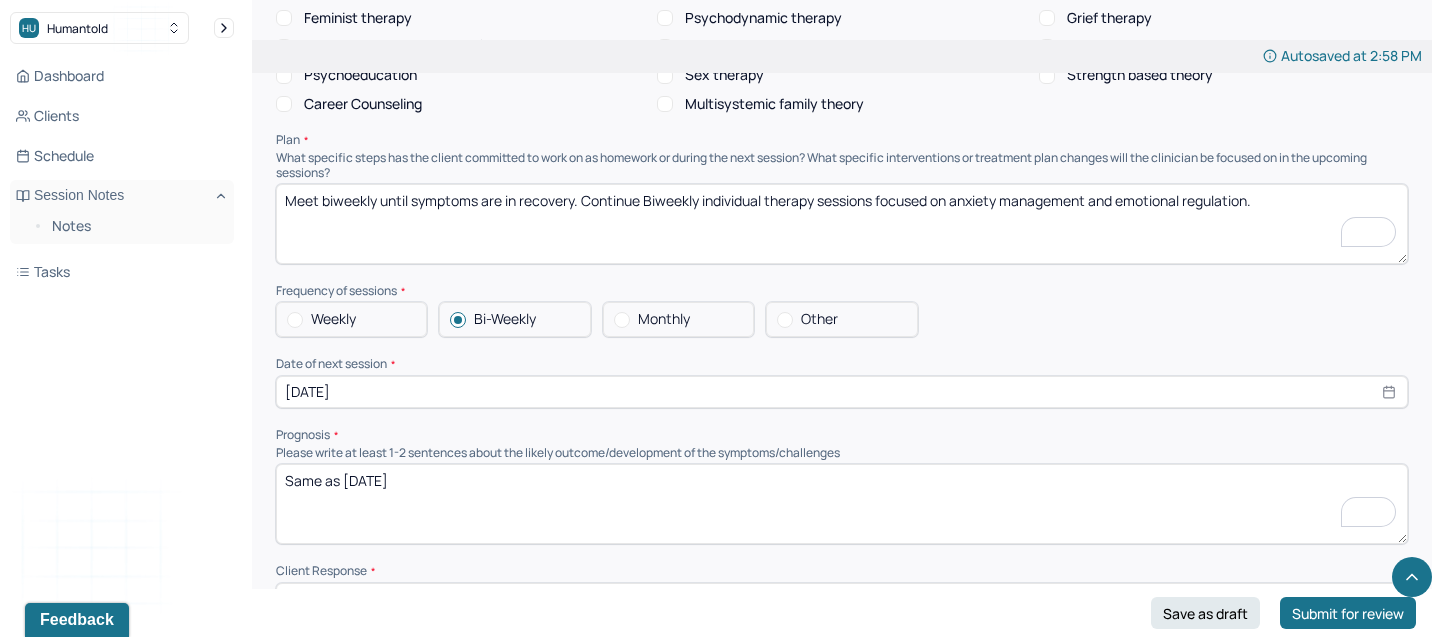 paste on "The client’s drive to achieve personal goals reflects a promising outlook for continued growth and lasting change." 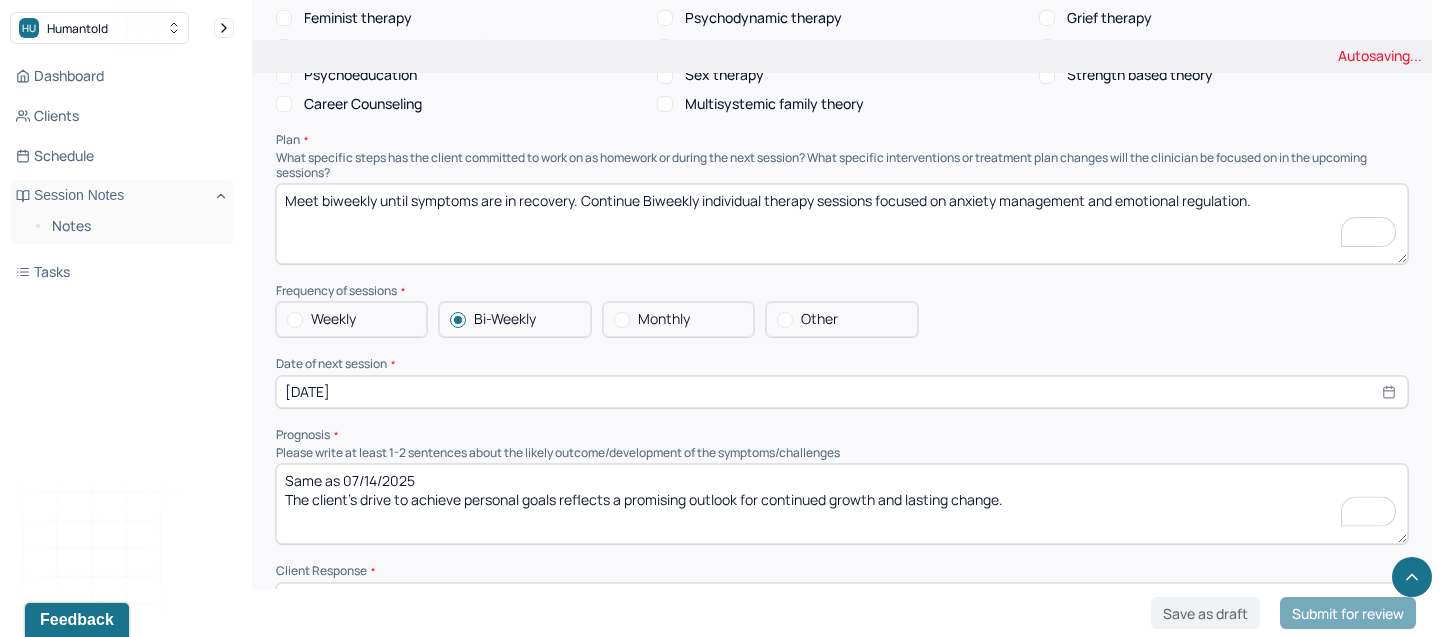 type on "Same as 07/14/2025
The client’s drive to achieve personal goals reflects a promising outlook for continued growth and lasting change." 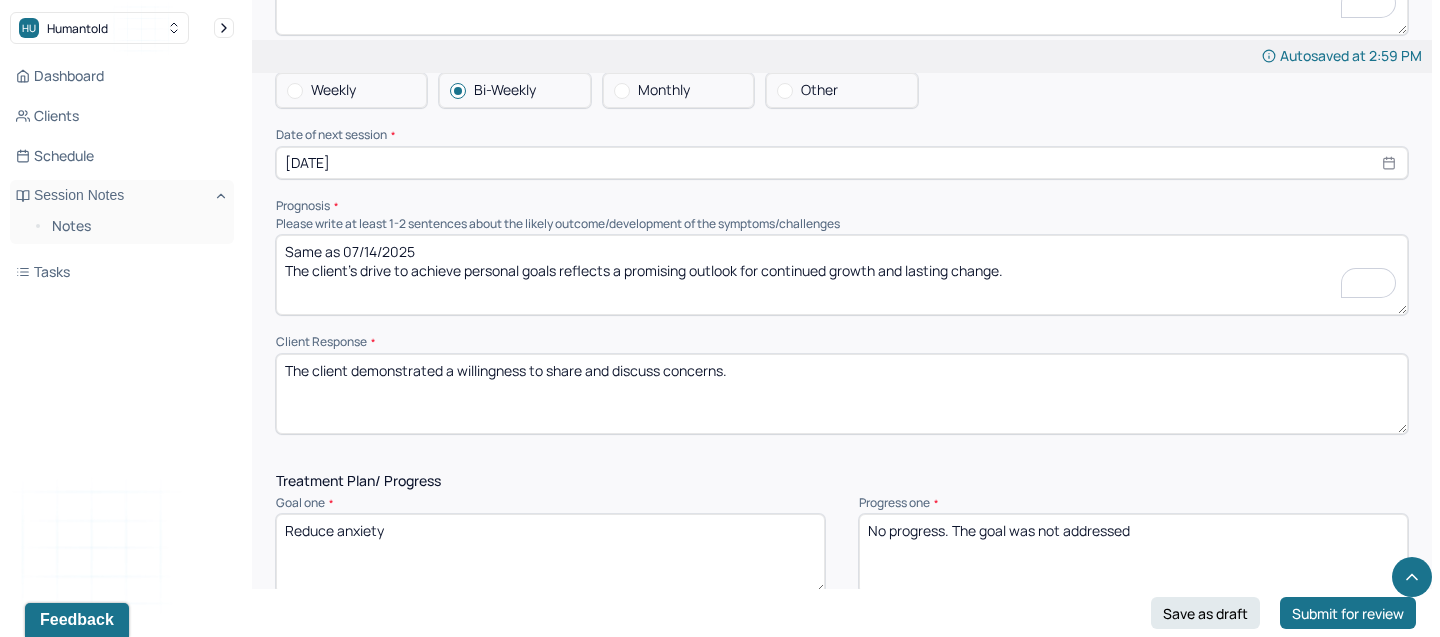 scroll, scrollTop: 2218, scrollLeft: 0, axis: vertical 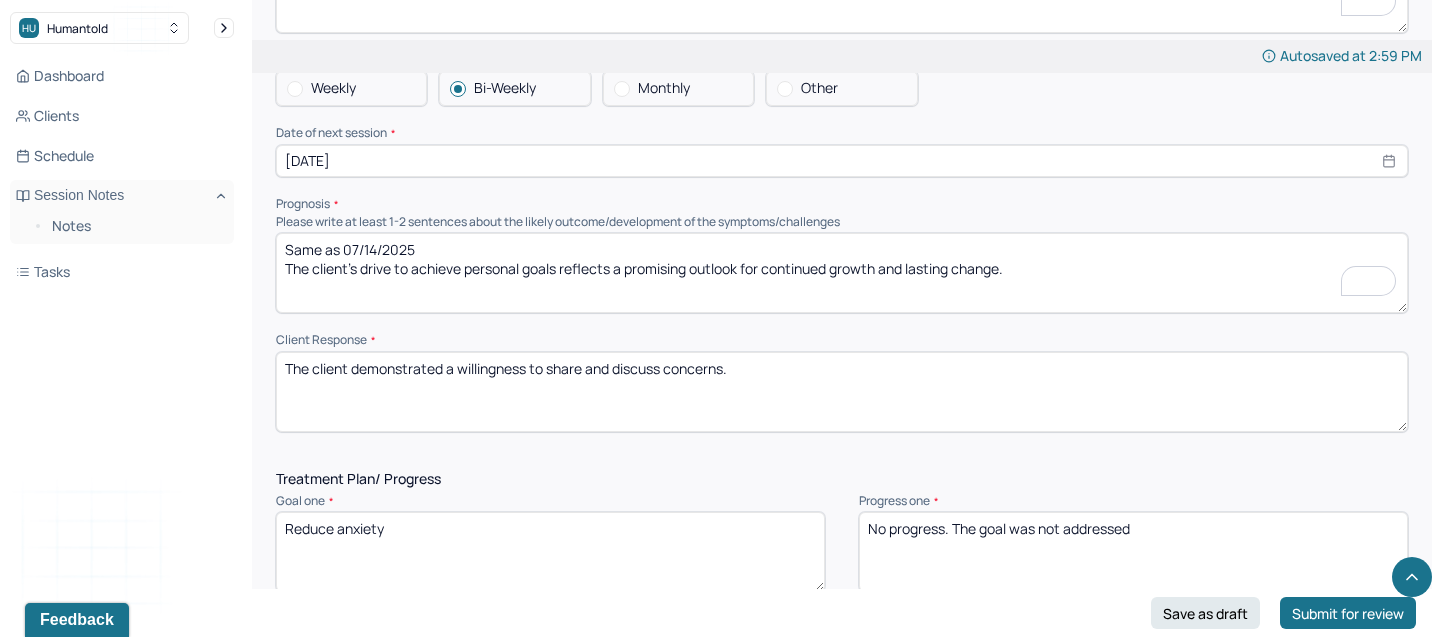 click on "The client demonstrated a willingness to share and discuss concerns." at bounding box center (842, 392) 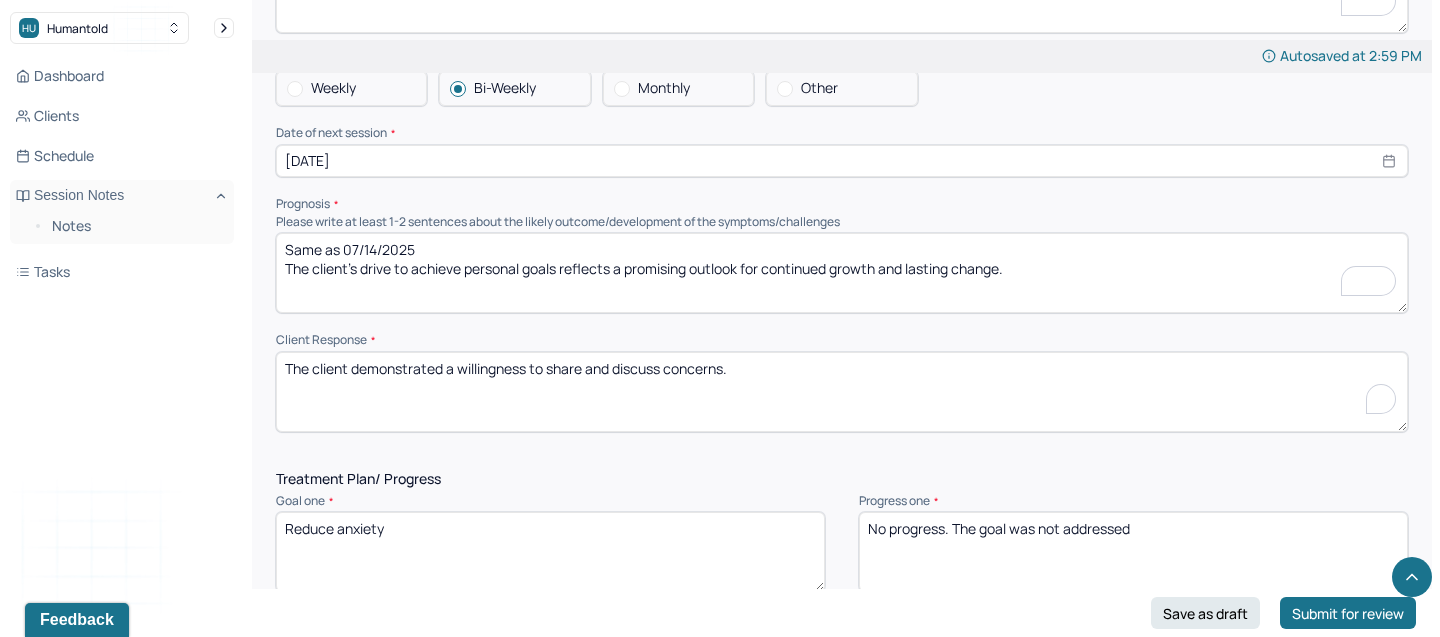 click on "The client demonstrated a willingness to share and discuss concerns." at bounding box center (842, 392) 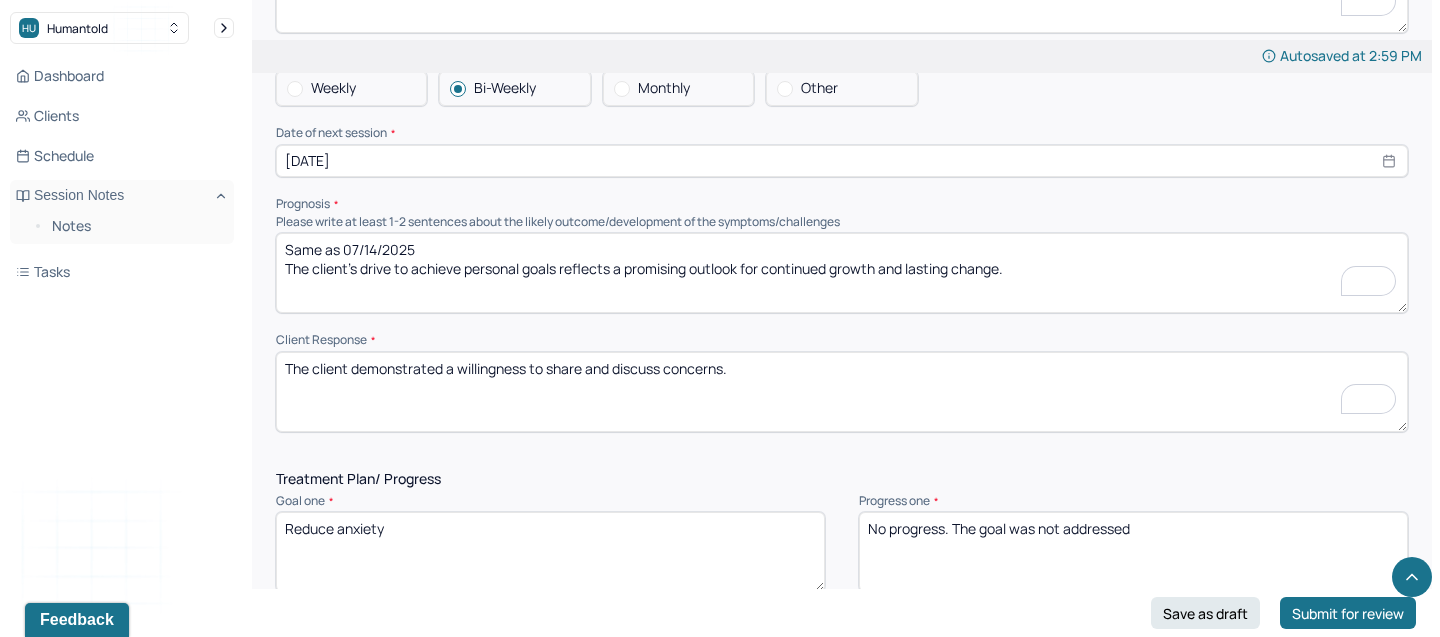 click on "The client demonstrated a willingness to share and discuss concerns." at bounding box center (842, 392) 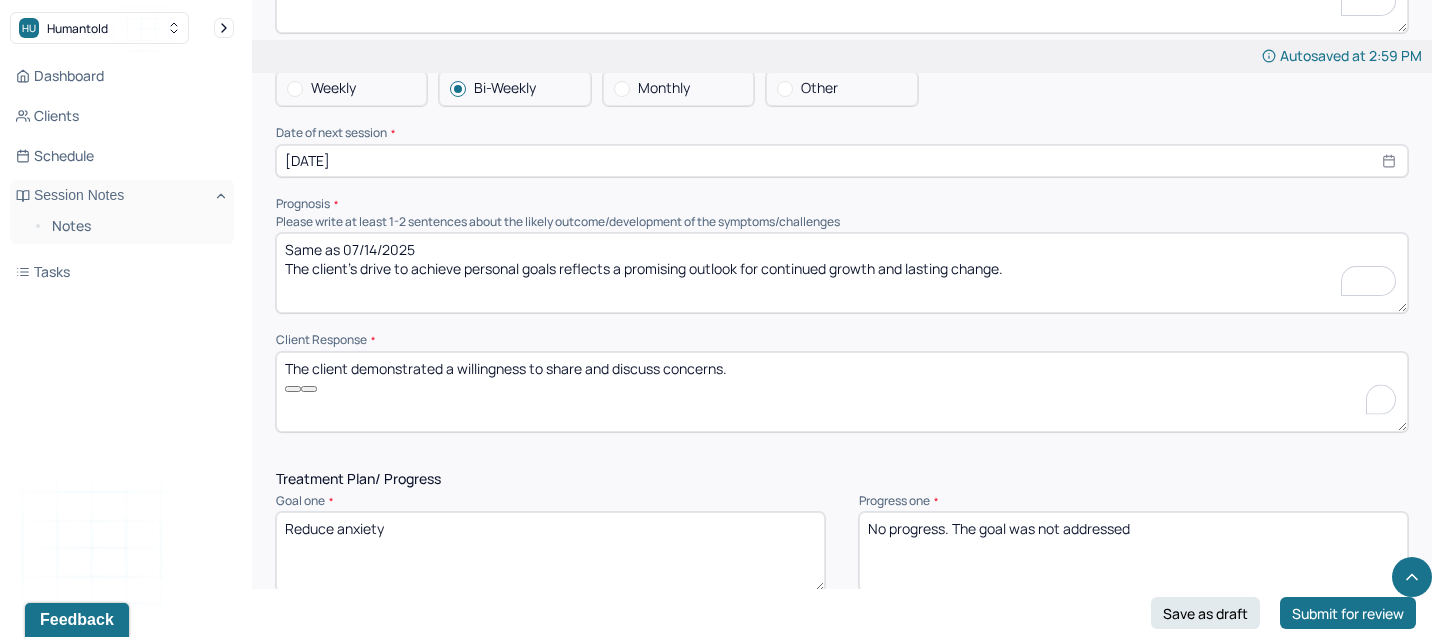 paste on "was expressive and responsive throughout the session." 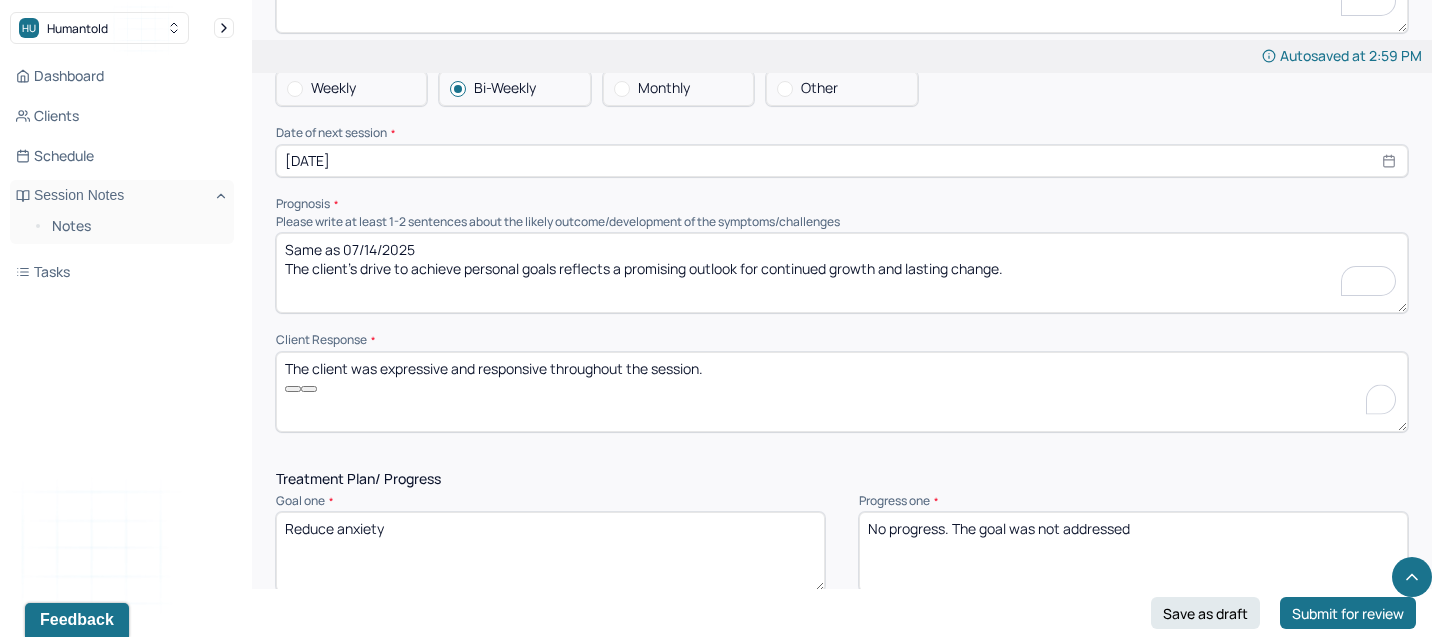 scroll, scrollTop: 3, scrollLeft: 0, axis: vertical 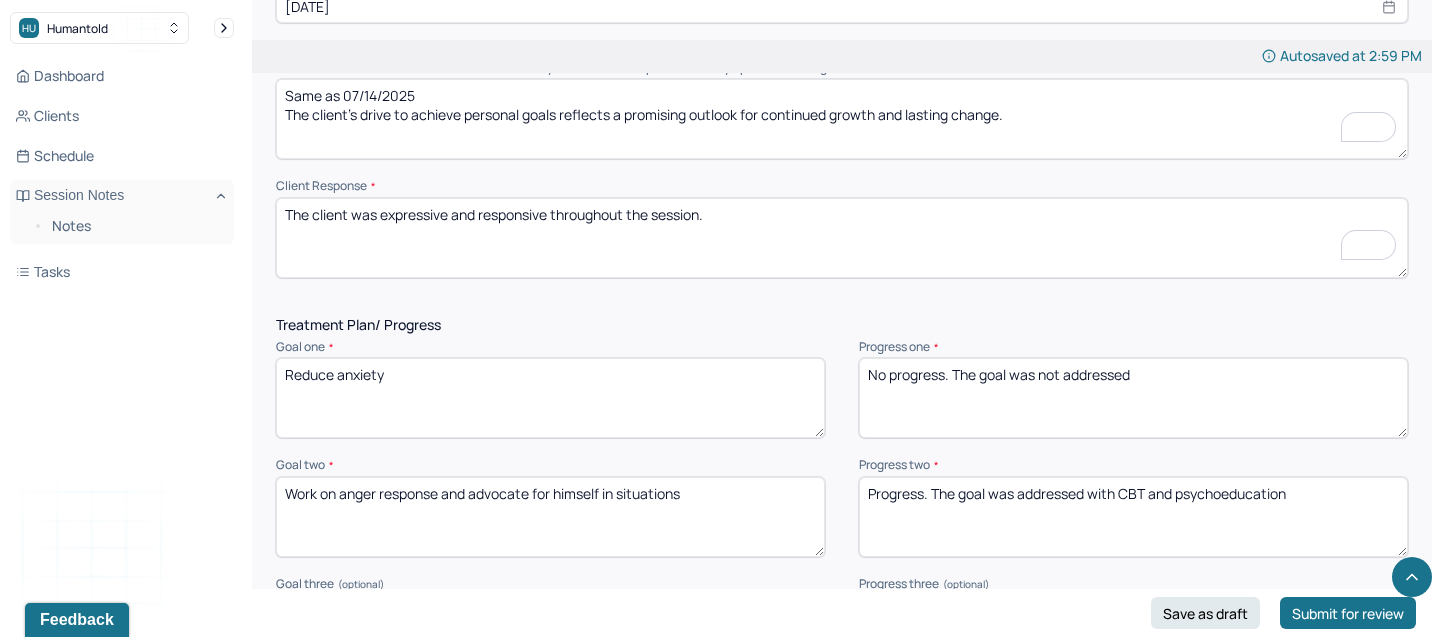 type on "The client was expressive and responsive throughout the session." 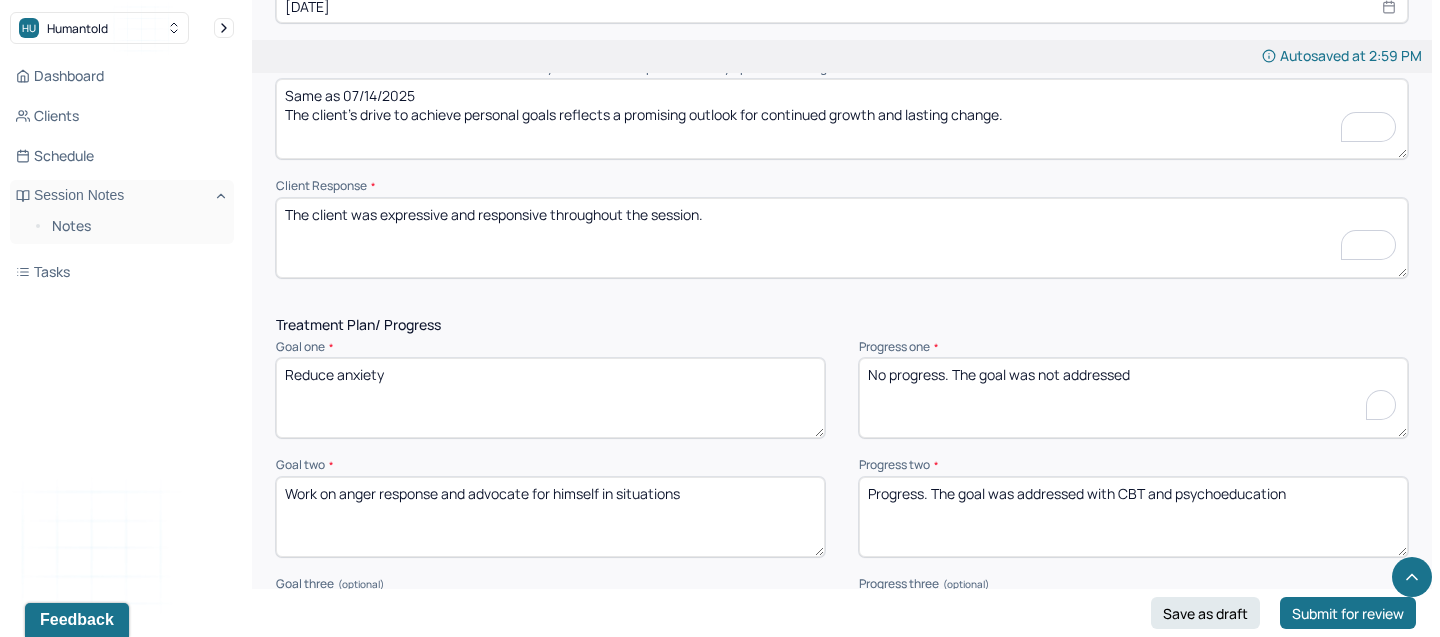 click on "No progress. The goal was not addressed" at bounding box center [1133, 398] 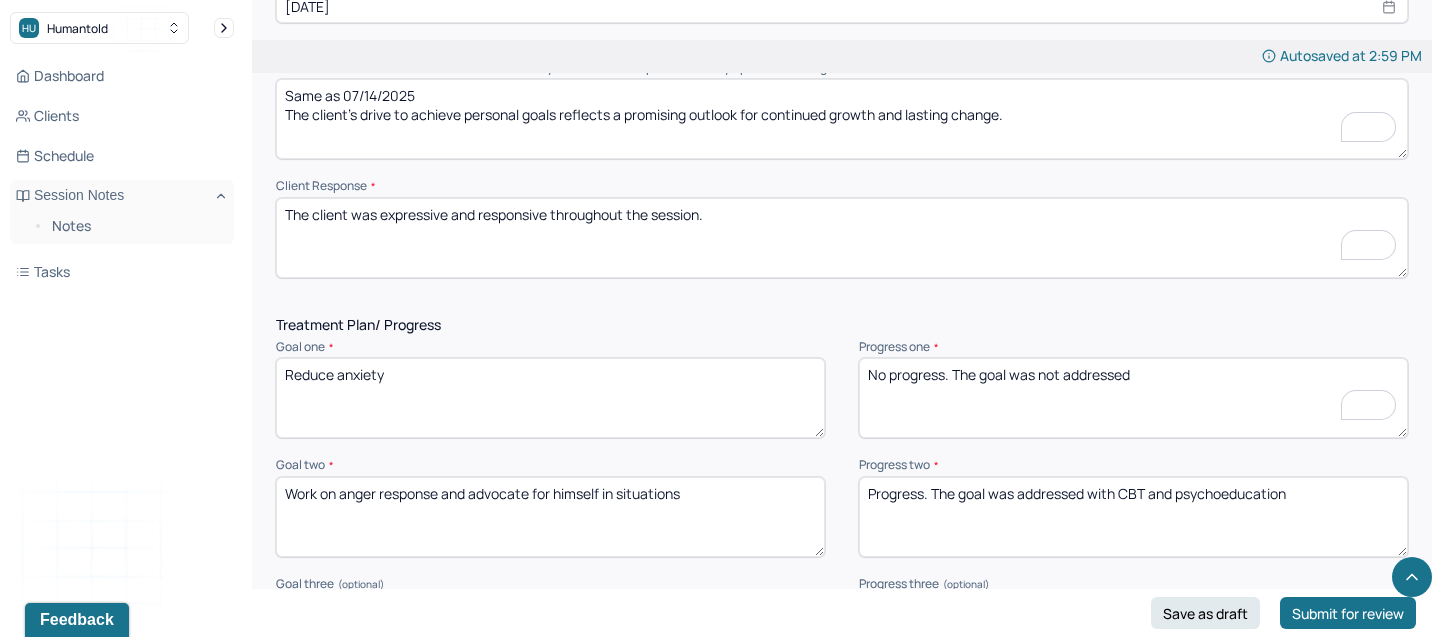 click on "No progress. The goal was not addressed" at bounding box center [1133, 398] 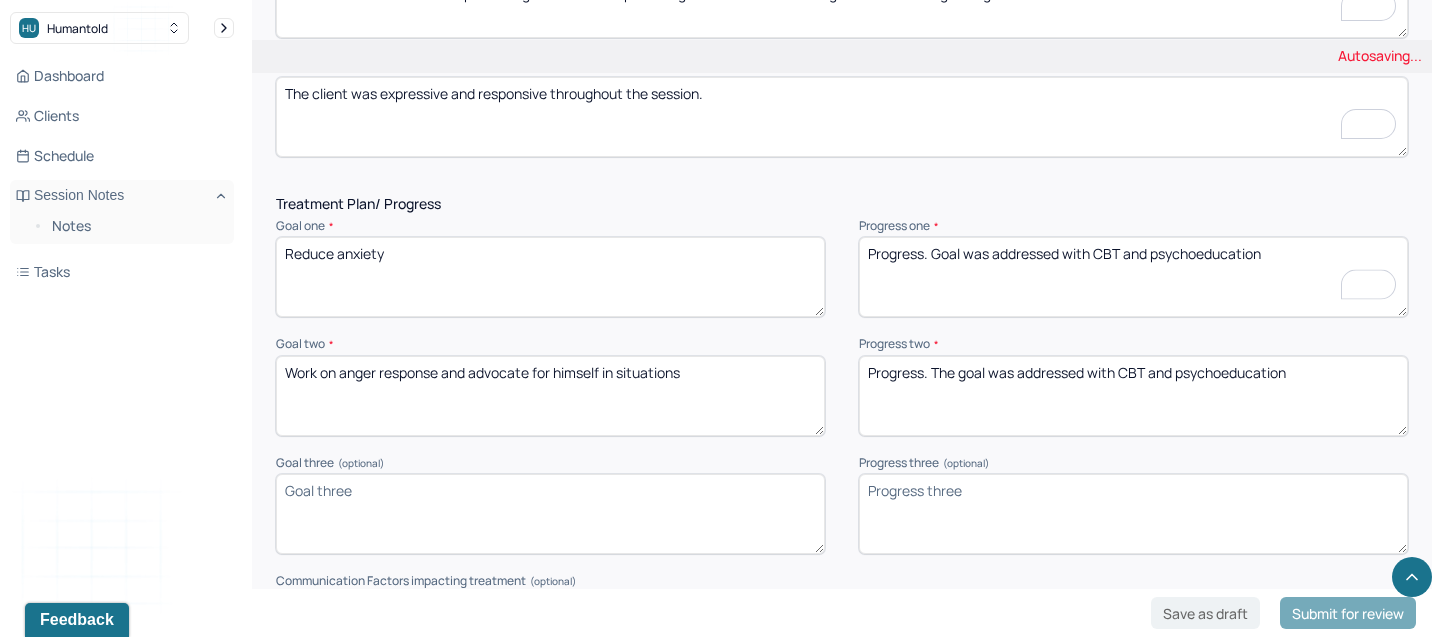 scroll, scrollTop: 2505, scrollLeft: 0, axis: vertical 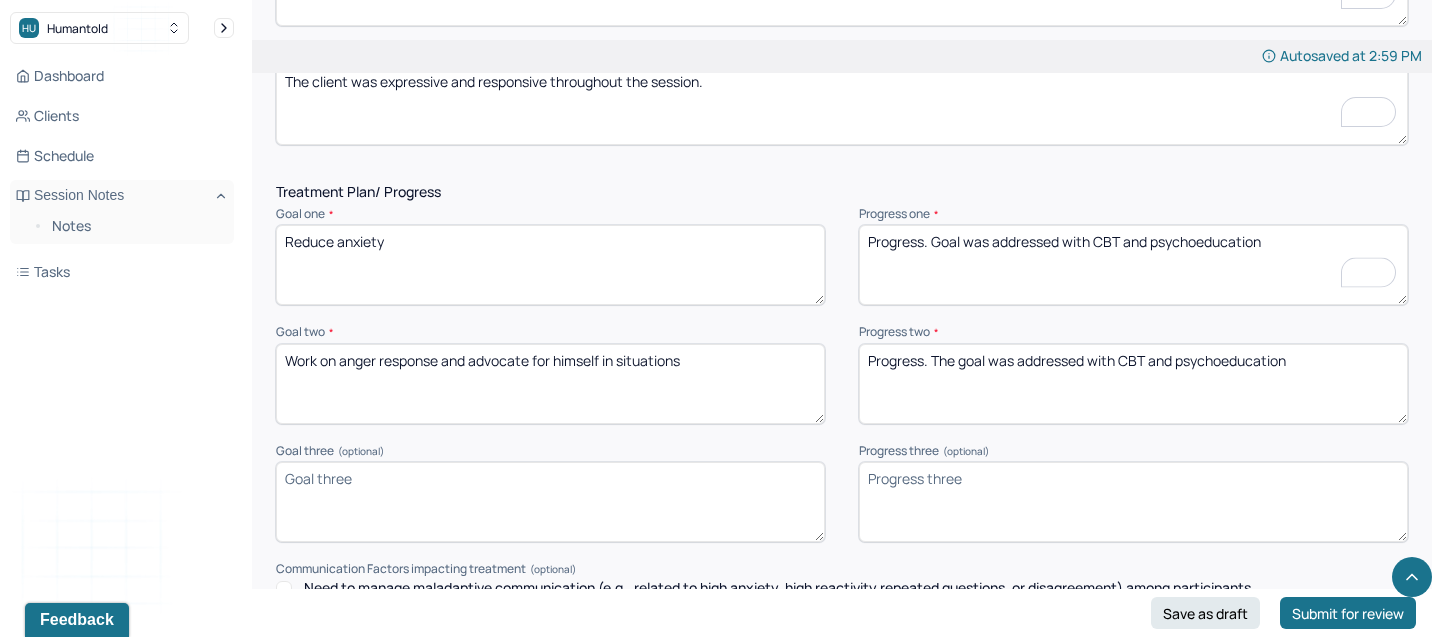 type on "Progress. Goal was addressed with CBT and psychoeducation" 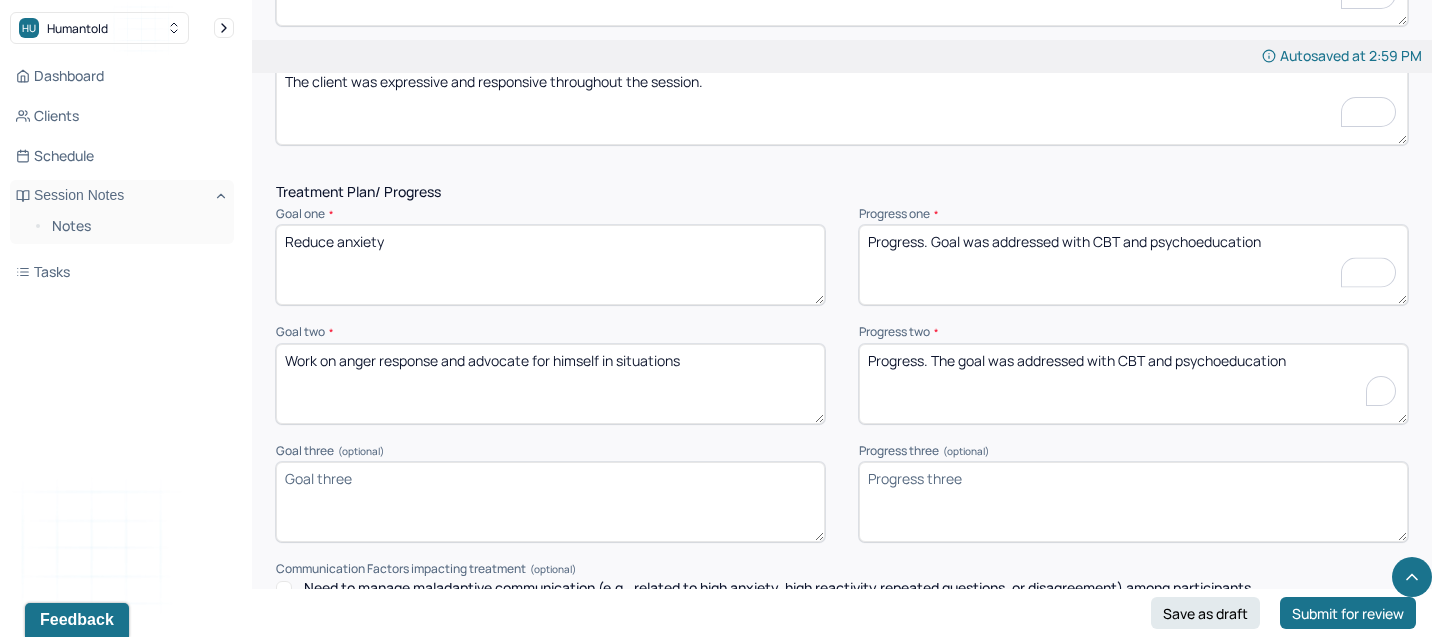 click on "Progress. The goal was addressed with CBT and psychoeducation" at bounding box center (1133, 384) 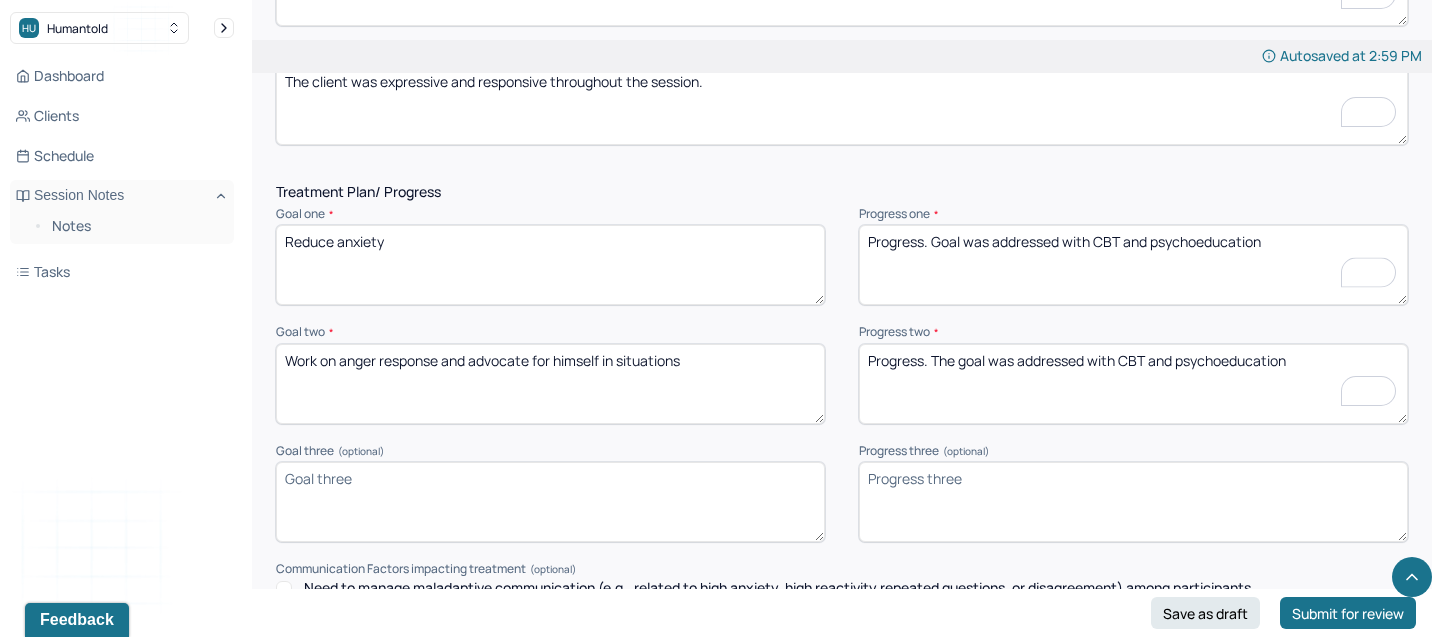 click on "Progress. The goal was addressed with CBT and psychoeducation" at bounding box center [1133, 384] 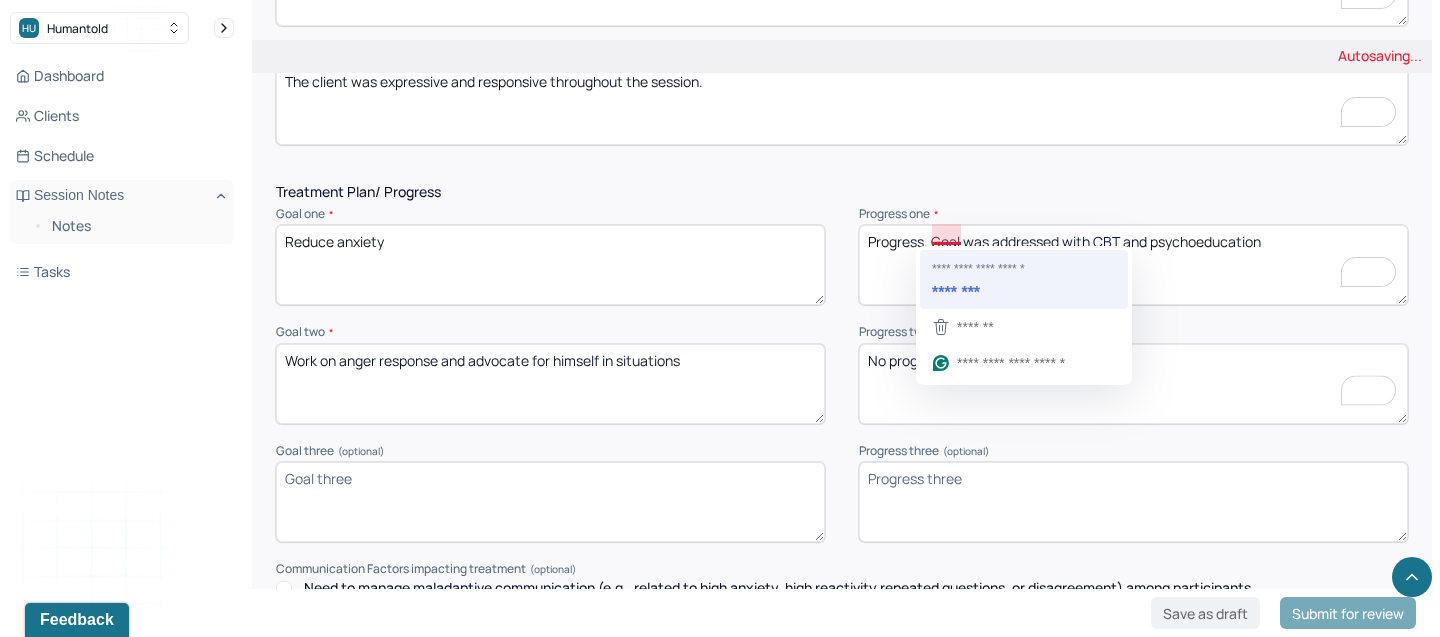 type on "No progress. The goal was not addressed" 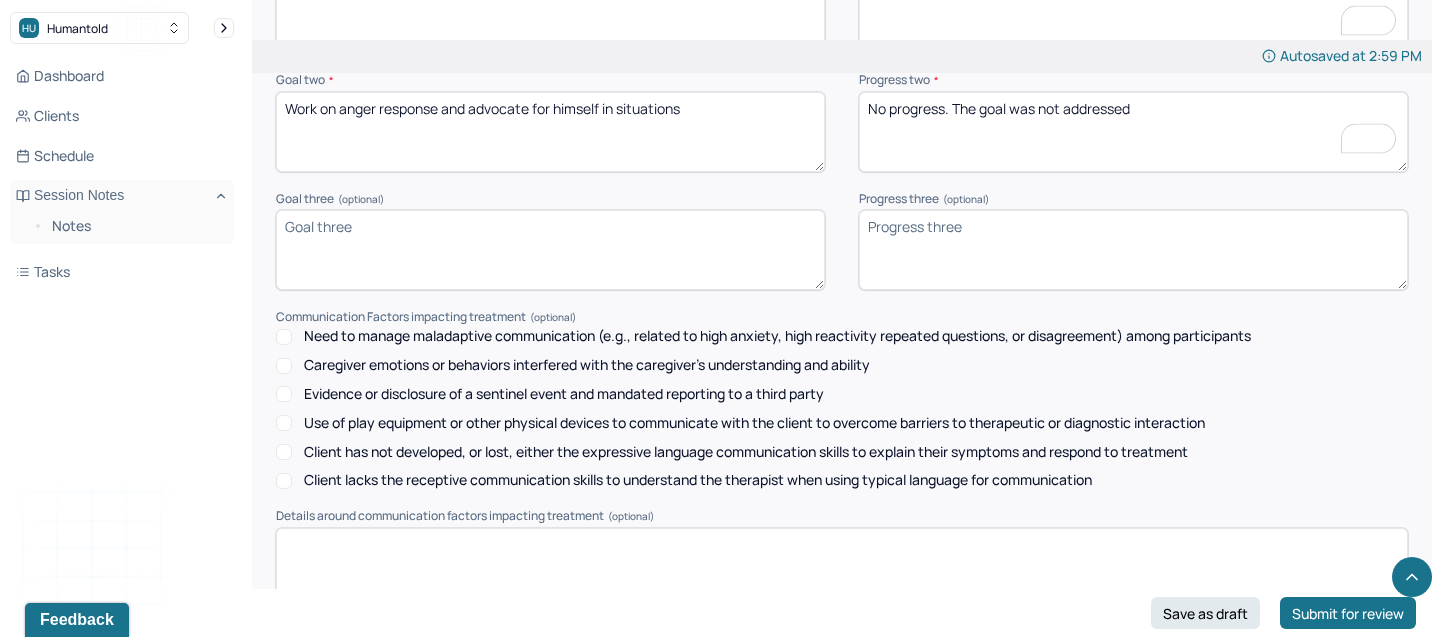 scroll, scrollTop: 2936, scrollLeft: 0, axis: vertical 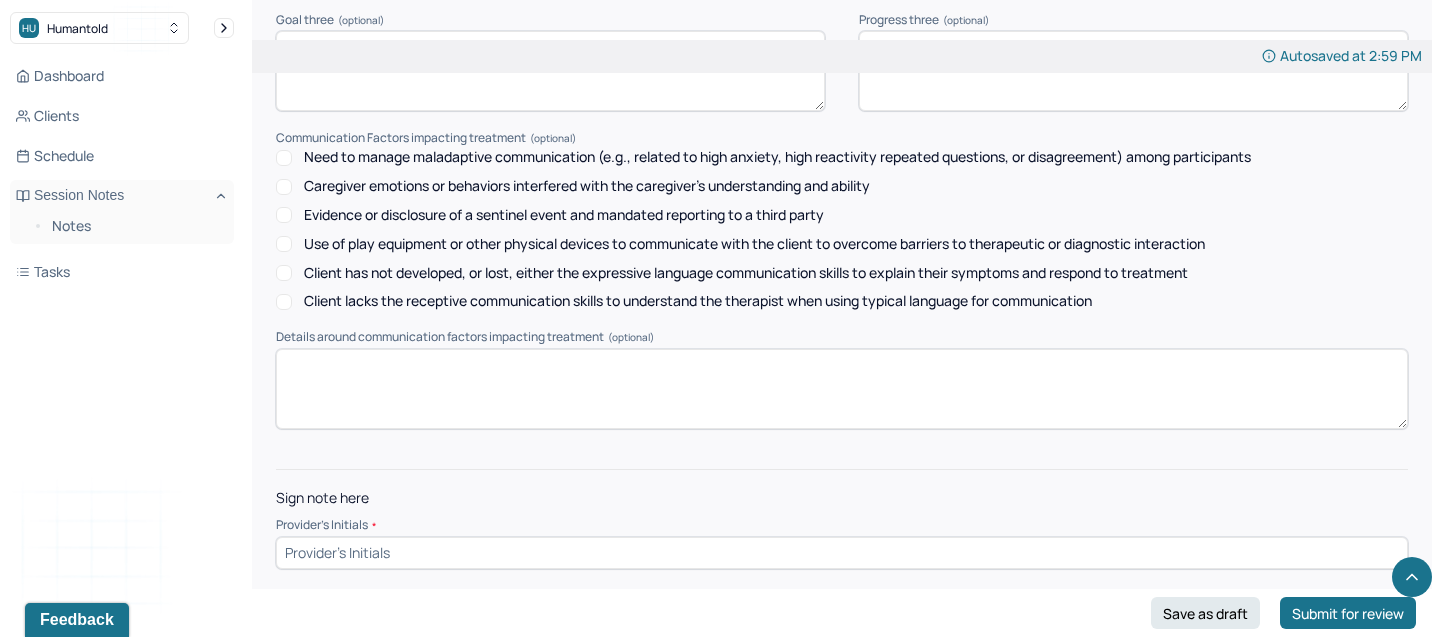 type on "Progress. The goal was addressed with CBT and psychoeducation" 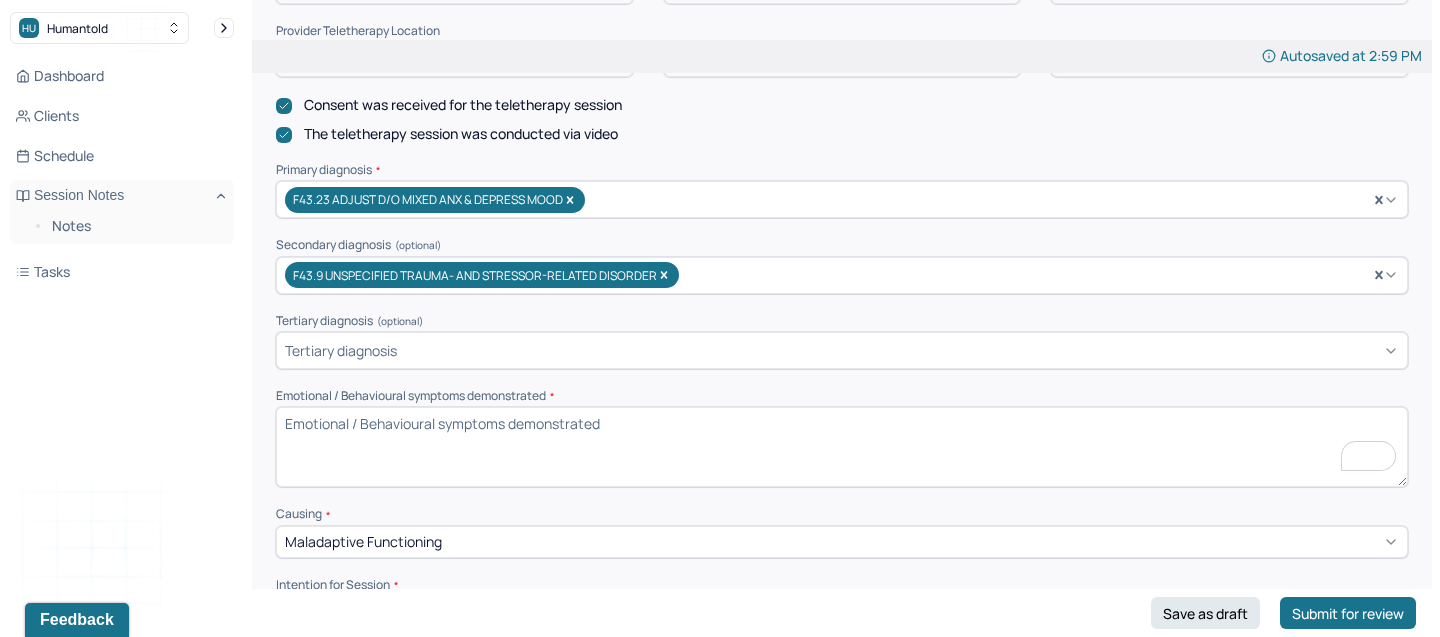 scroll, scrollTop: 582, scrollLeft: 0, axis: vertical 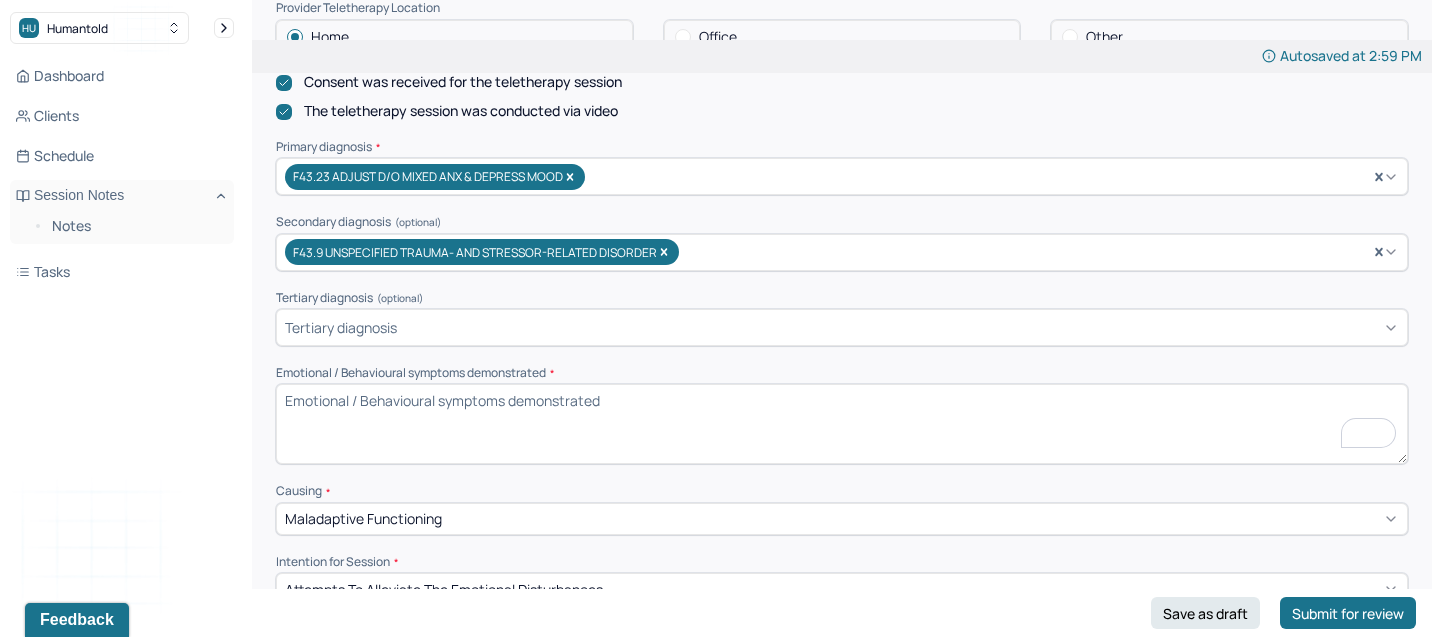 type on "bf" 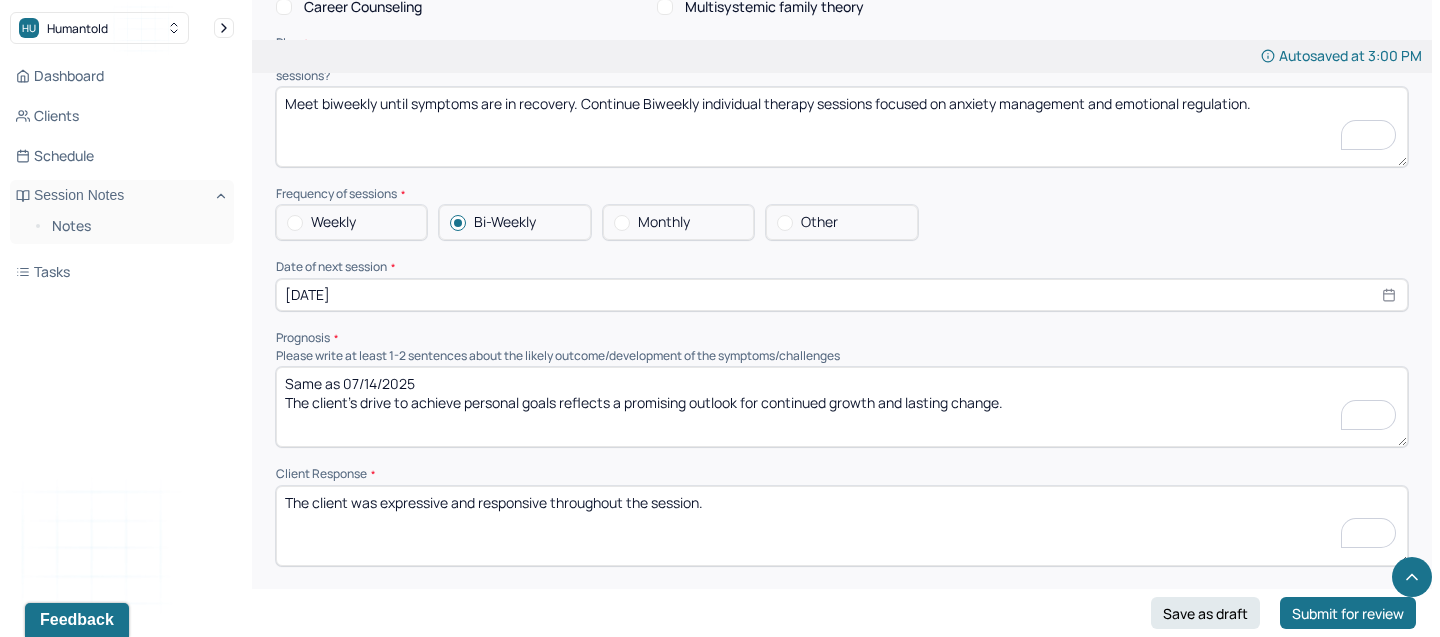 scroll, scrollTop: 2936, scrollLeft: 0, axis: vertical 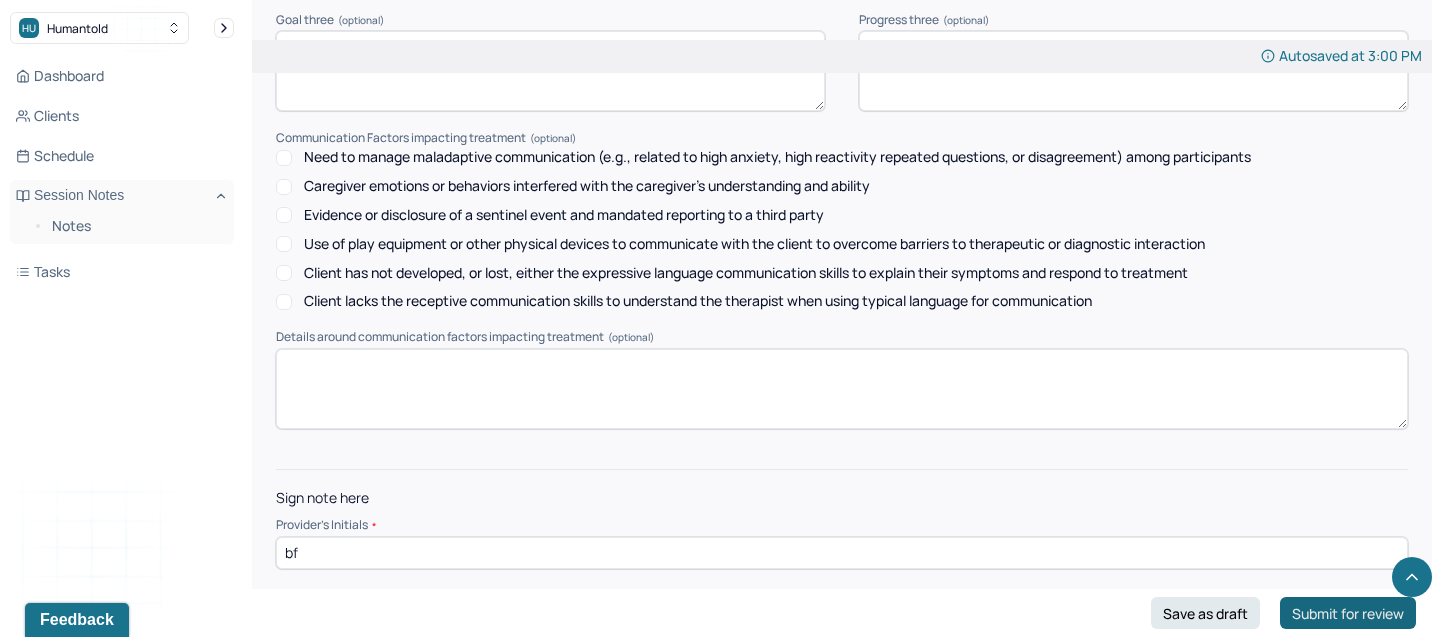 type on "The client was oriented x3, talkative and engaged" 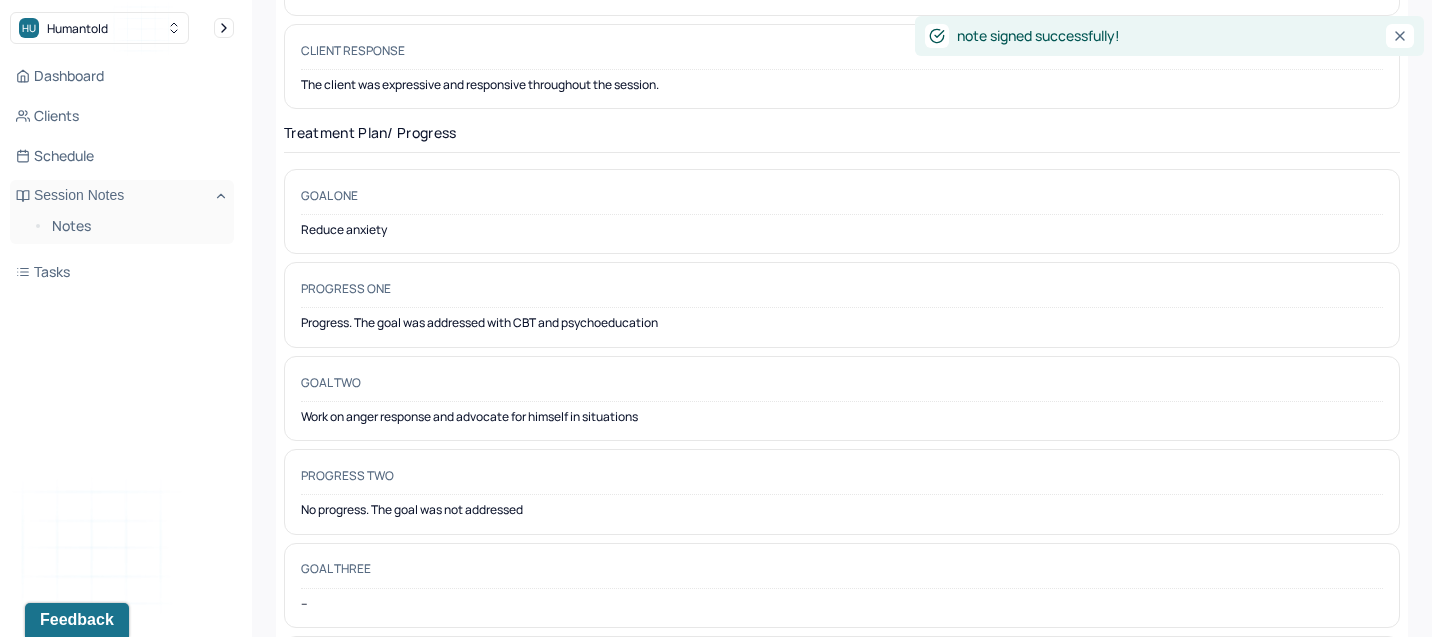 scroll, scrollTop: 0, scrollLeft: 0, axis: both 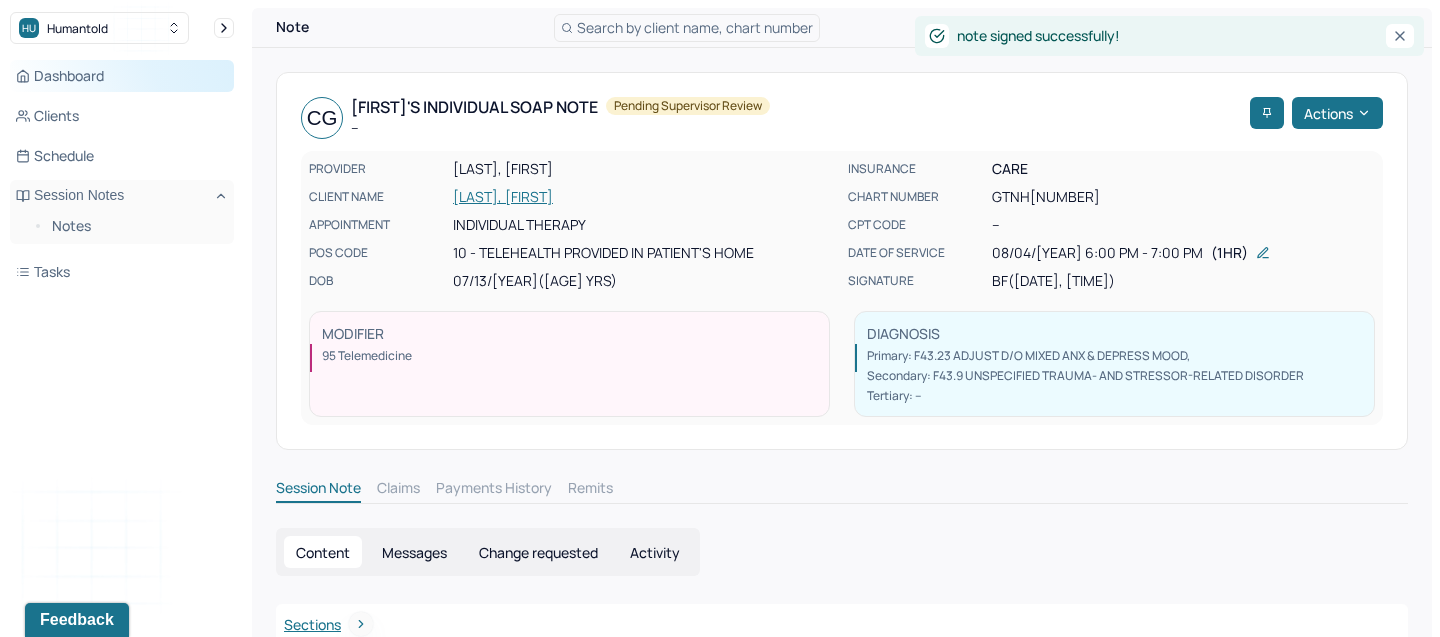 click on "Dashboard" at bounding box center (122, 76) 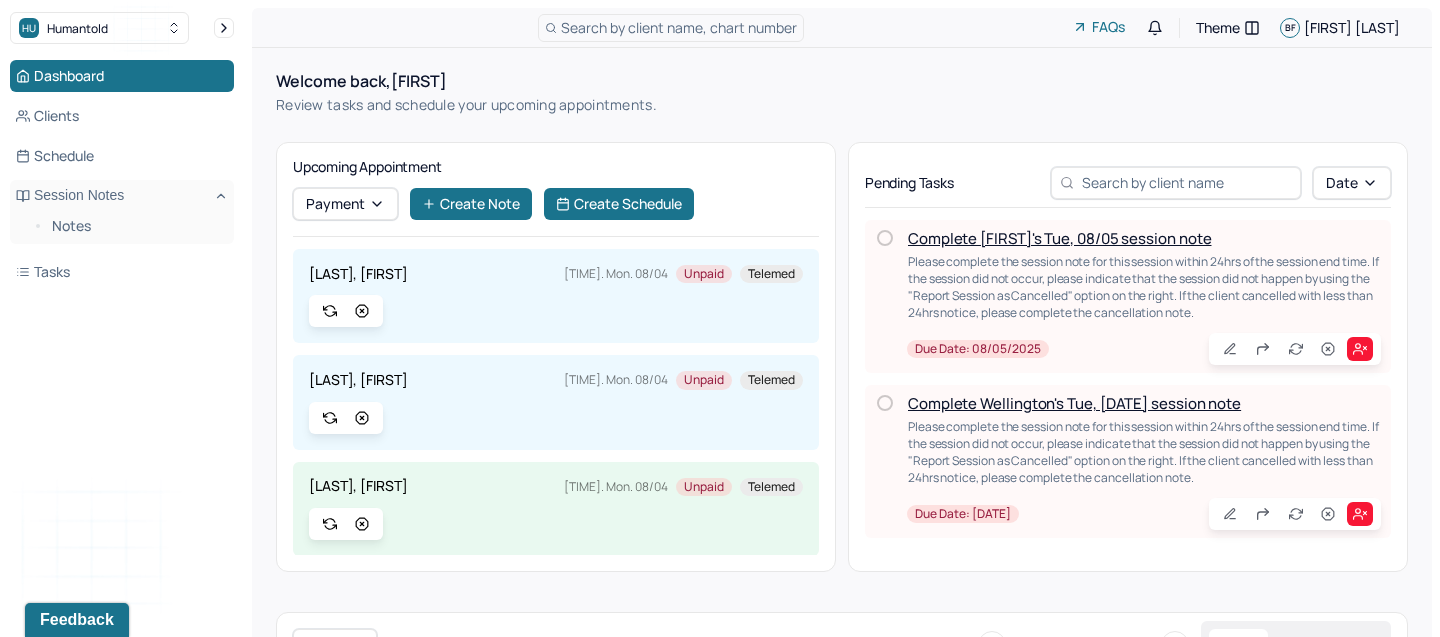 click on "Complete [FIRST]'s Tue, 08/05 session note" at bounding box center [1059, 238] 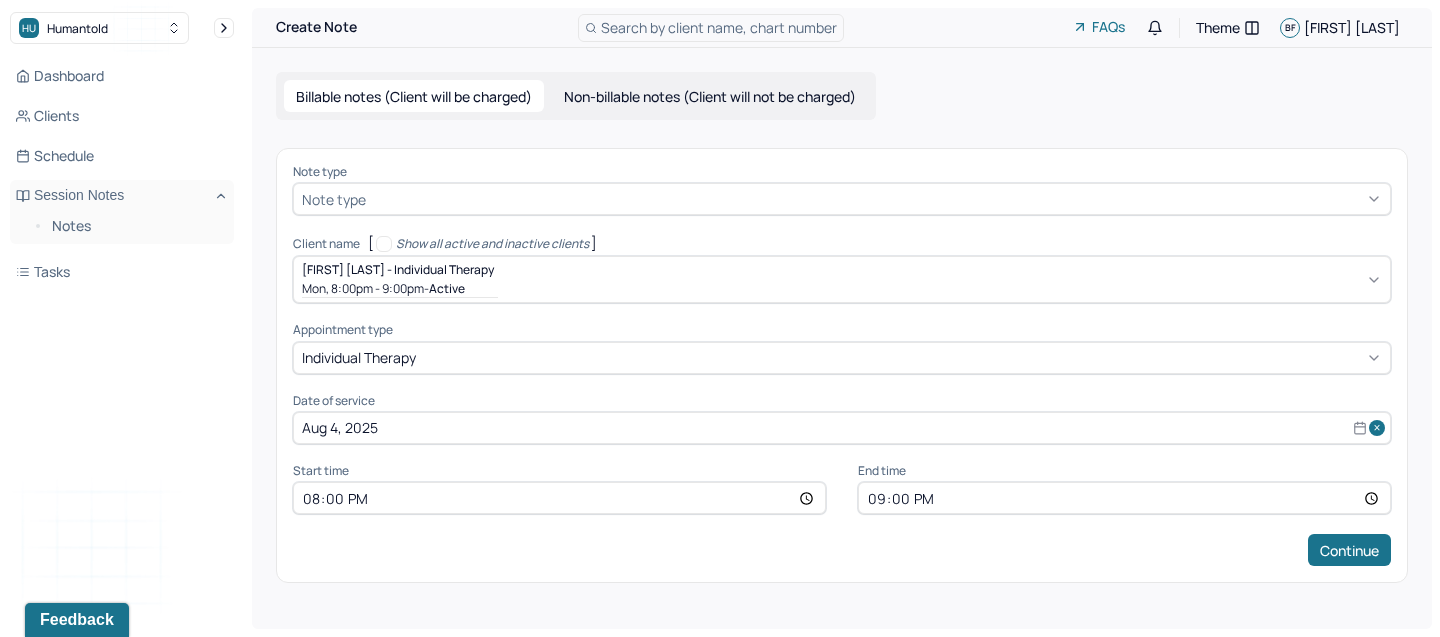 click at bounding box center [876, 199] 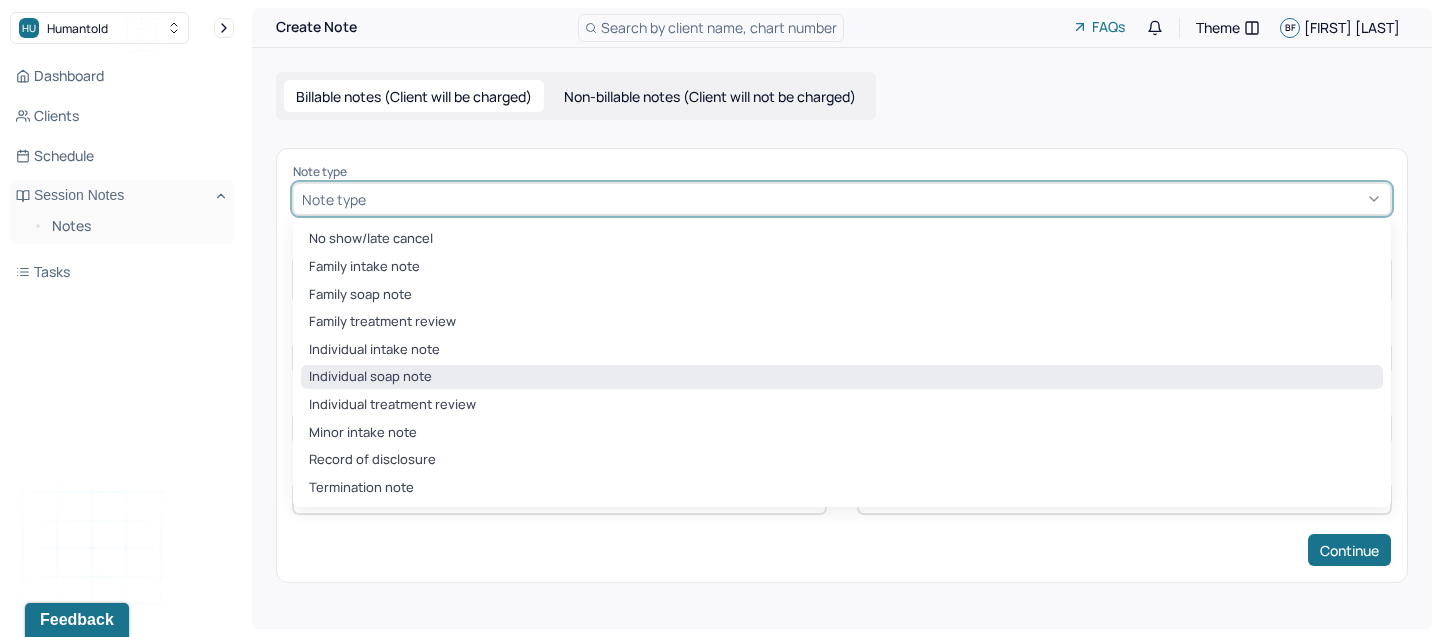 click on "Individual soap note" at bounding box center [842, 377] 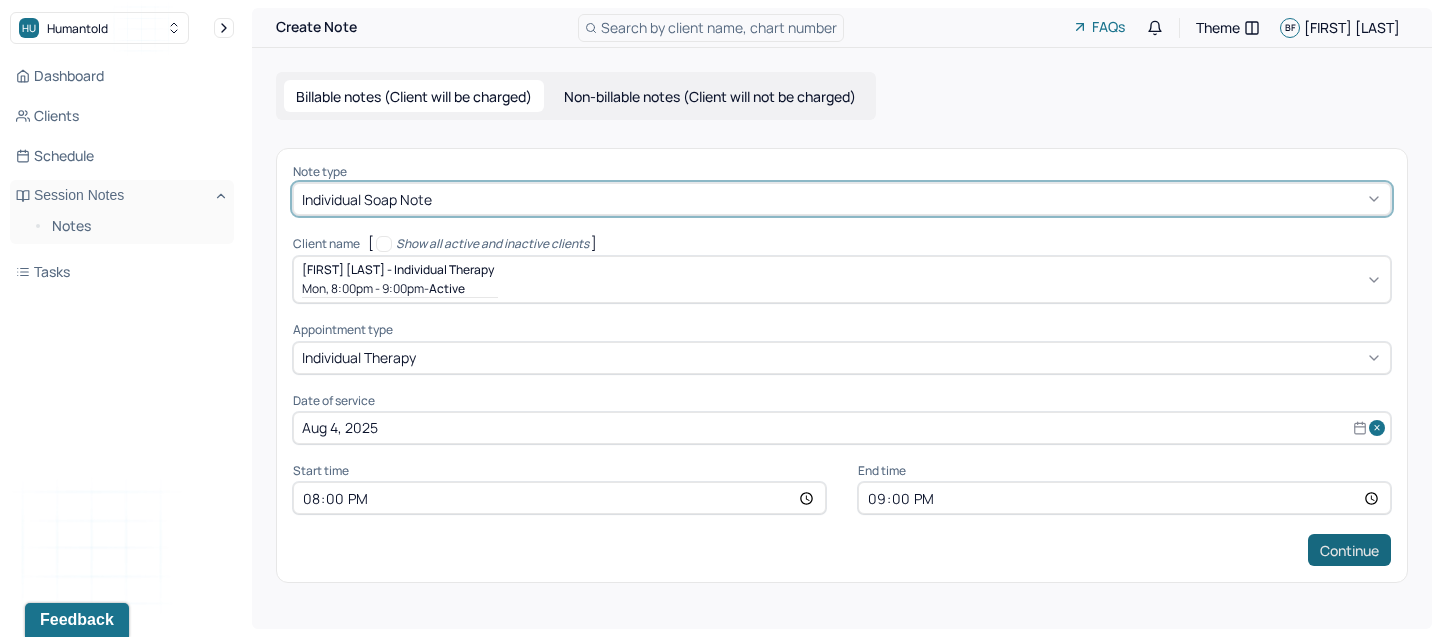 click on "Continue" at bounding box center (1349, 550) 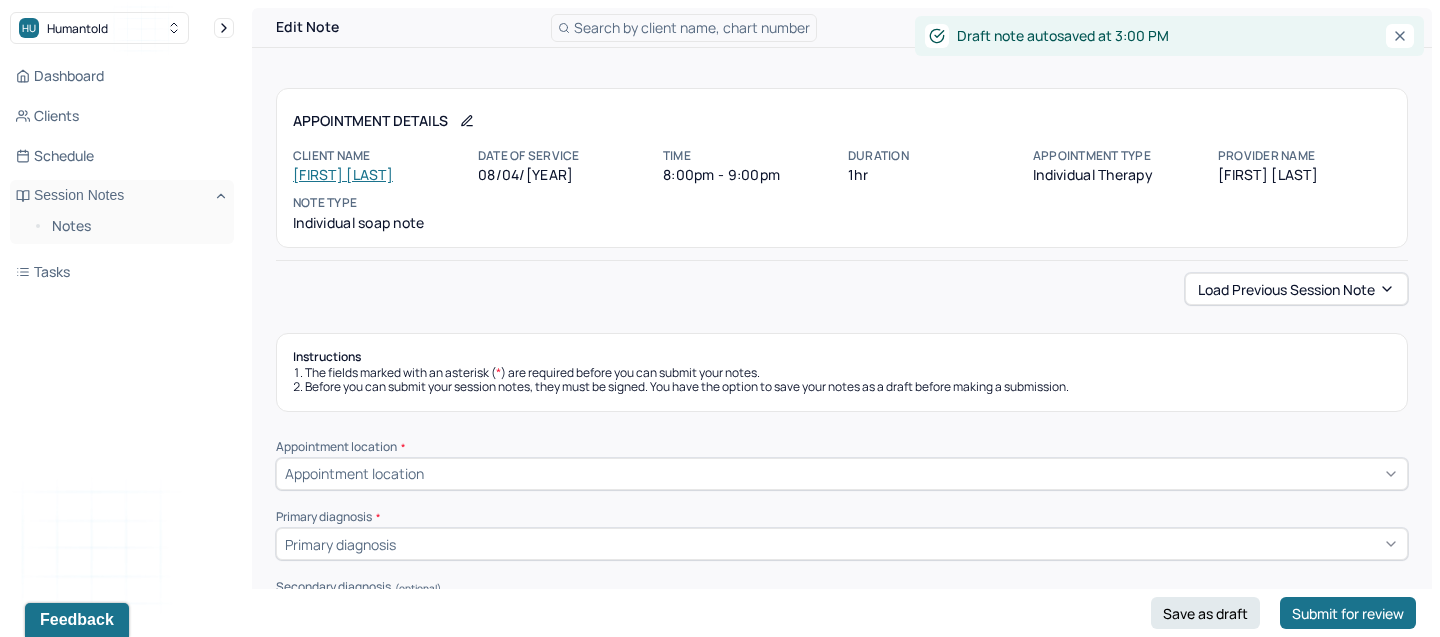 click on "Load previous session note" at bounding box center [1296, 289] 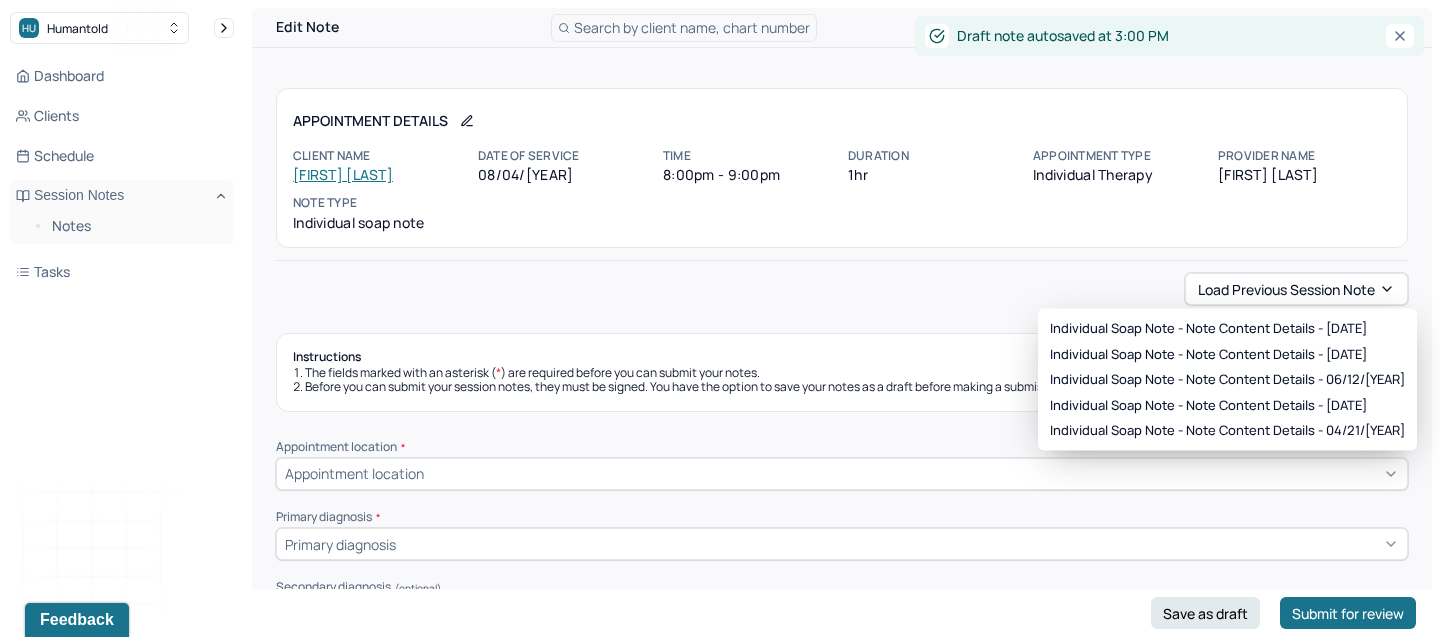 click on "Individual soap note   - Note content Details -   07/07/[YEAR] Individual soap note   - Note content Details -   06/23/[YEAR] Individual soap note   - Note content Details -   06/12/[YEAR] Individual soap note   - Note content Details -   05/26/[YEAR] Individual soap note   - Note content Details -   04/21/[YEAR]" at bounding box center (1227, 380) 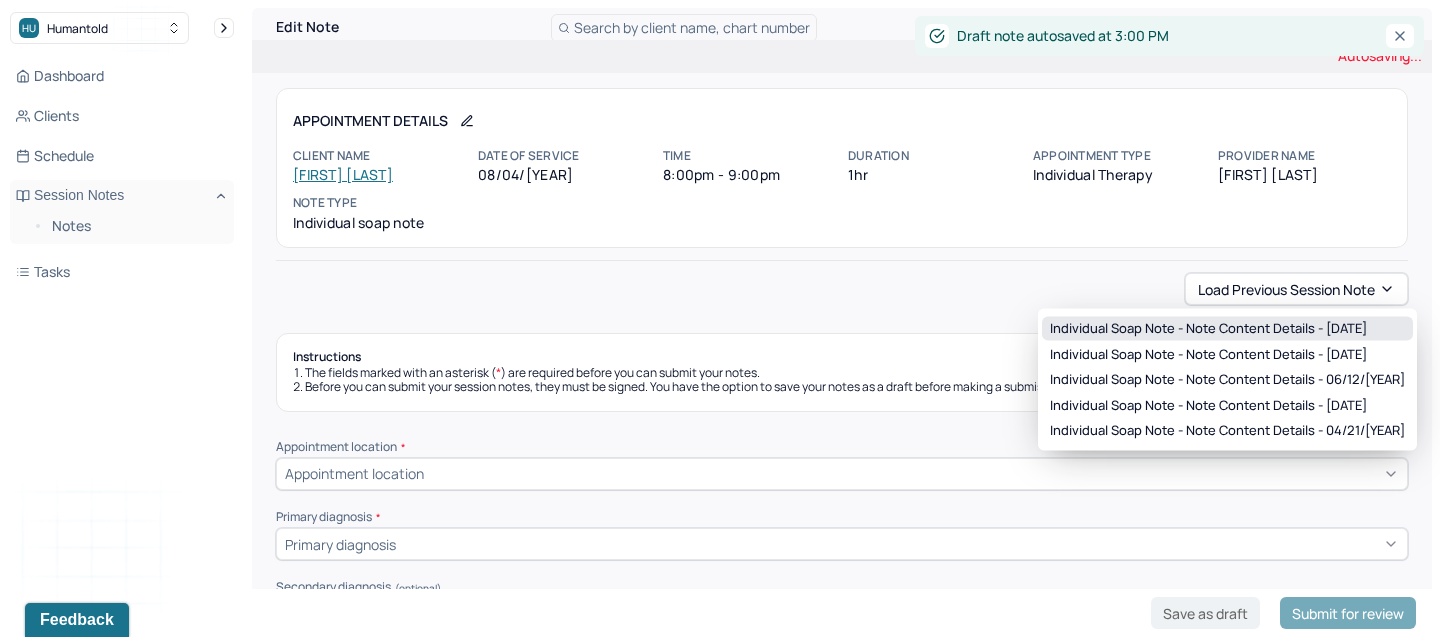 click on "Individual soap note   - Note content Details -   [DATE]" at bounding box center [1227, 329] 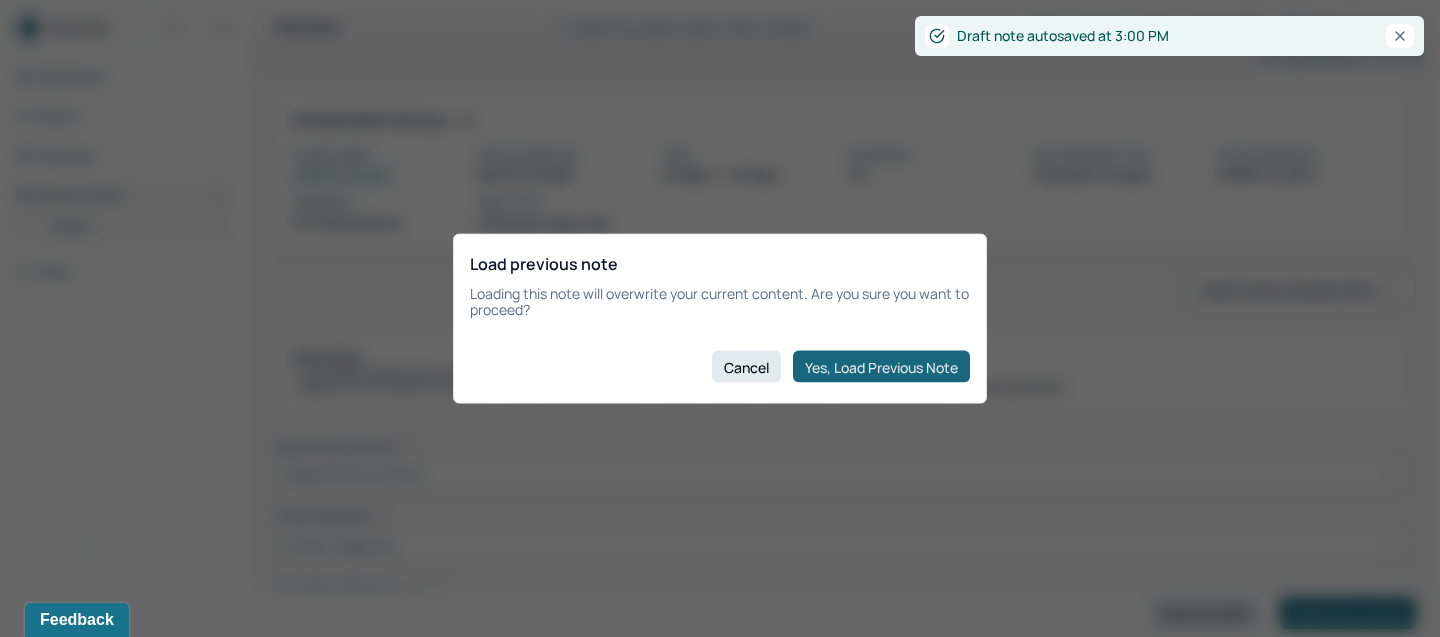 click on "Yes, Load Previous Note" at bounding box center (881, 367) 